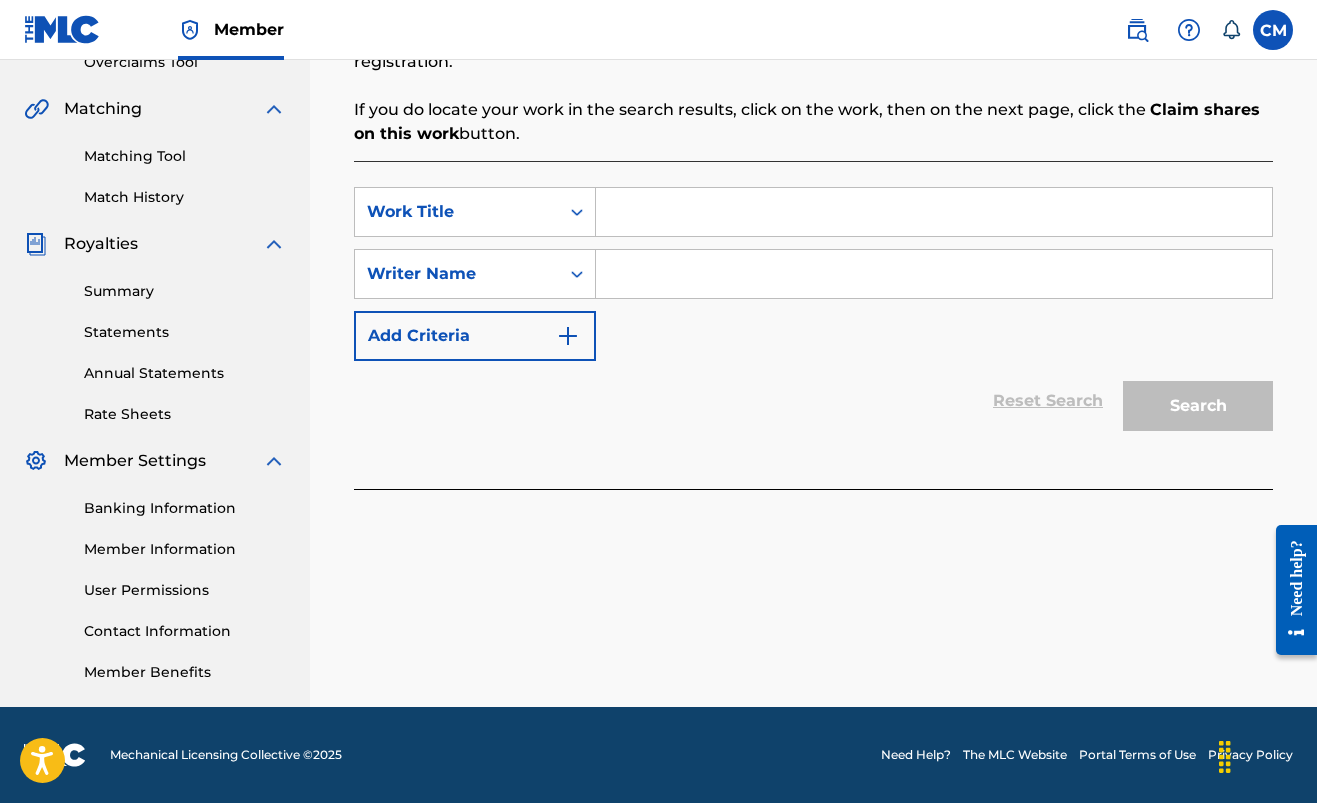 scroll, scrollTop: 0, scrollLeft: 0, axis: both 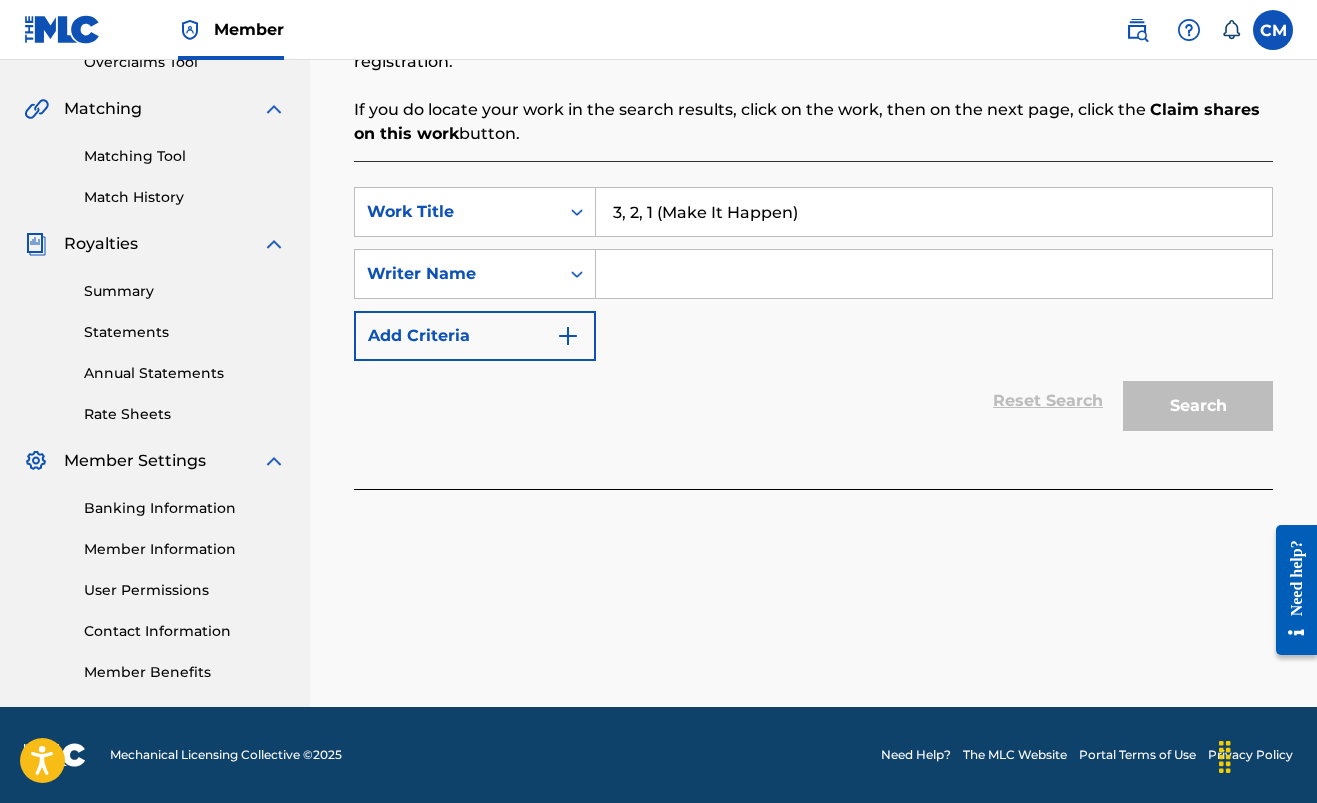 type on "3, 2, 1 (Make It Happen)" 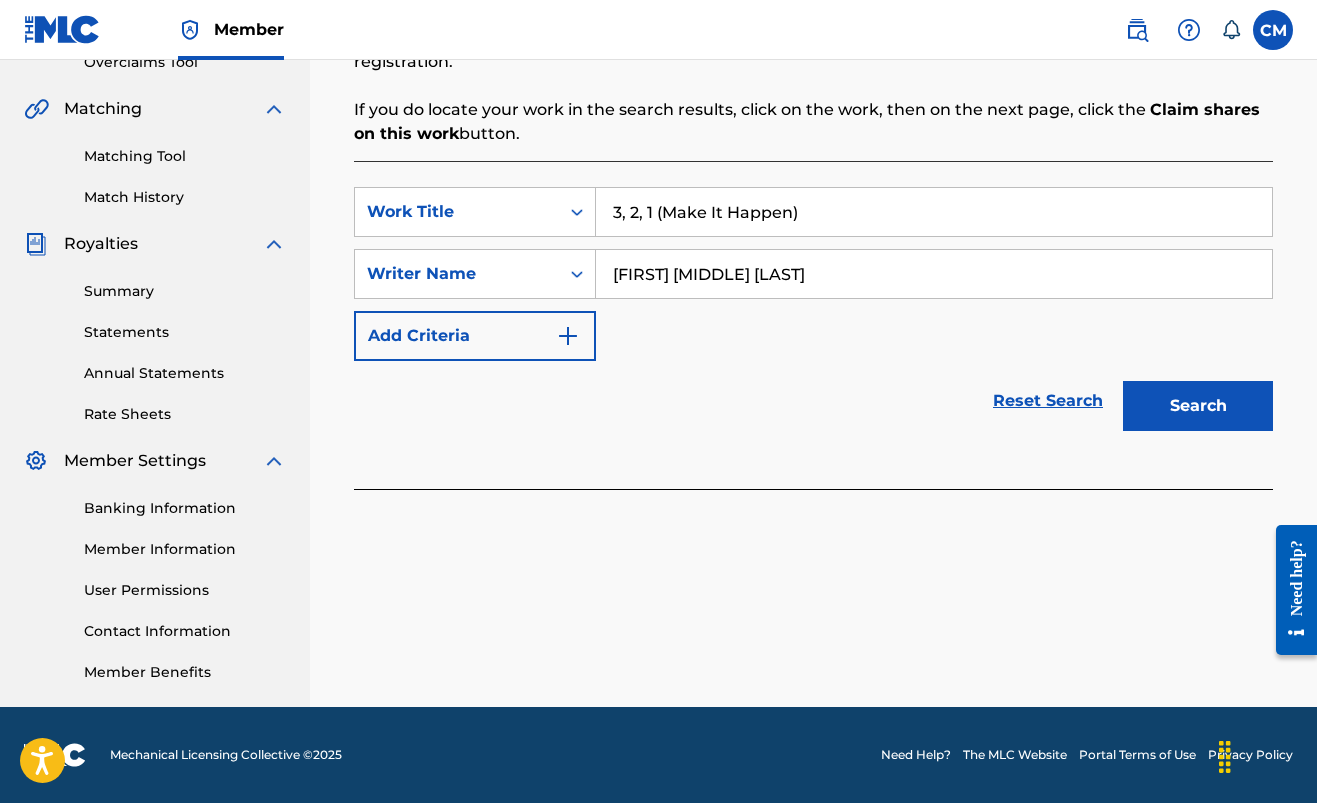 type on "[FIRST] [MIDDLE] [LAST]" 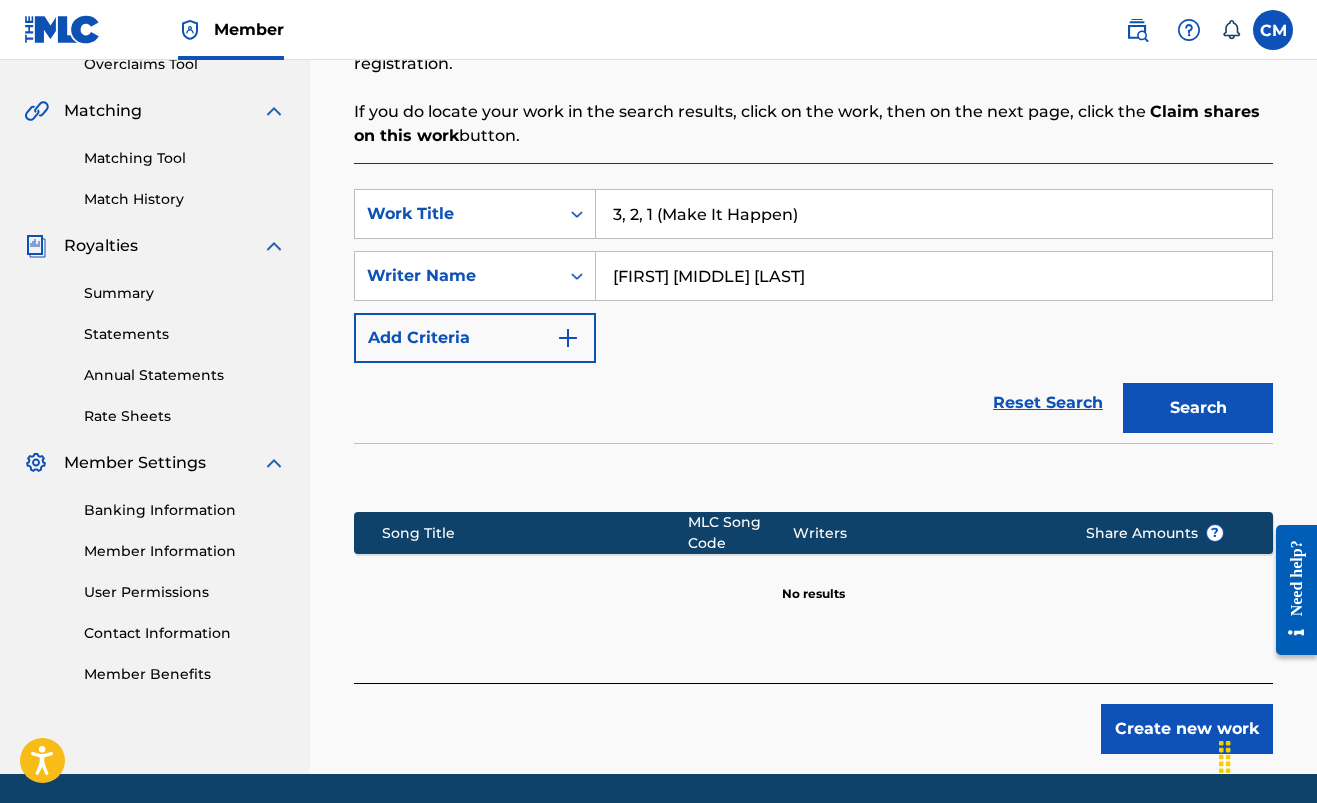 scroll, scrollTop: 509, scrollLeft: 1, axis: both 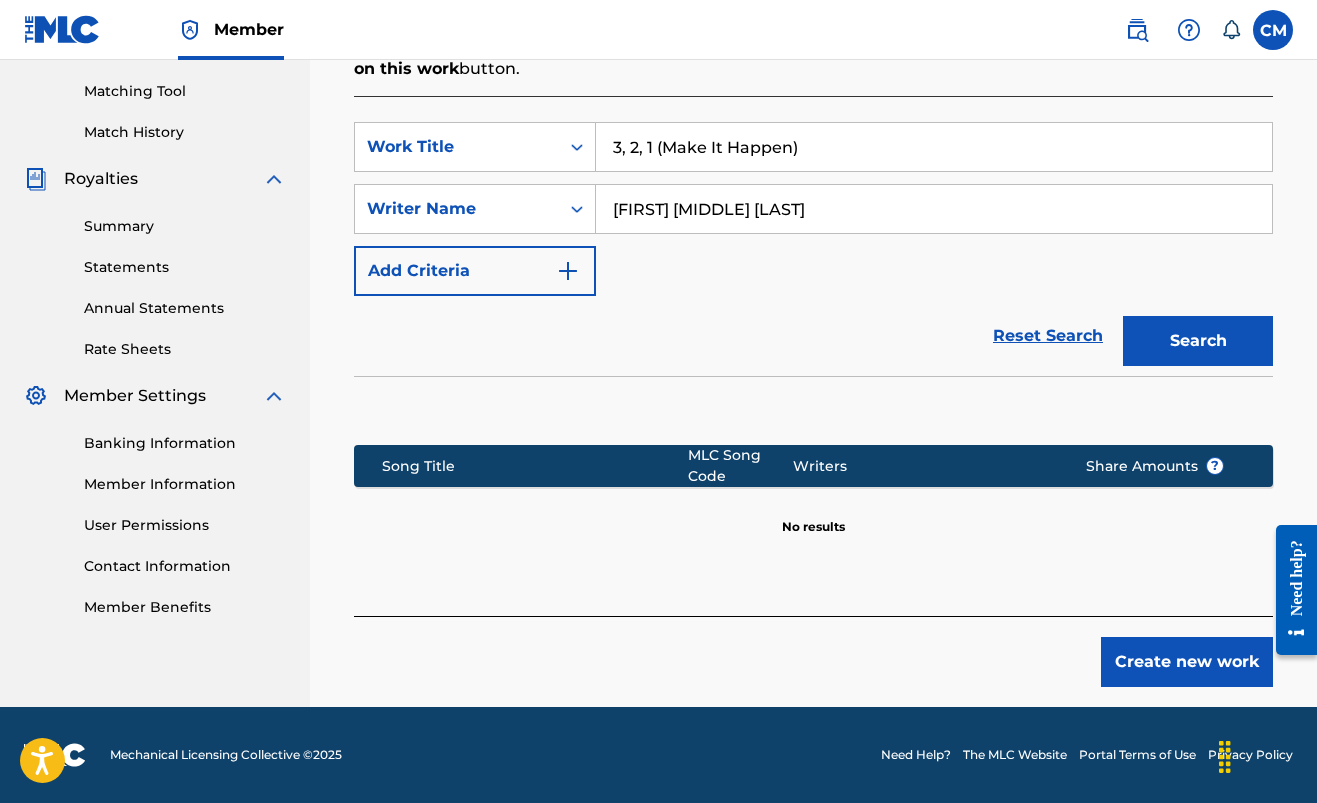 click on "Create new work" at bounding box center (1187, 662) 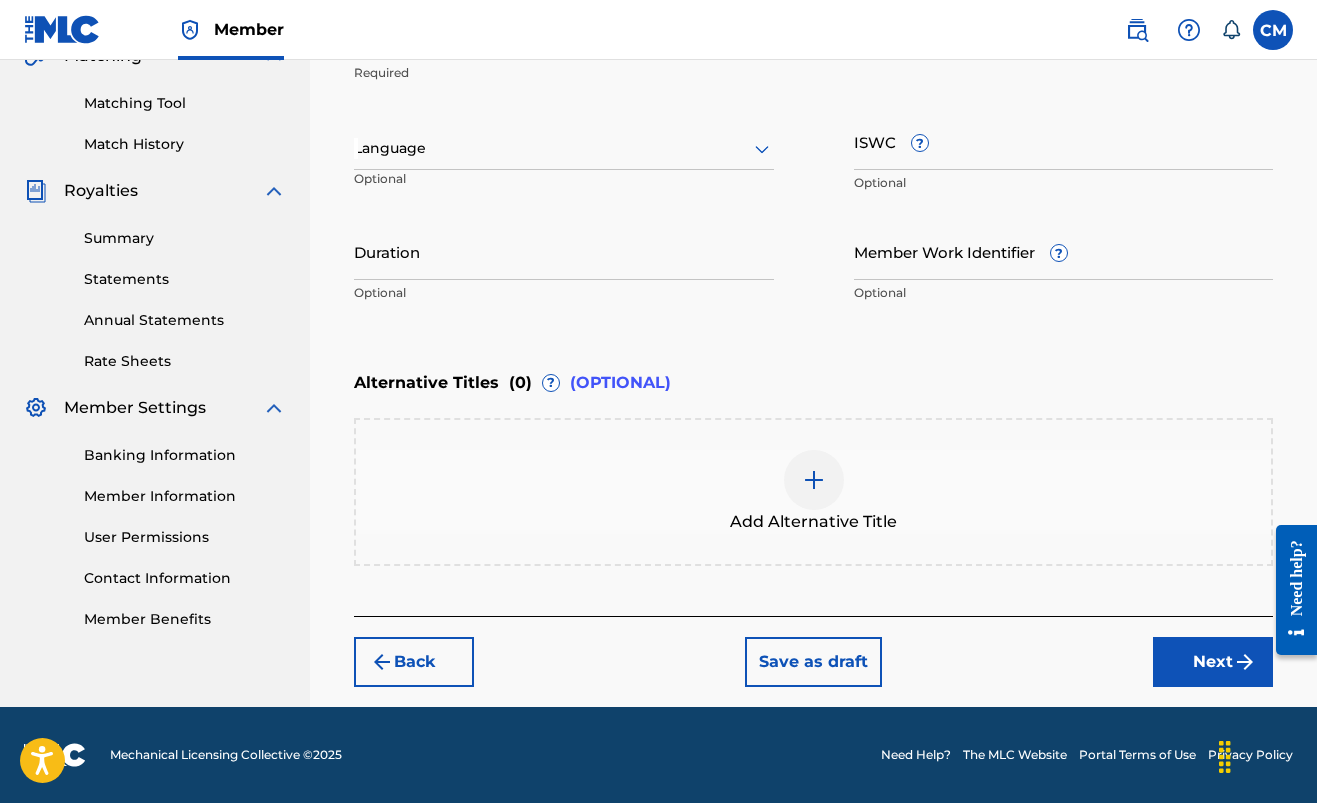 click on "Language" at bounding box center (564, 149) 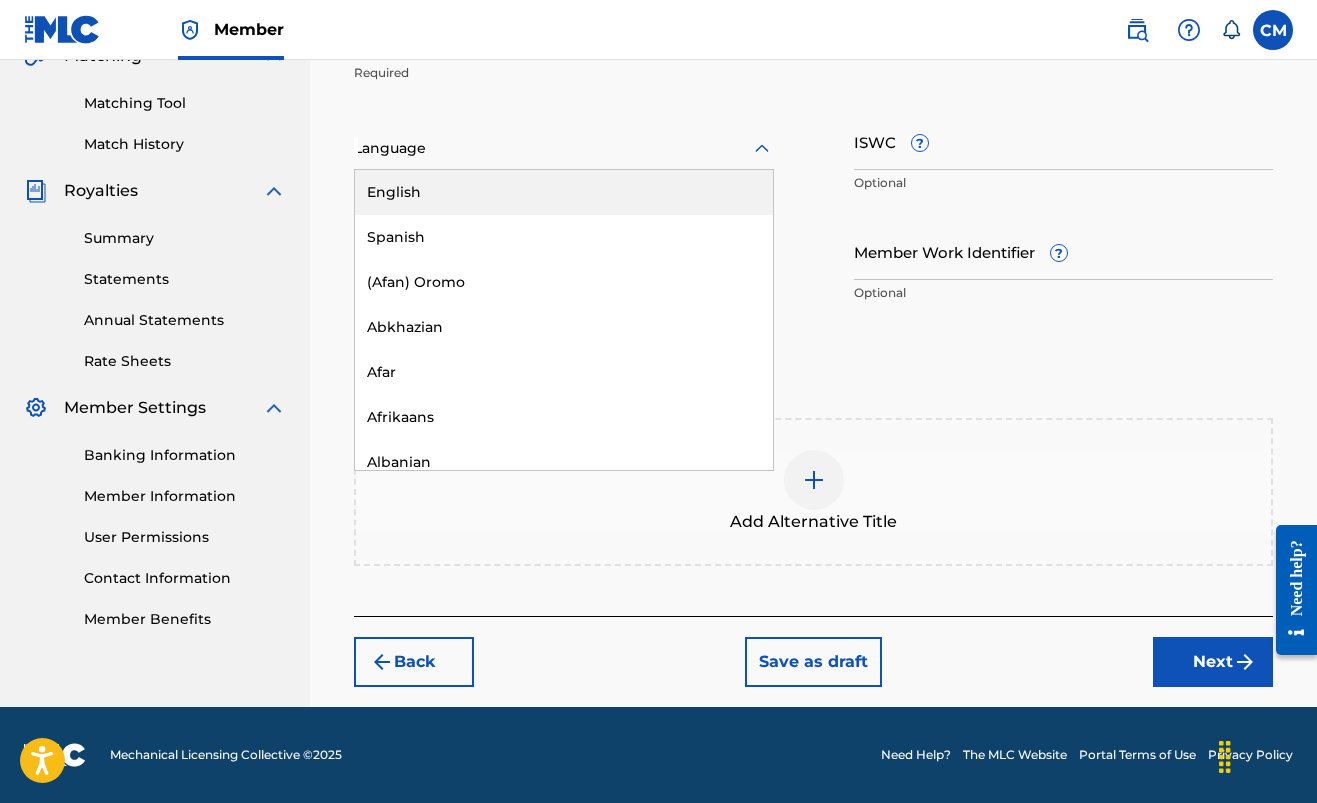 click on "English" at bounding box center (564, 192) 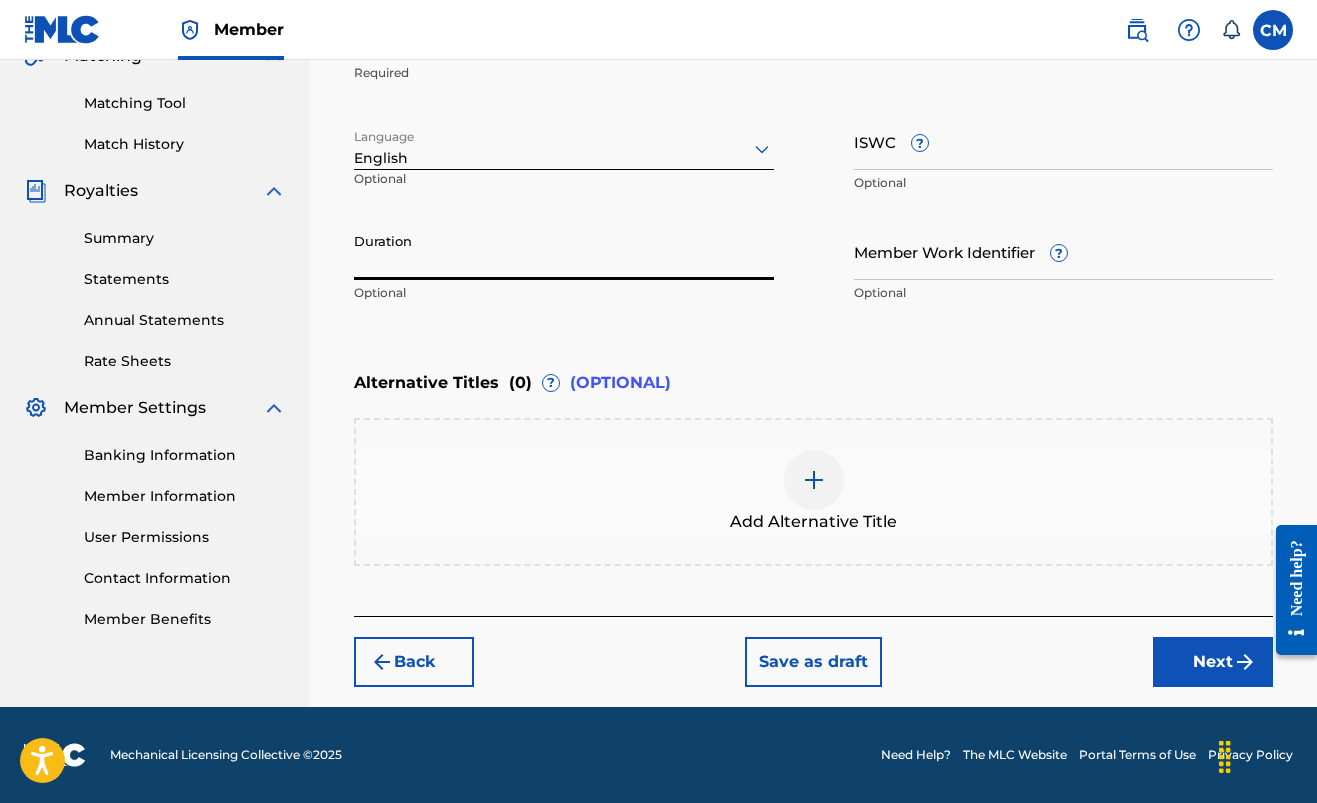 click on "Duration" at bounding box center [564, 251] 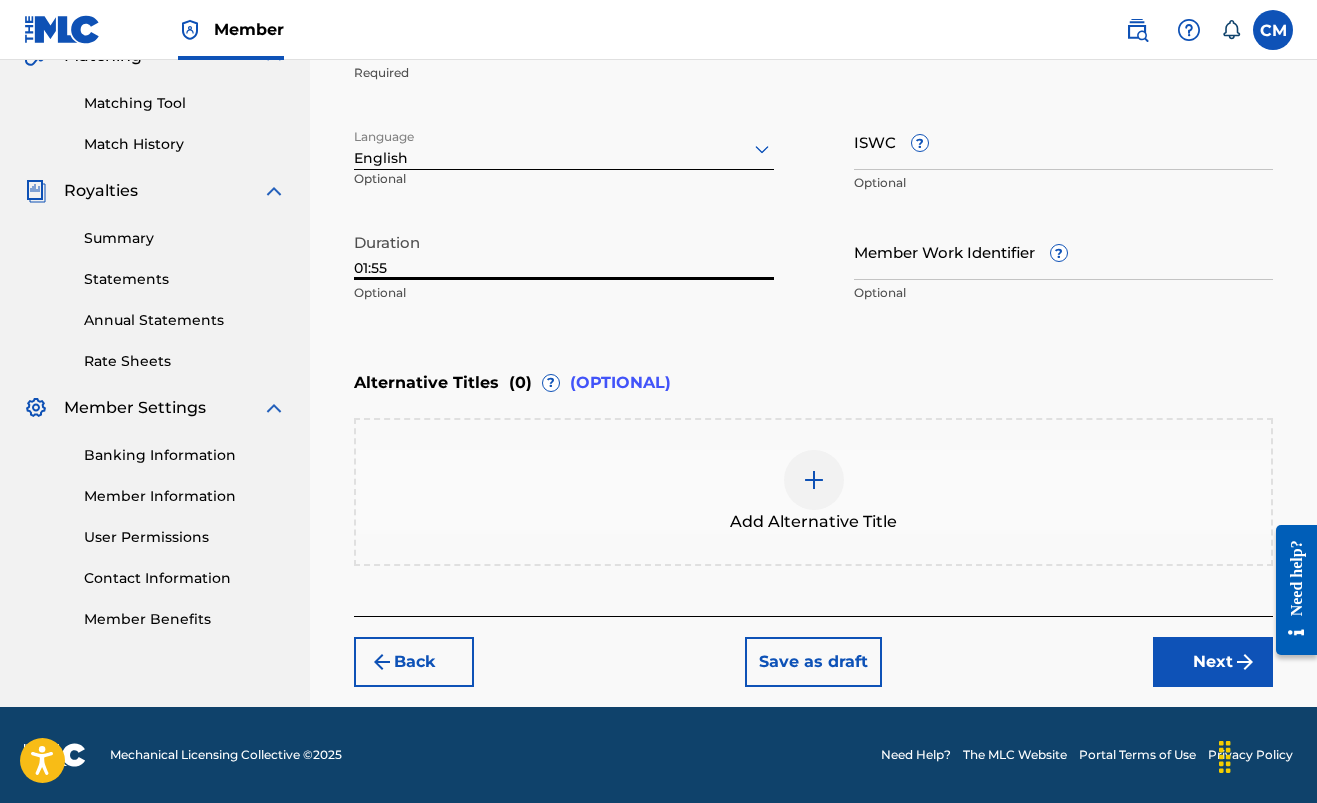 type on "01:55" 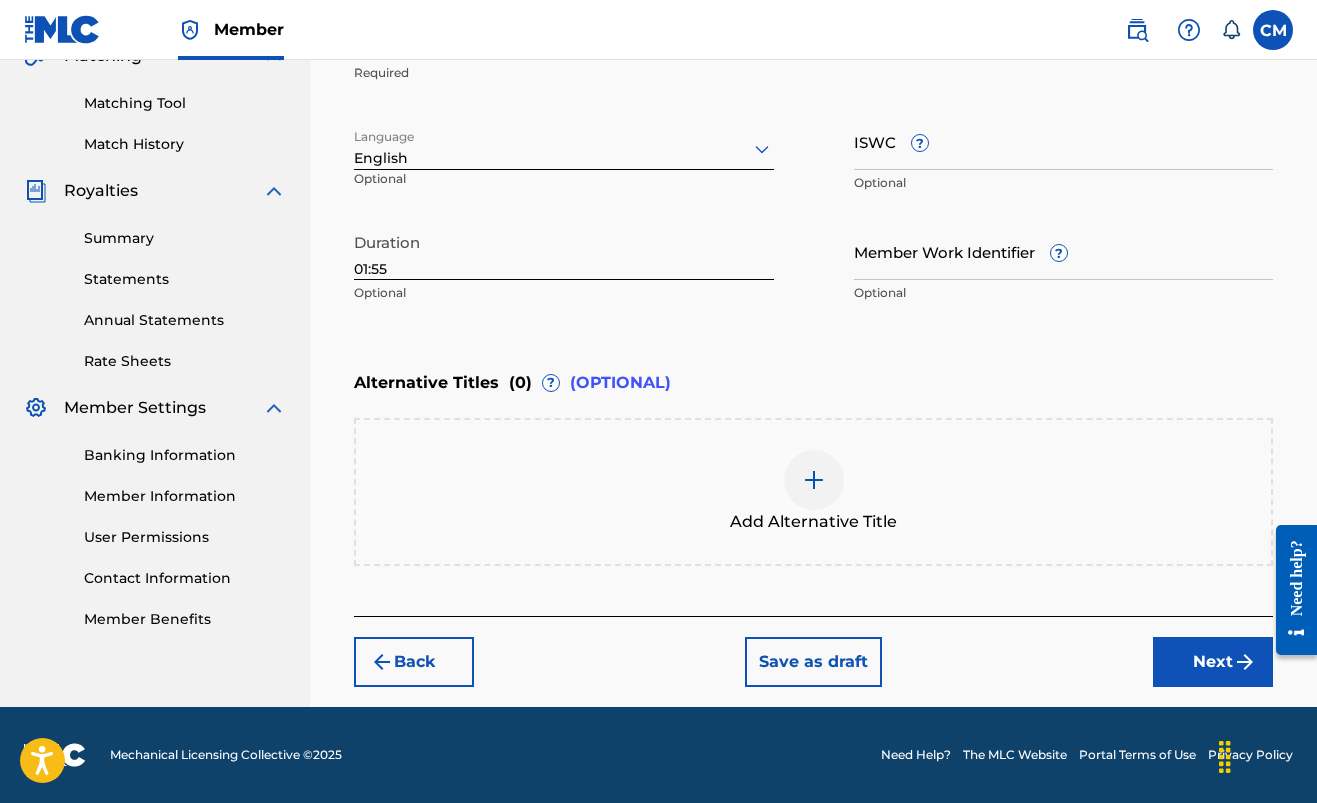 scroll, scrollTop: 490, scrollLeft: 0, axis: vertical 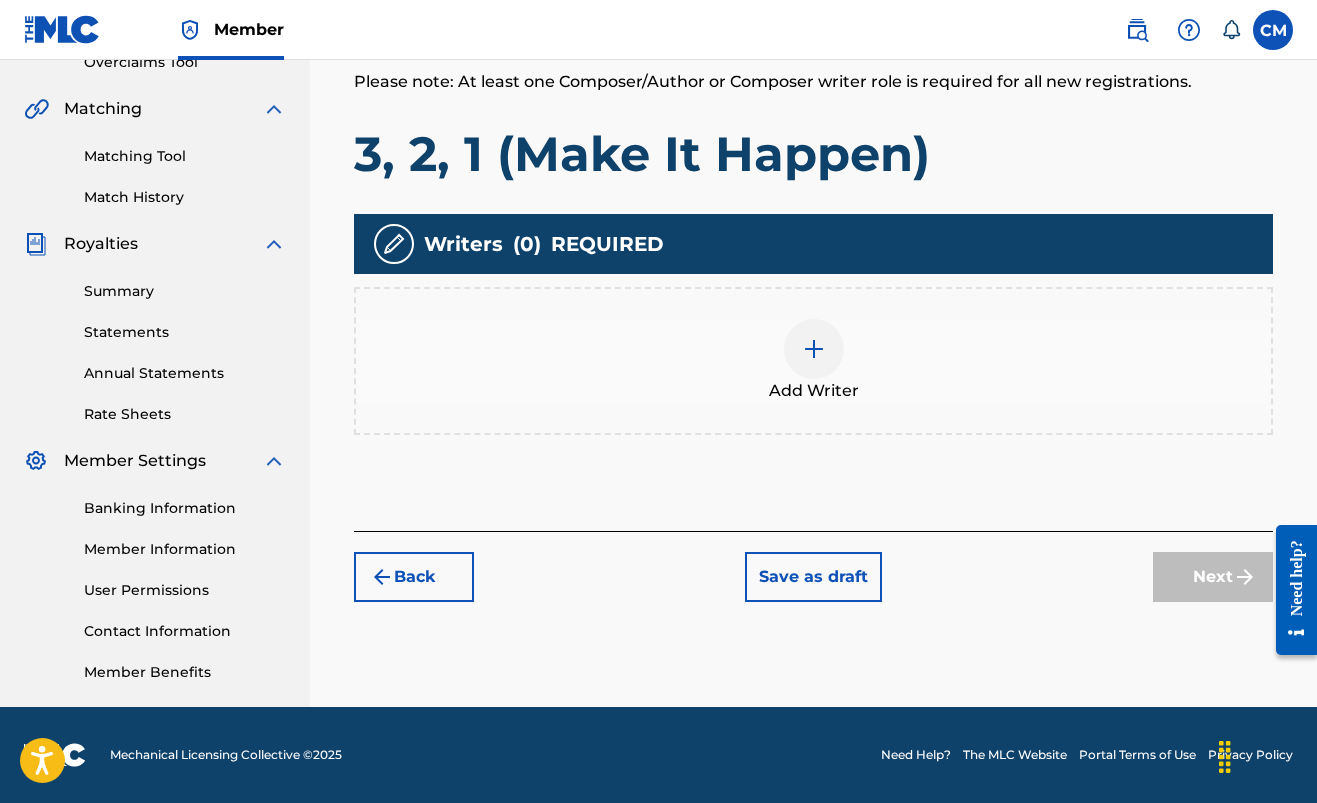 click at bounding box center [814, 349] 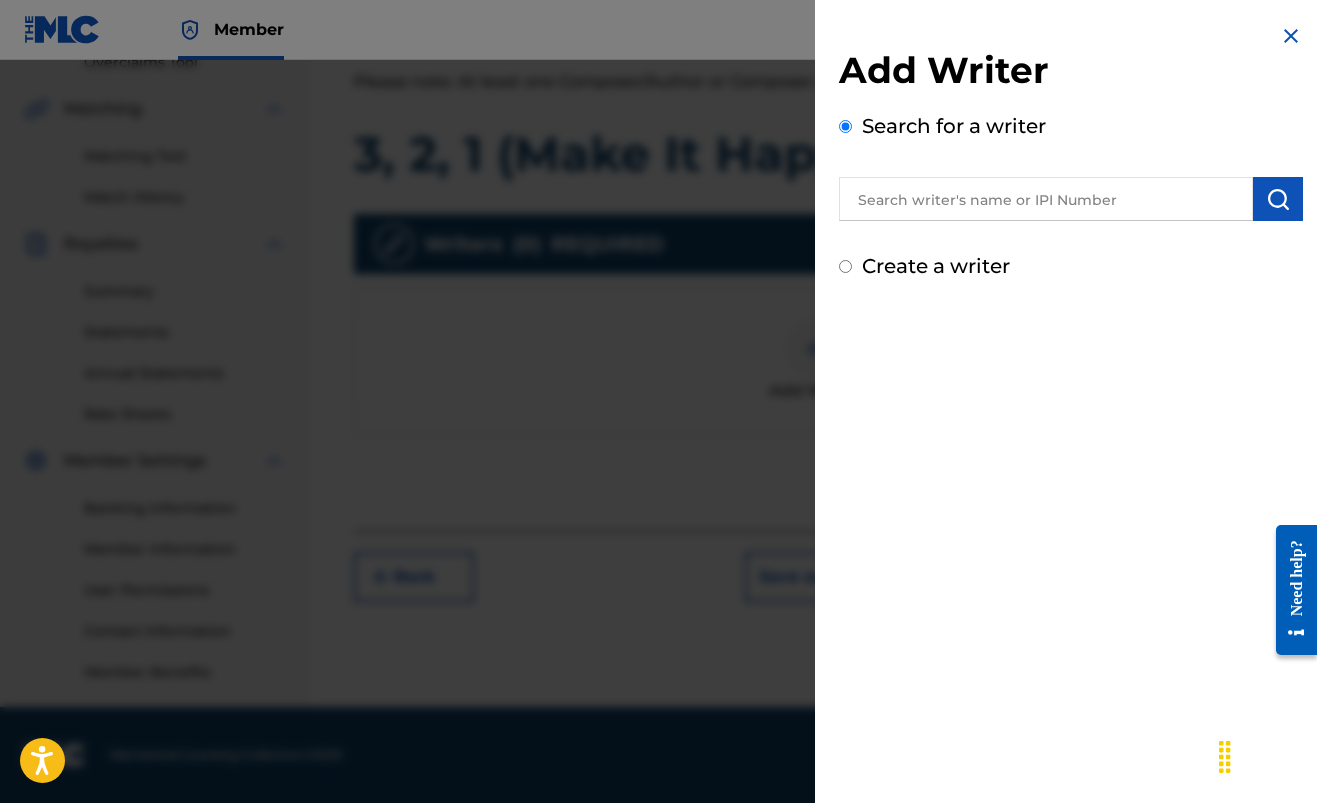 click at bounding box center (1046, 199) 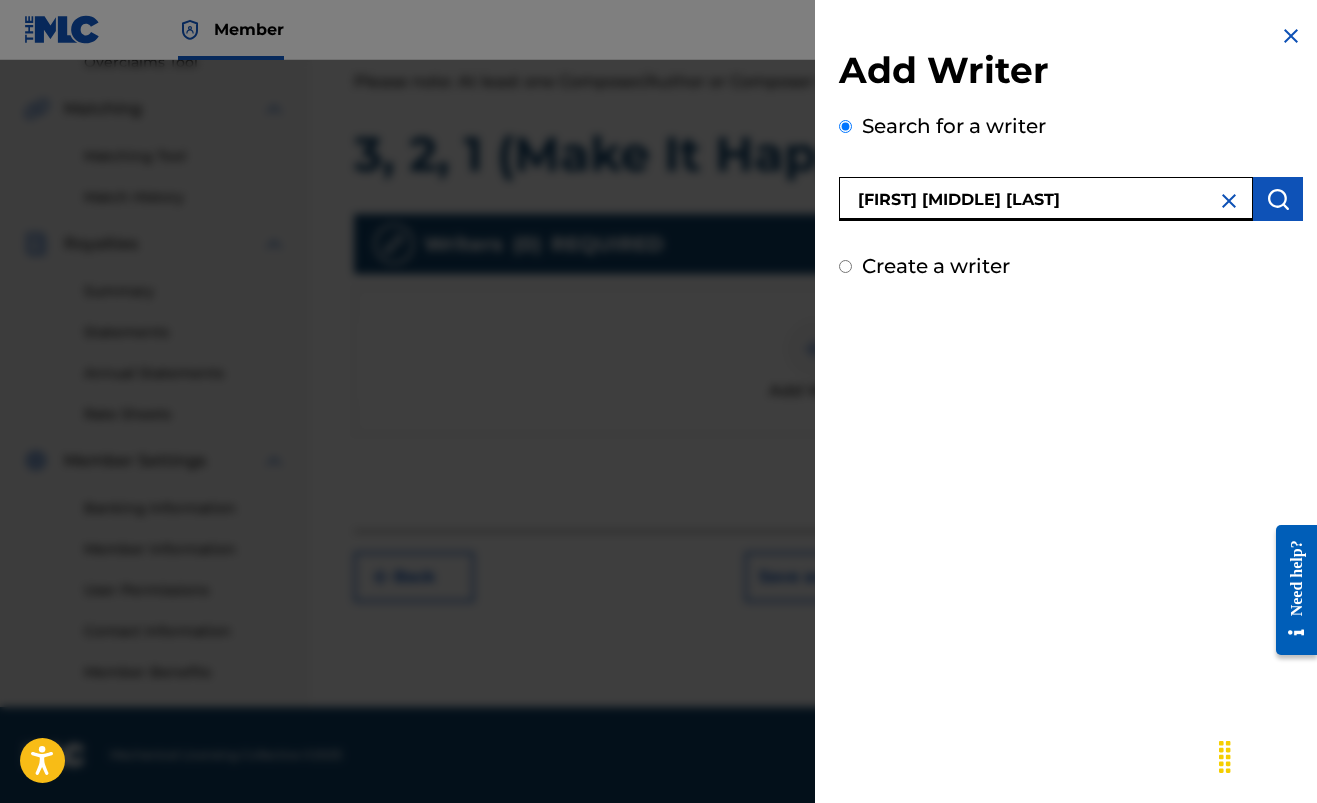 type on "[FIRST] [MIDDLE] [LAST]" 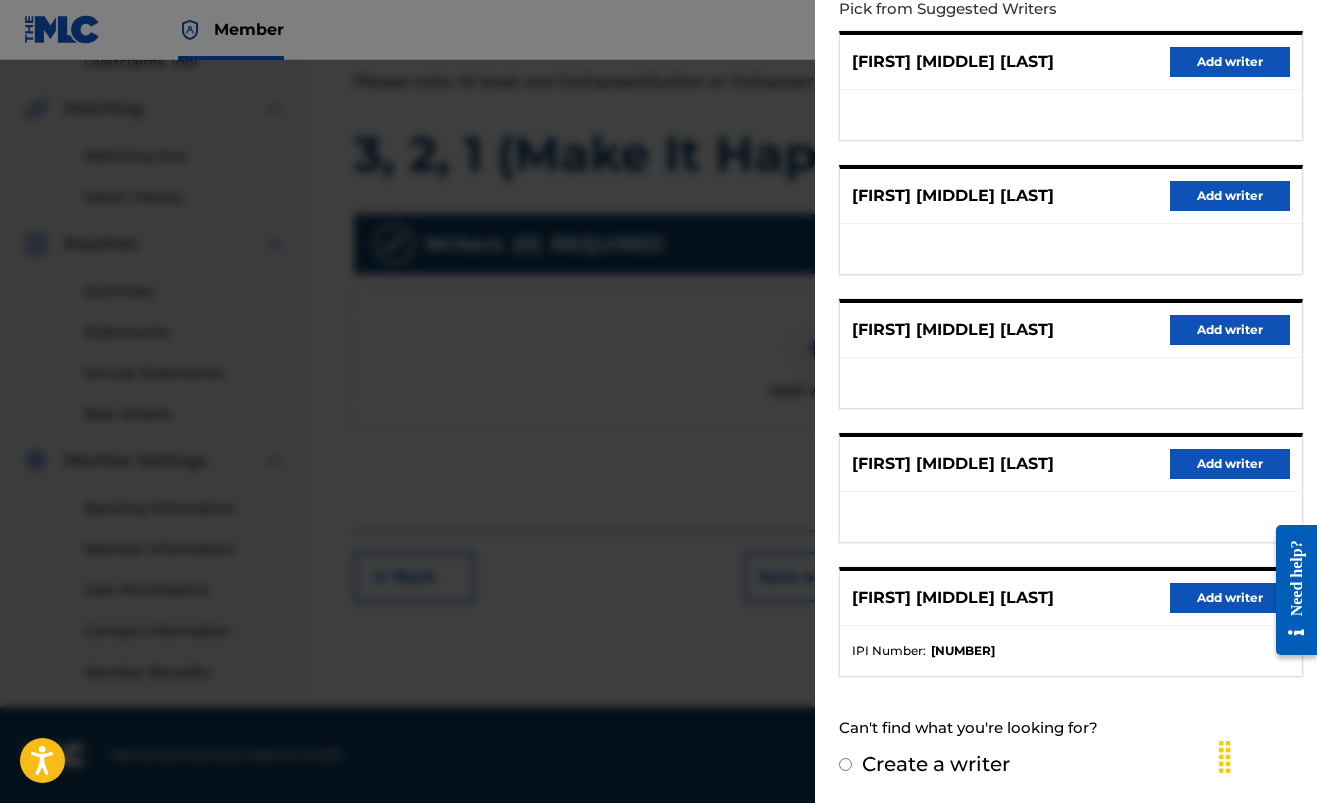 scroll, scrollTop: 238, scrollLeft: 0, axis: vertical 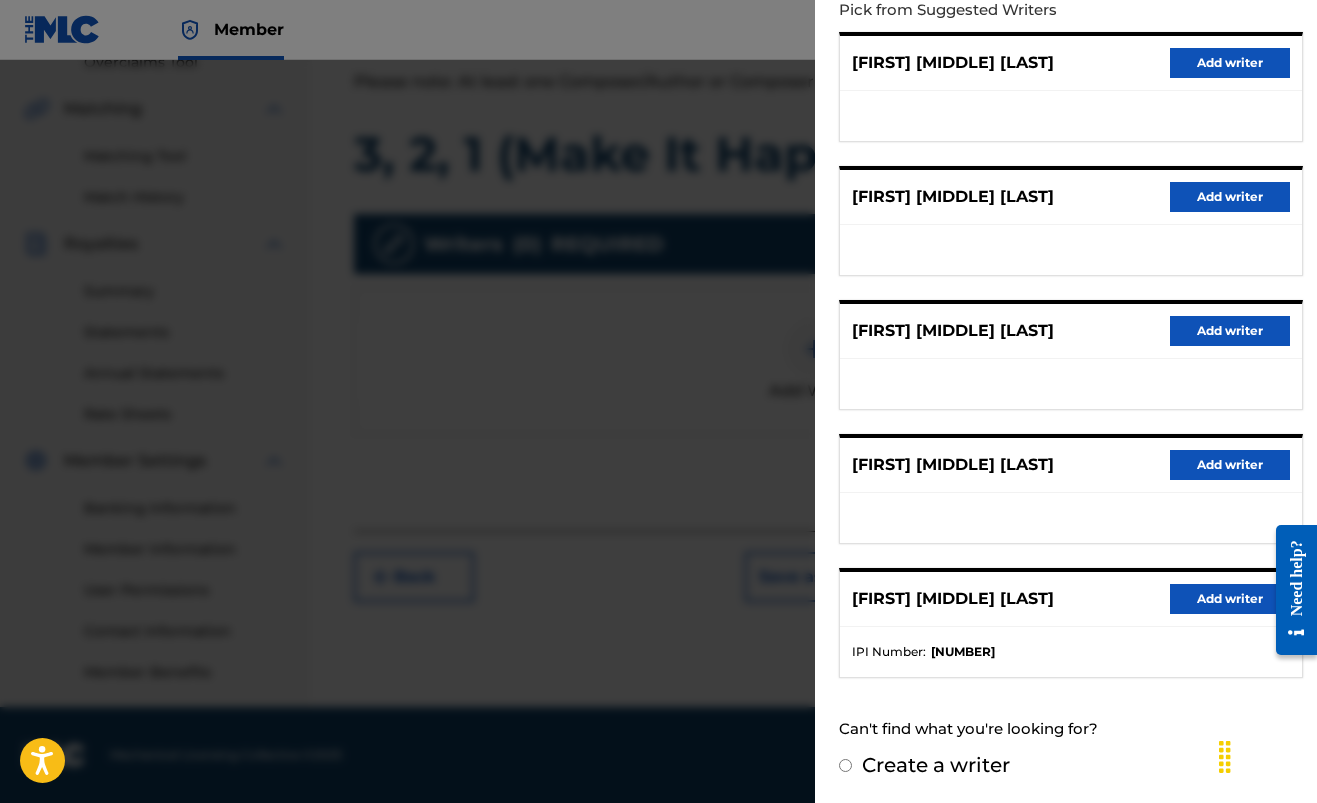 click on "[FIRST] [MIDDLE] [LAST]" at bounding box center [953, 465] 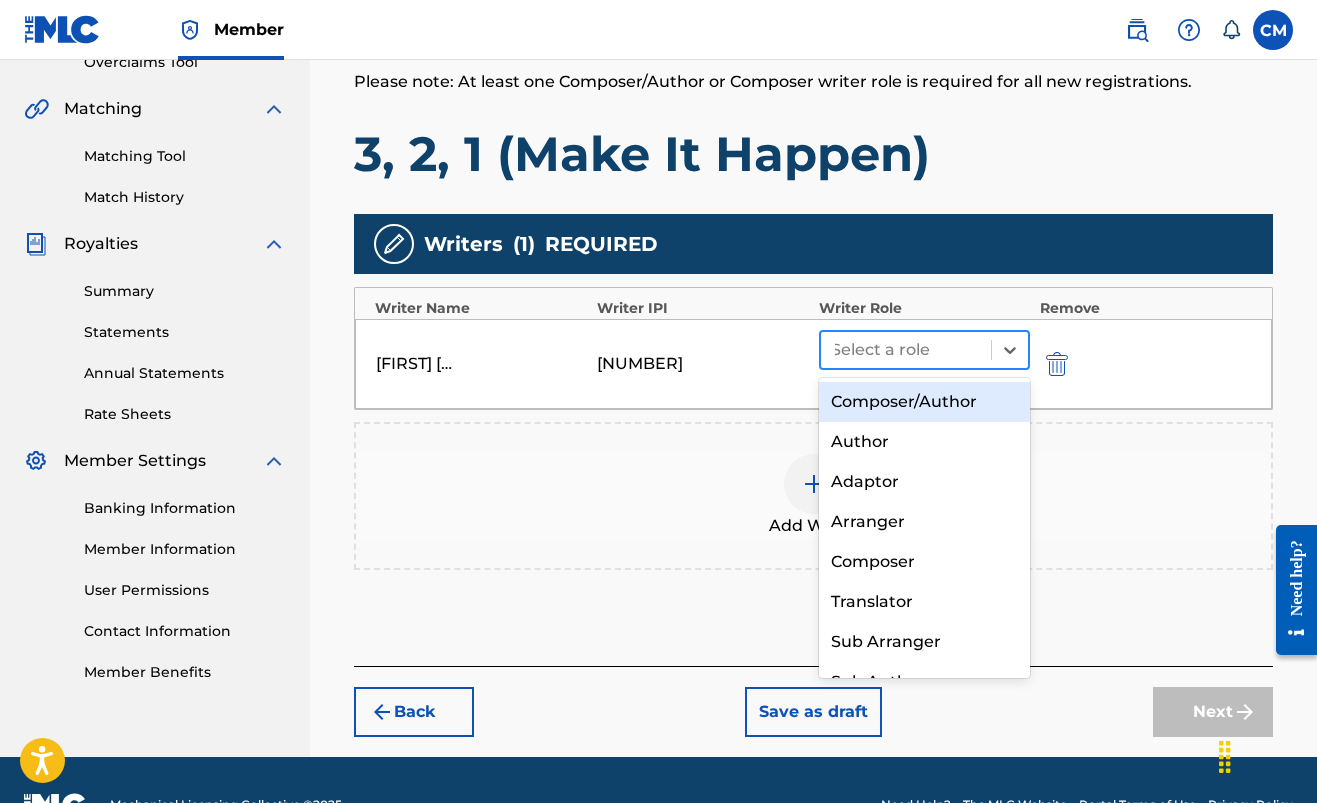 click at bounding box center (906, 350) 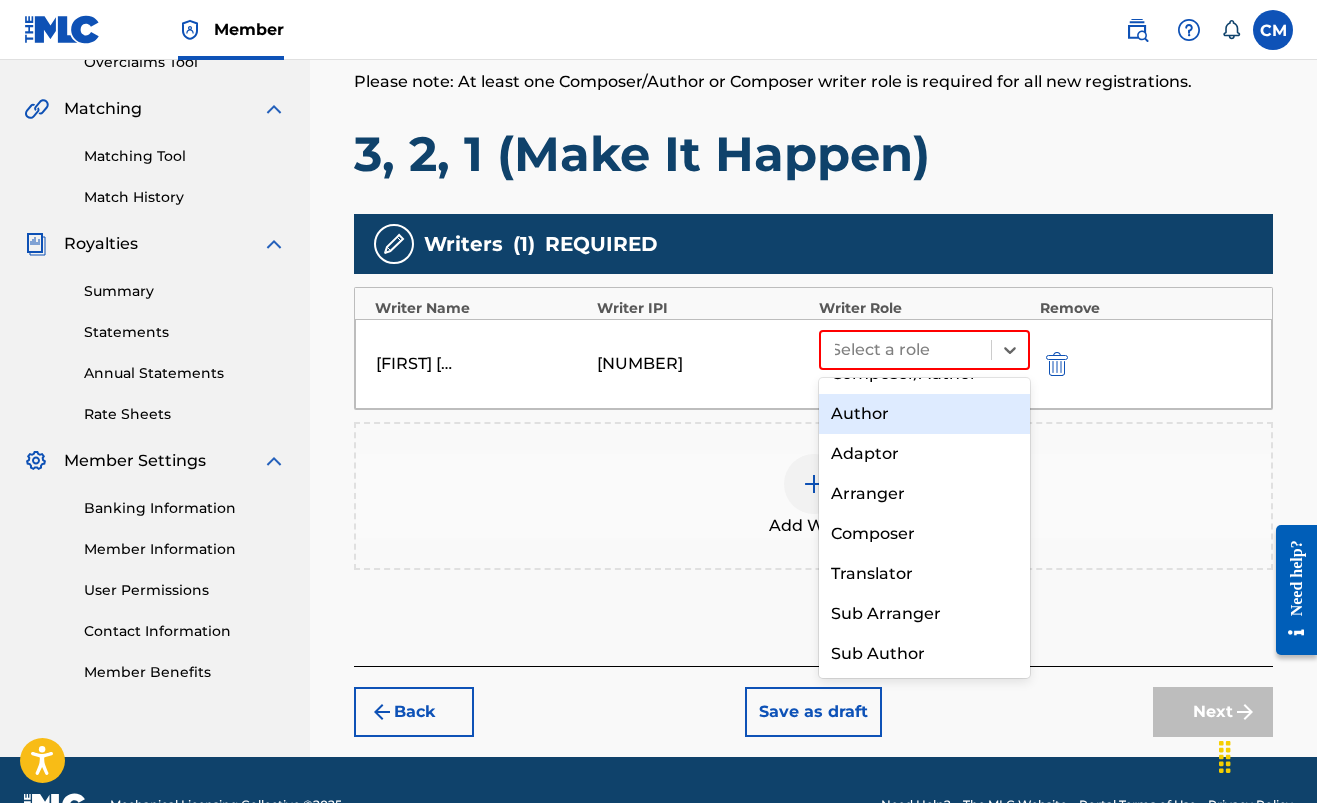 scroll, scrollTop: 28, scrollLeft: 0, axis: vertical 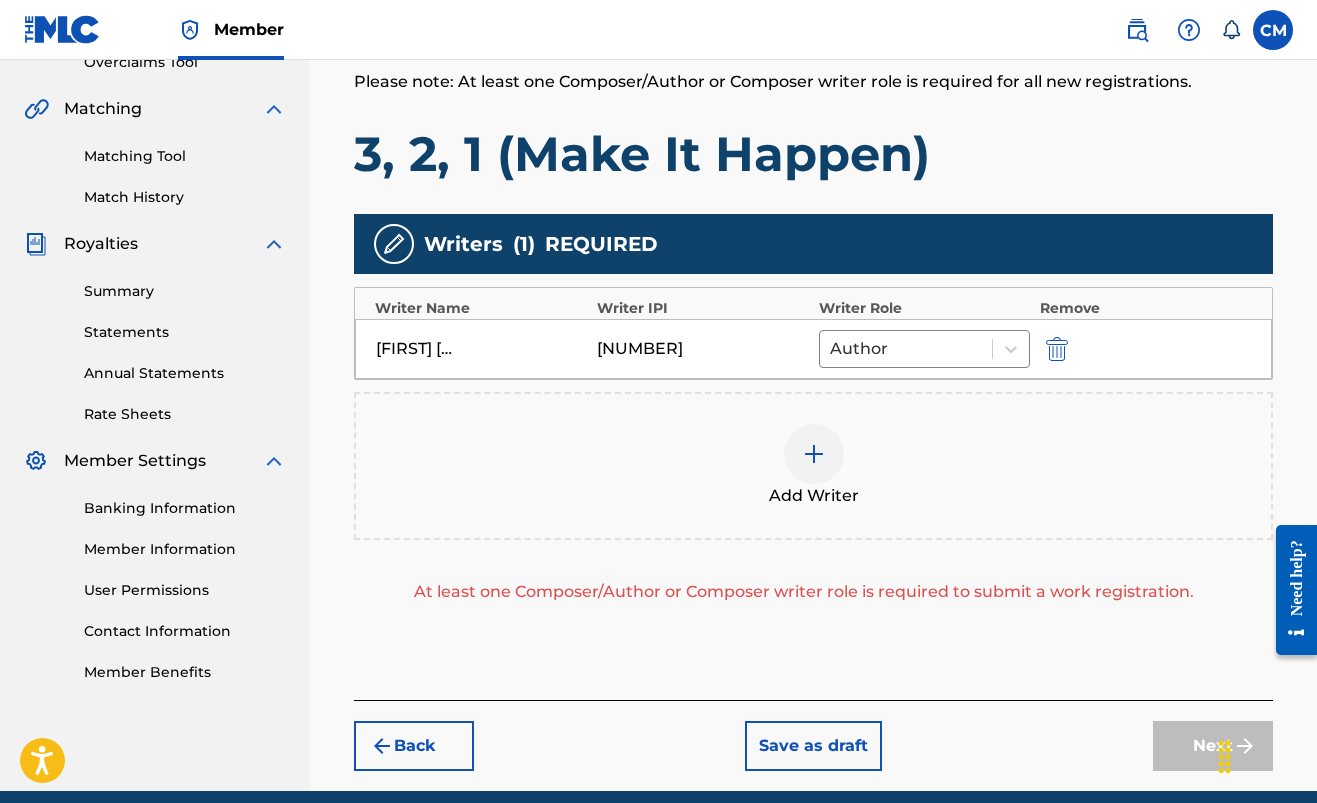 click at bounding box center [814, 454] 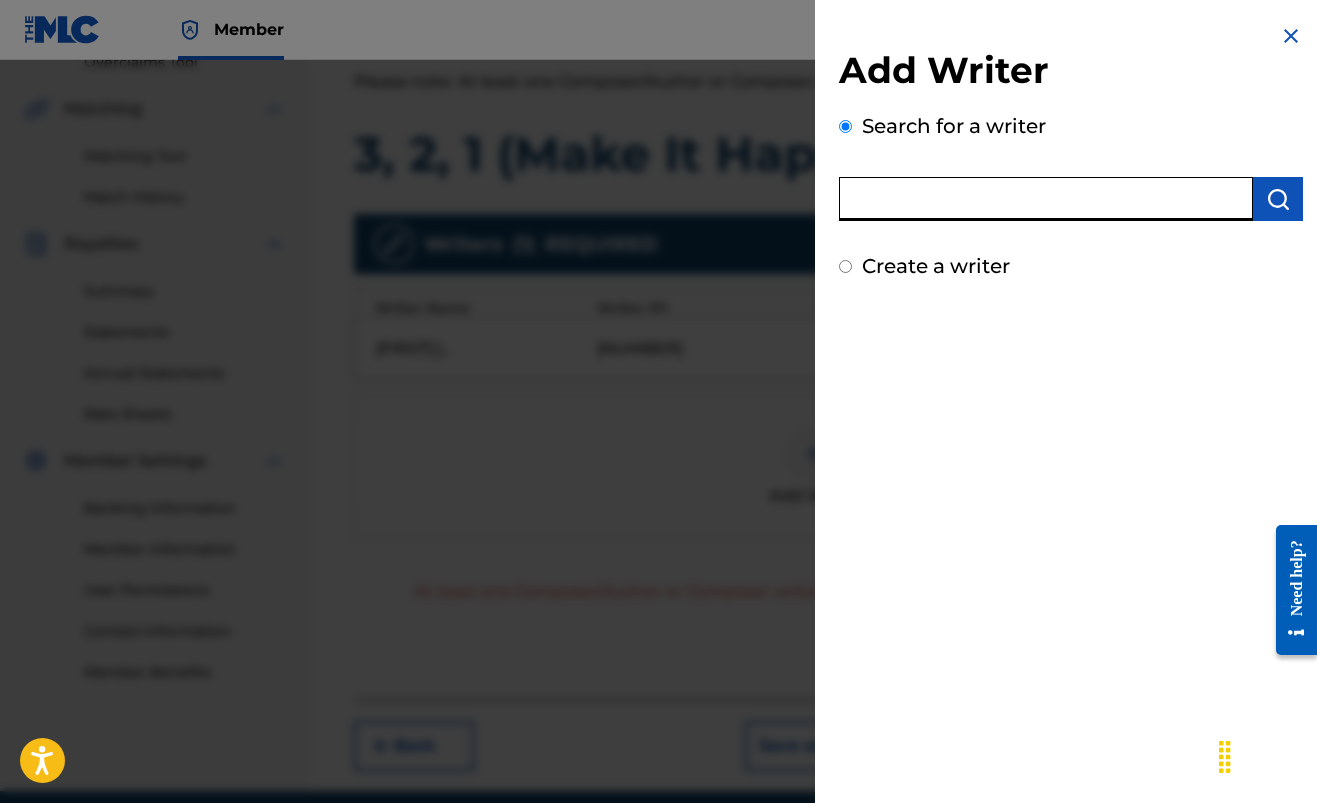 click at bounding box center [1046, 199] 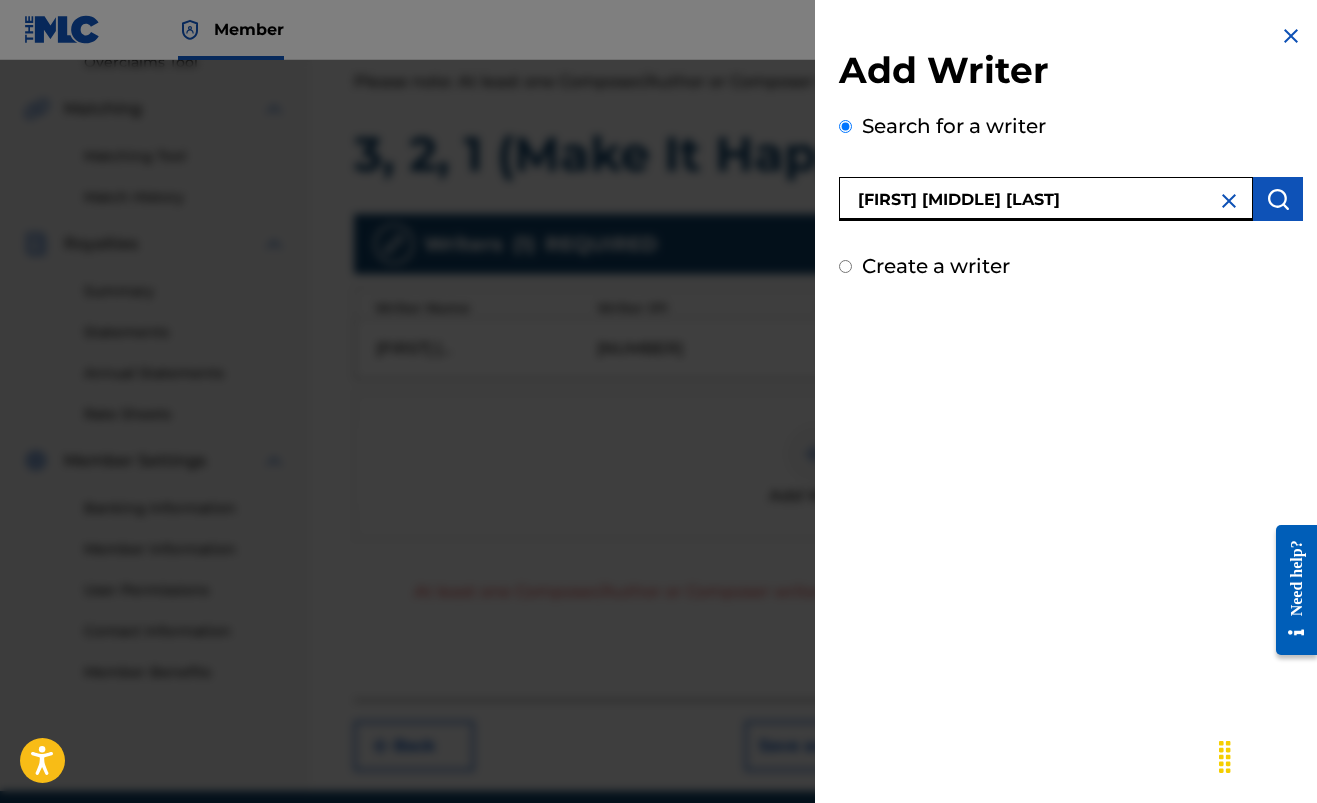 type on "[FIRST] [MIDDLE] [LAST]" 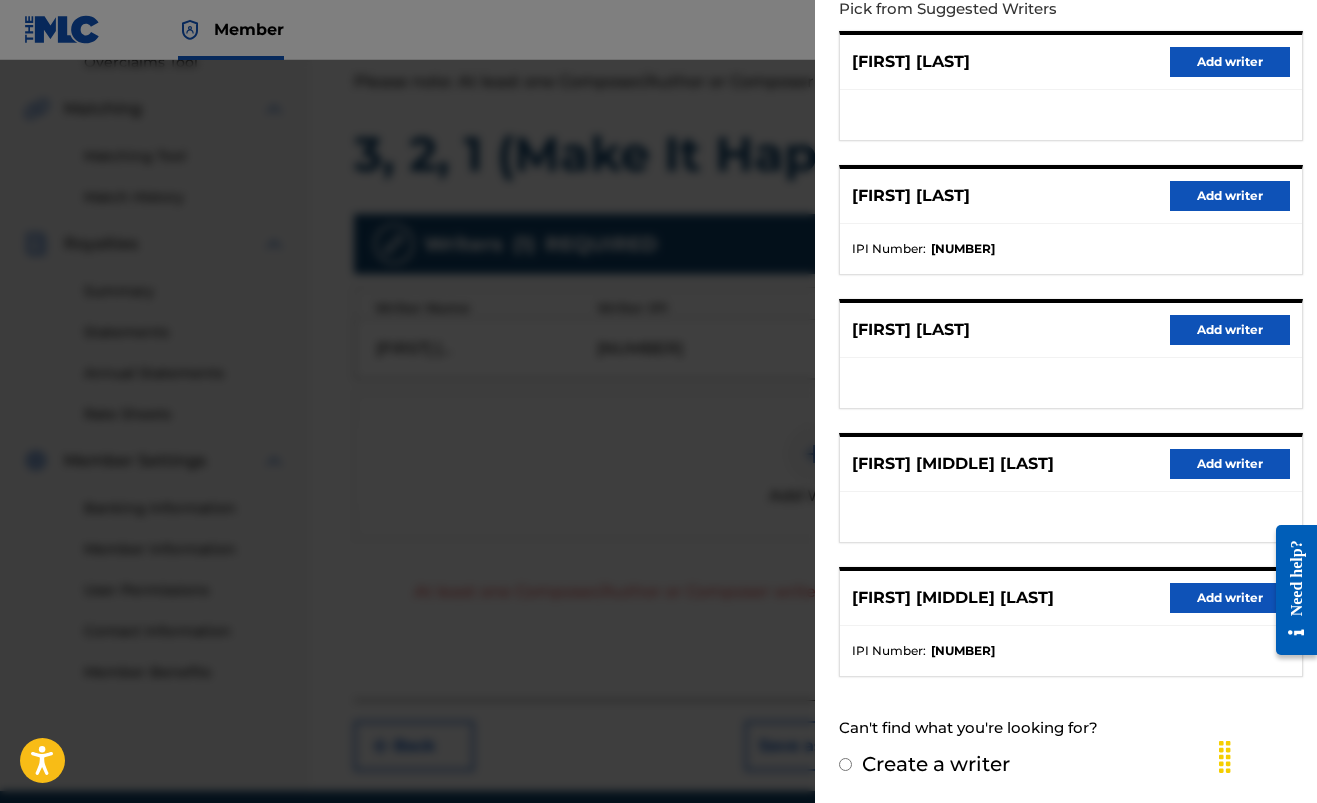 scroll, scrollTop: 238, scrollLeft: 0, axis: vertical 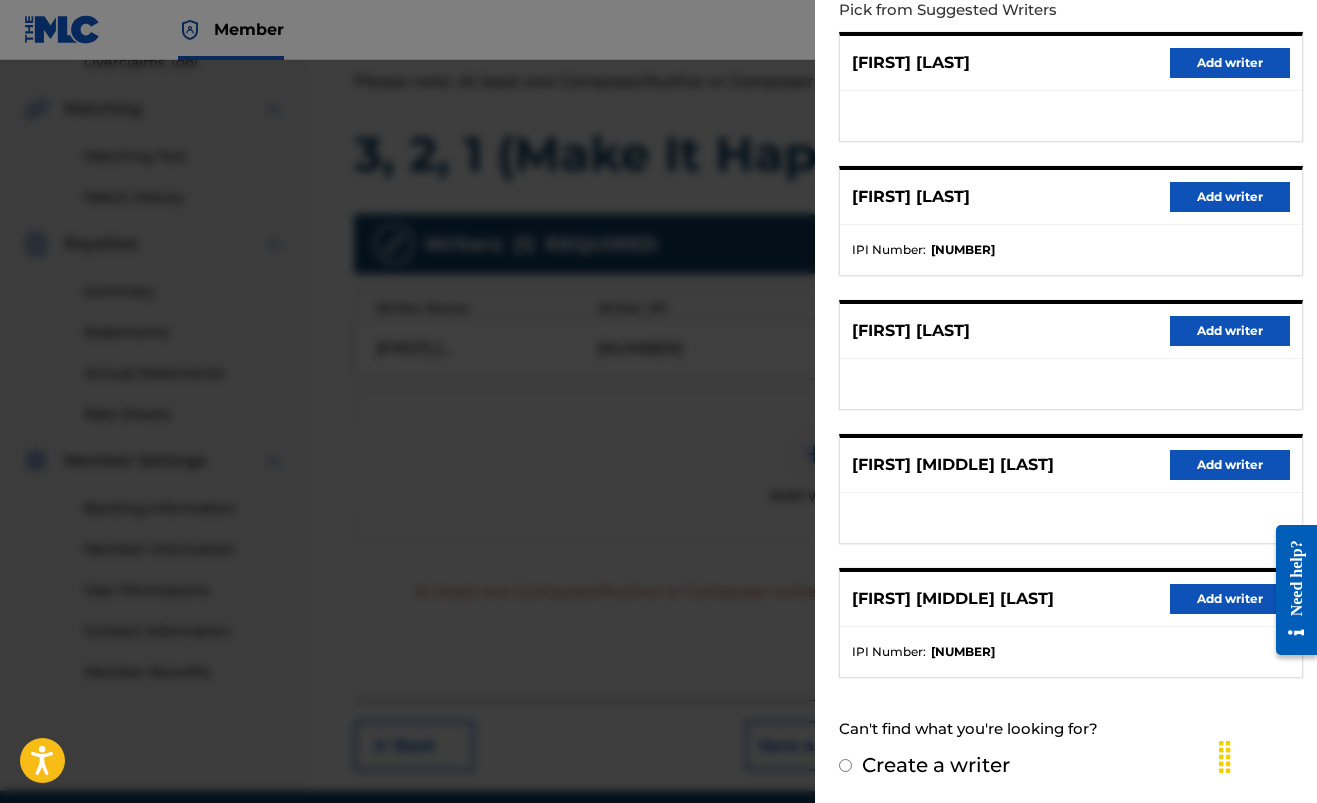 click on "Add writer" at bounding box center (1230, 599) 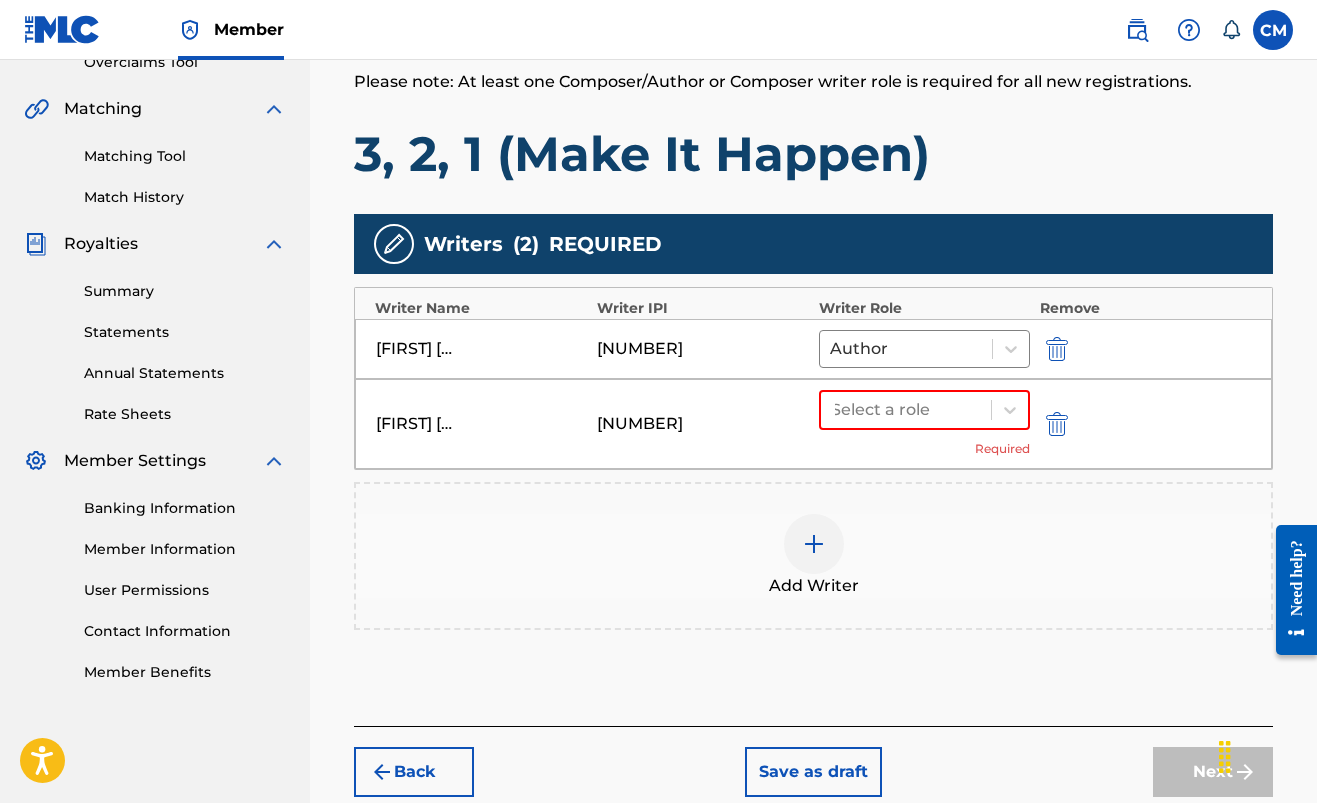 click at bounding box center [814, 544] 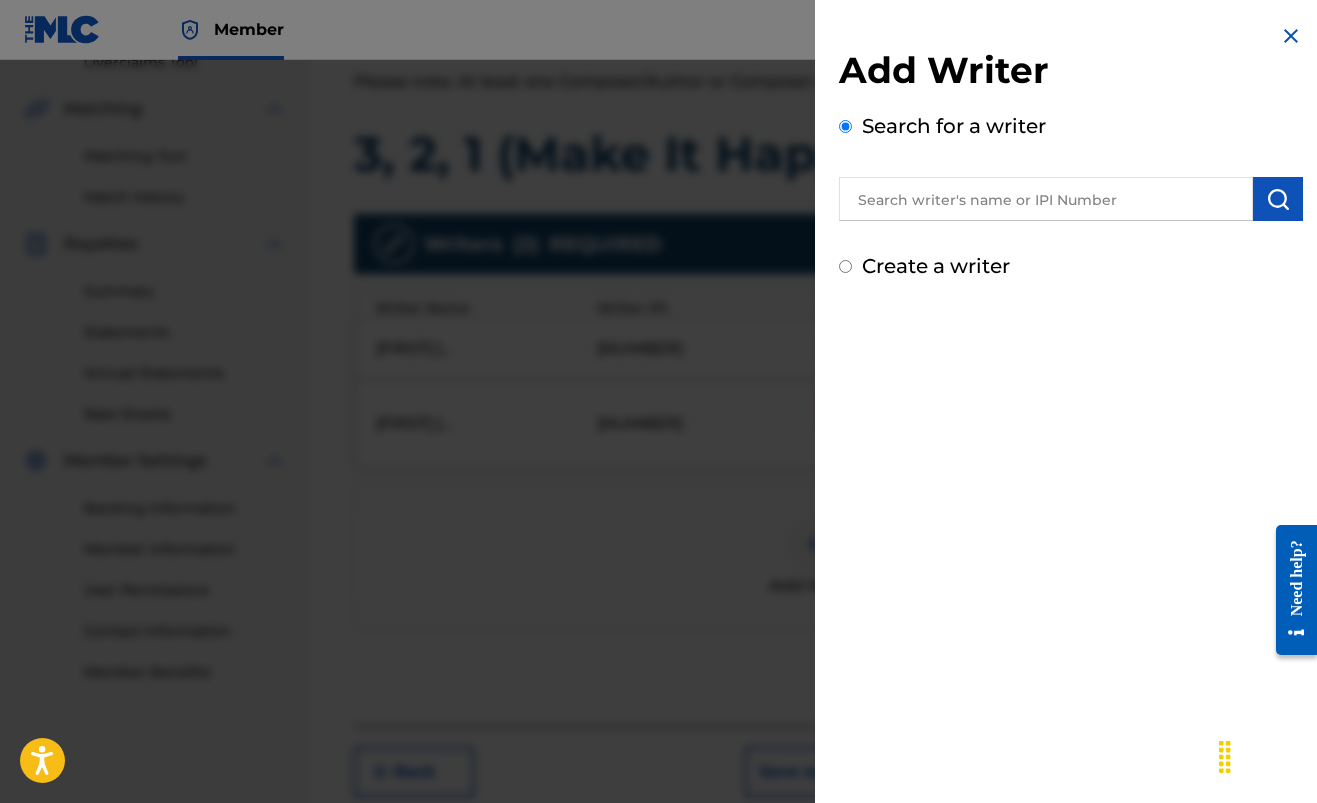 click on "Search for a writer" at bounding box center (1071, 166) 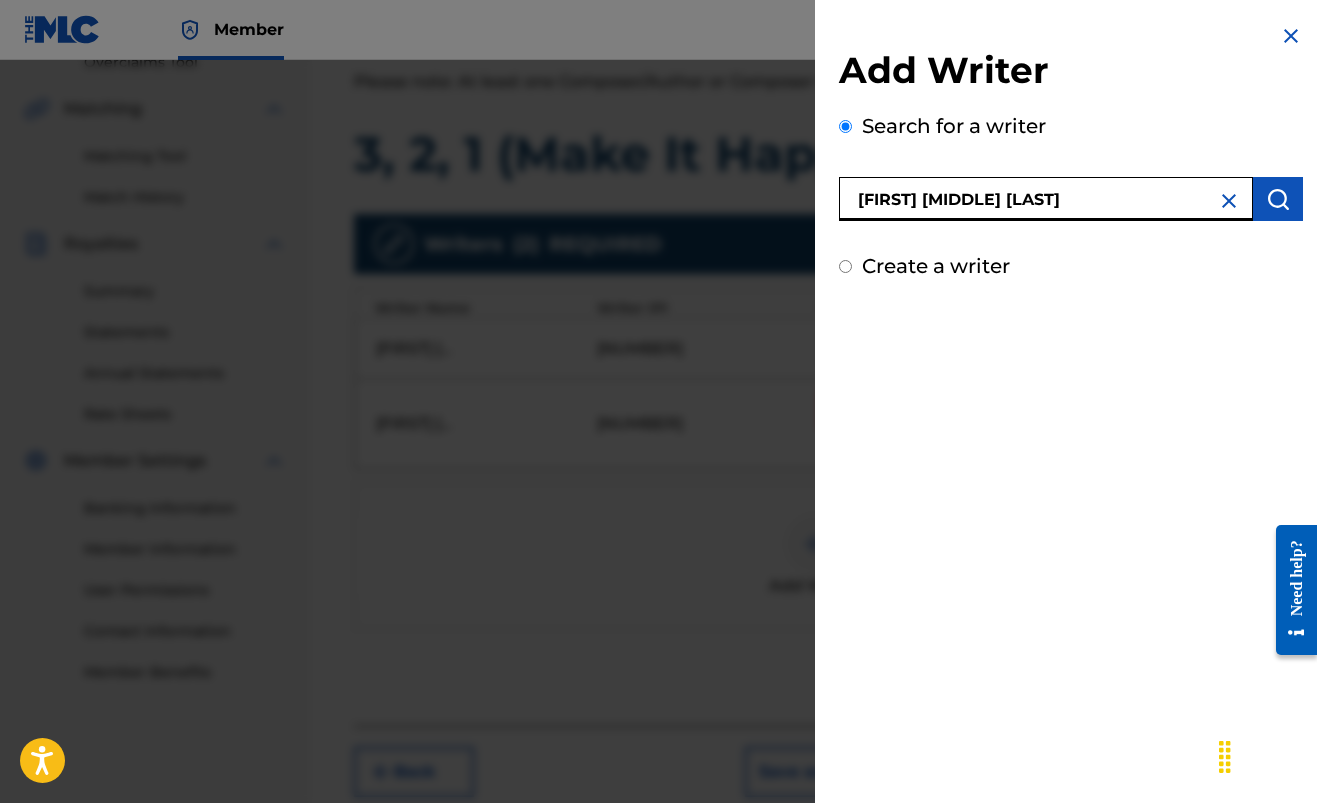 type on "[FIRST] [MIDDLE] [LAST]" 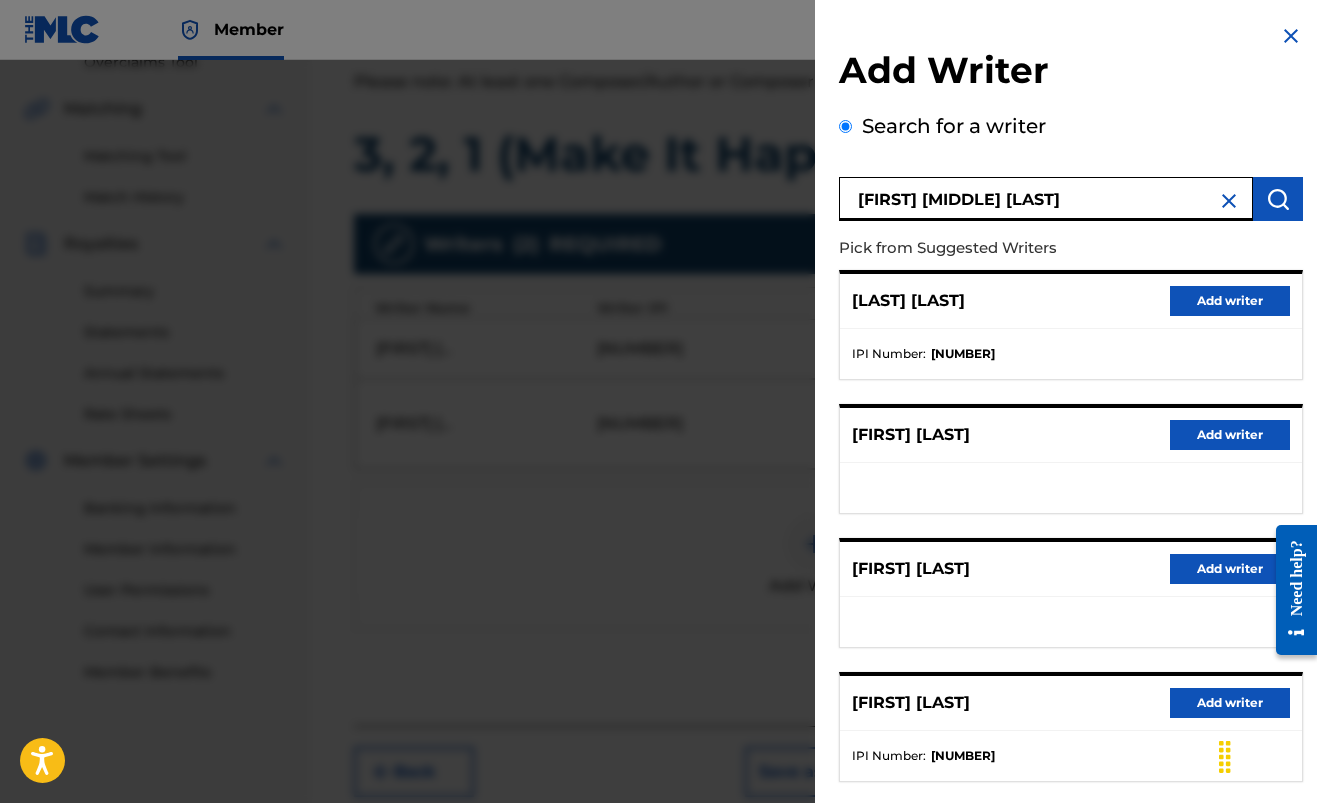 scroll, scrollTop: 0, scrollLeft: 0, axis: both 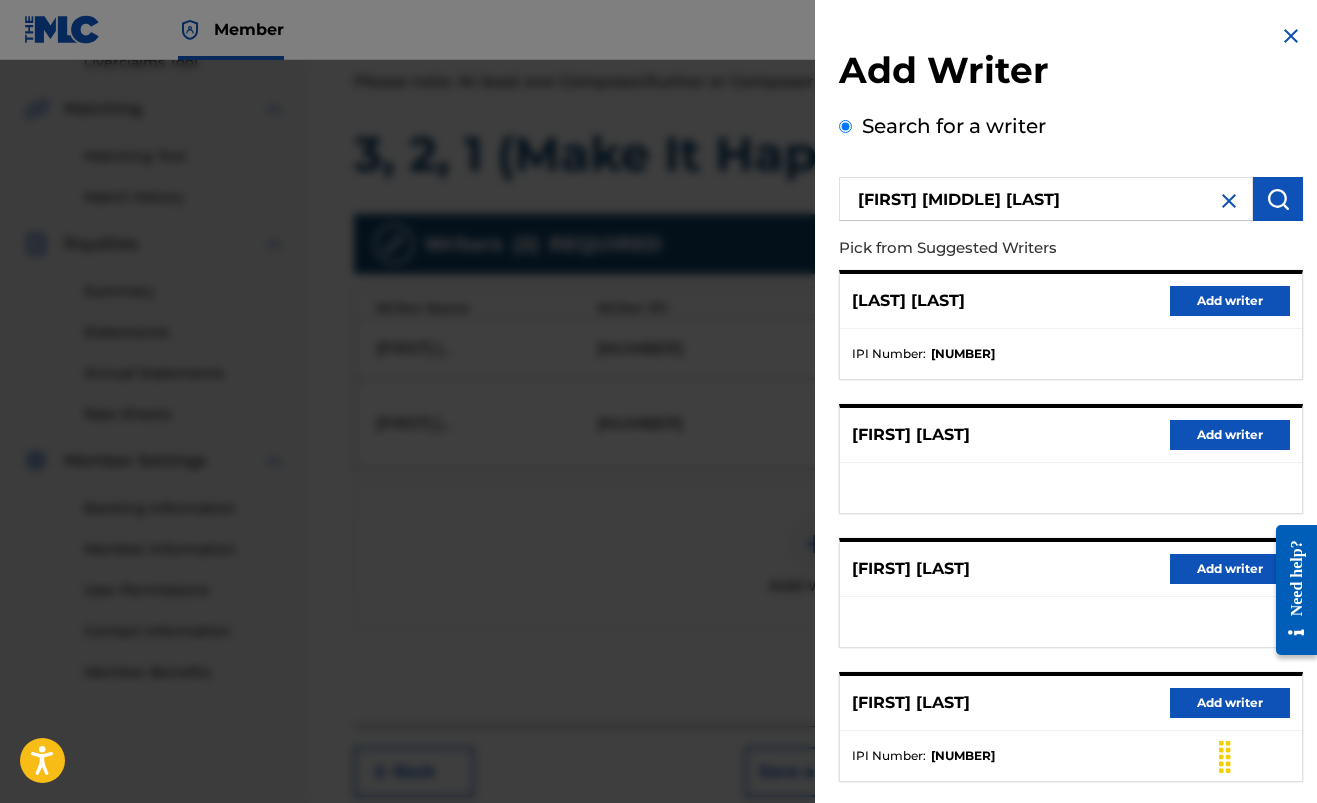 click at bounding box center [1229, 201] 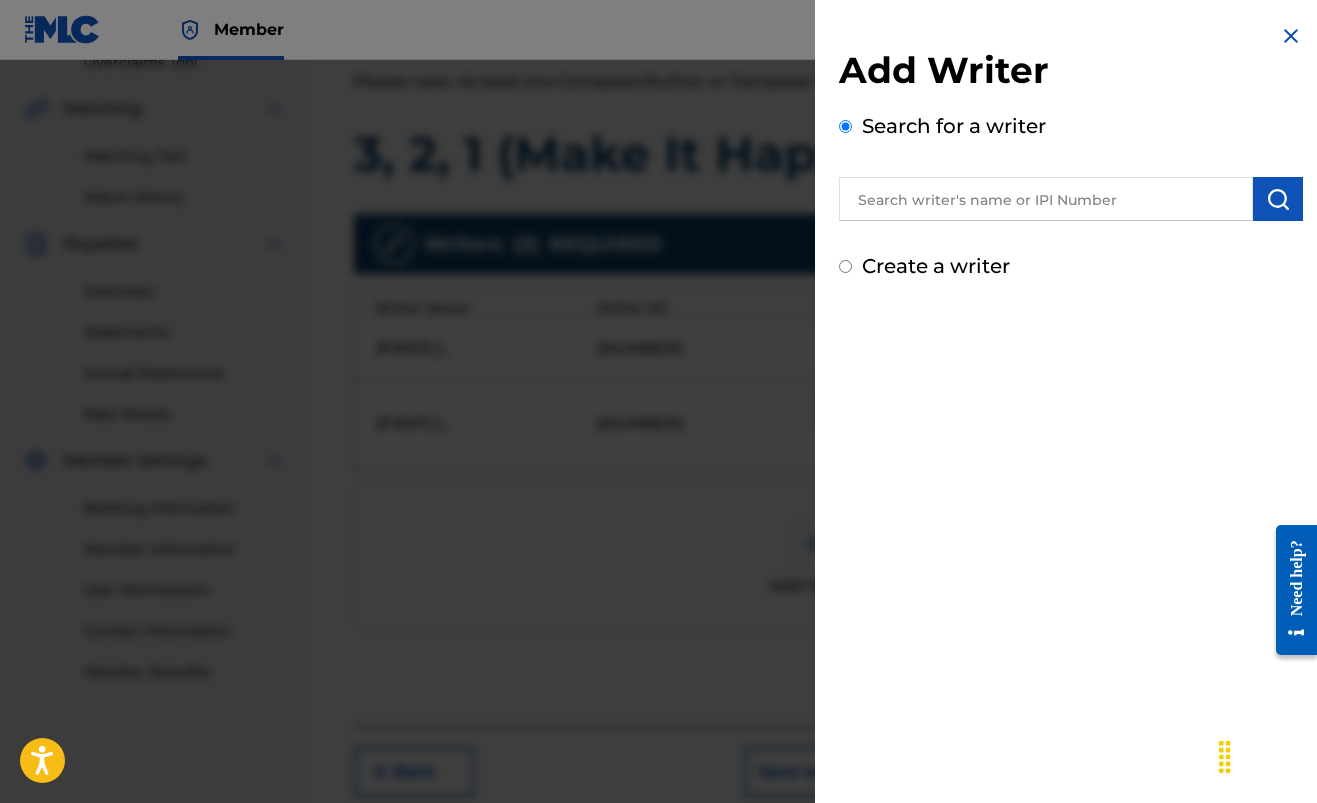 click at bounding box center [1046, 199] 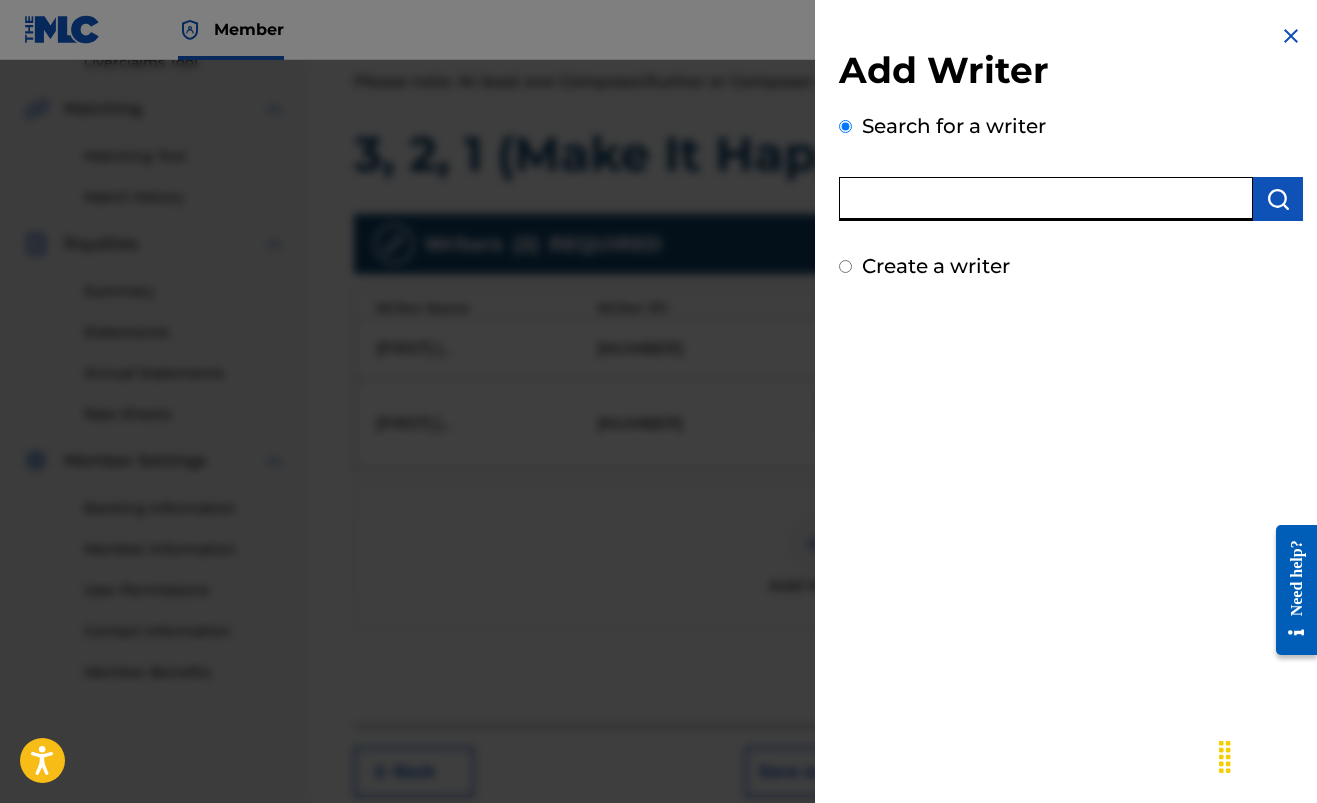 paste on "[NUMBER]" 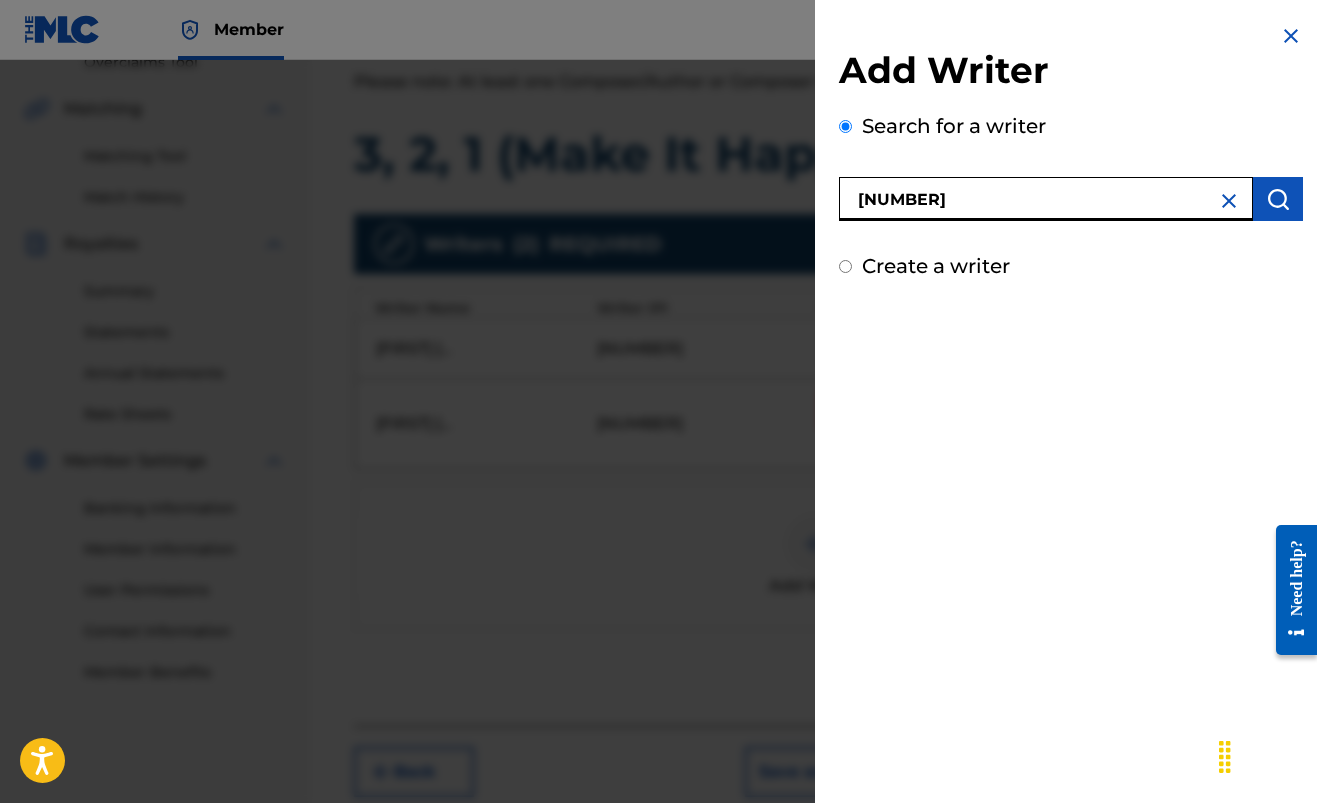 type on "[NUMBER]" 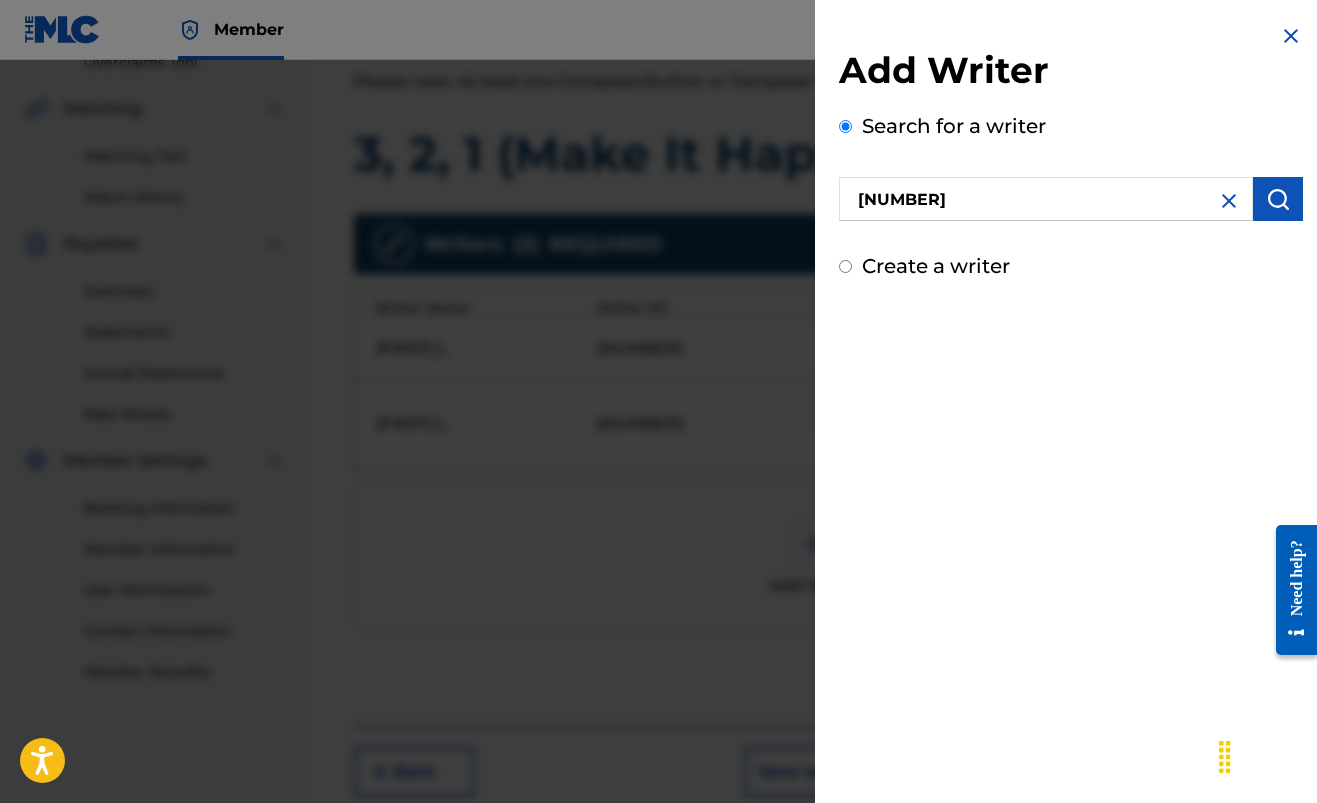 click on "[NUMBER]" at bounding box center [1071, 196] 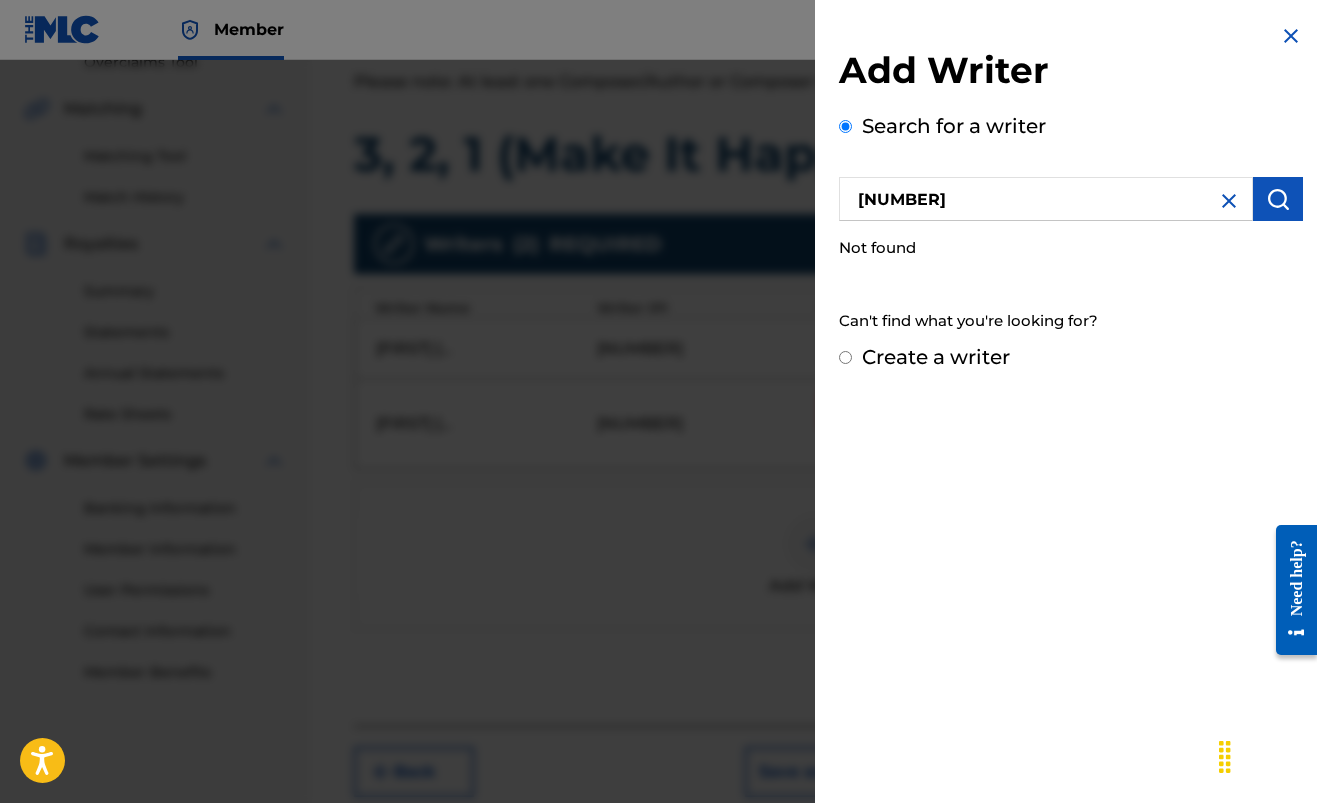 click on "Create a writer" at bounding box center [845, 357] 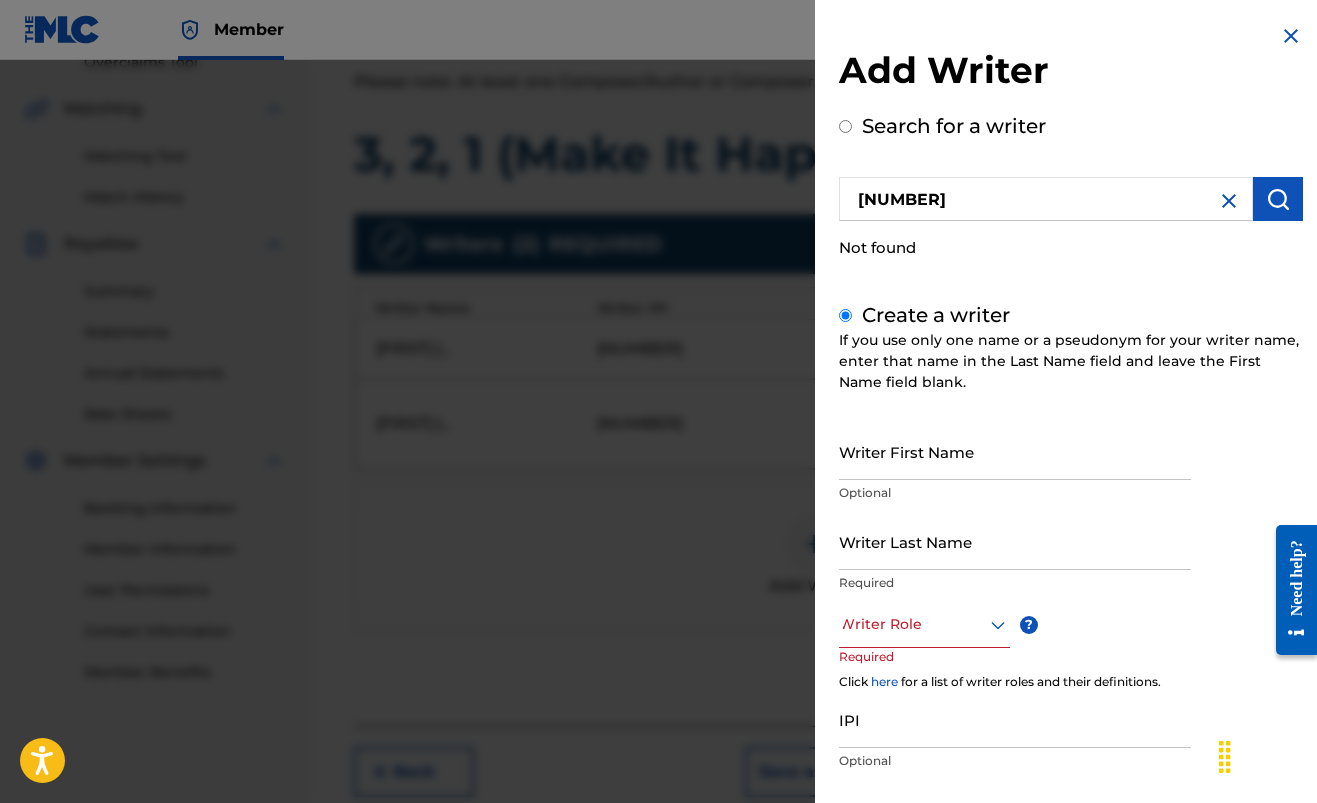 click on "Writer First Name" at bounding box center [1015, 451] 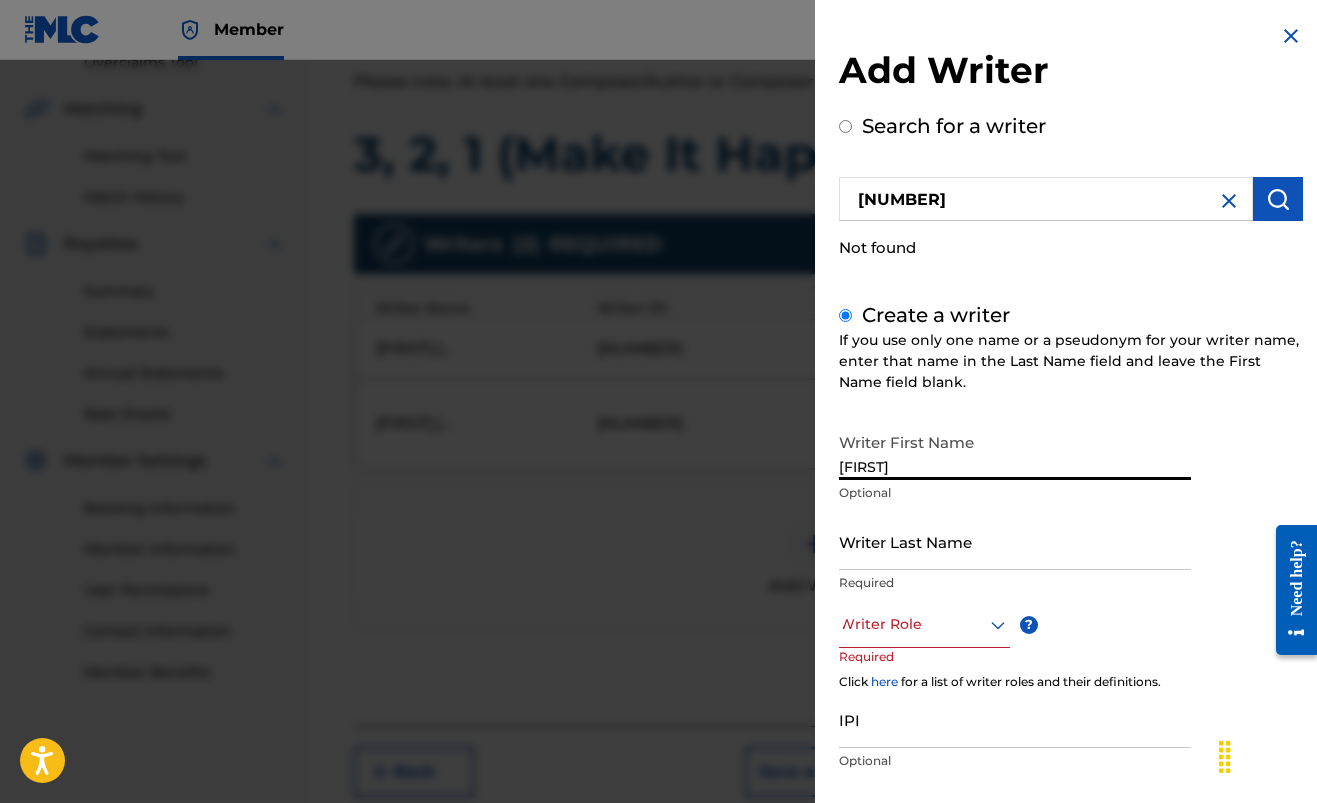 type on "[FIRST]" 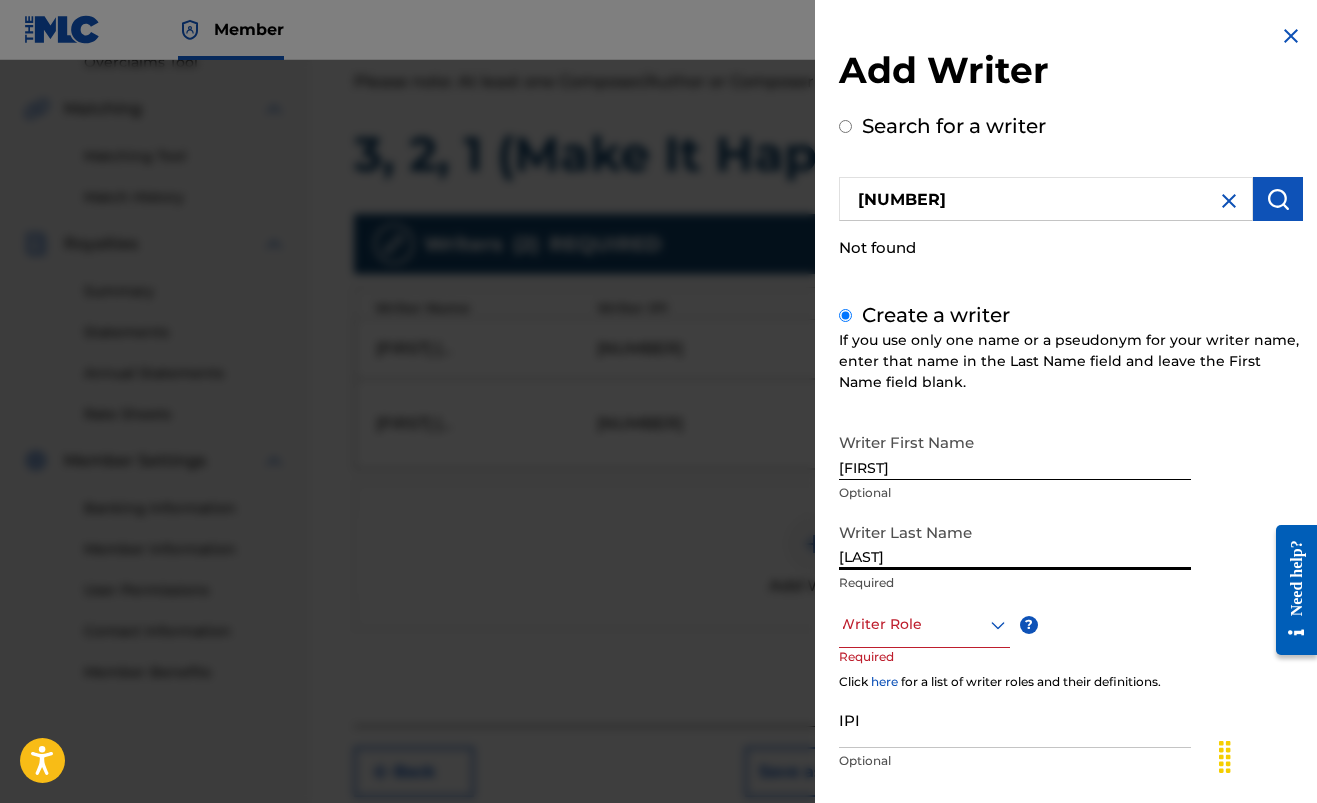 type on "[LAST]" 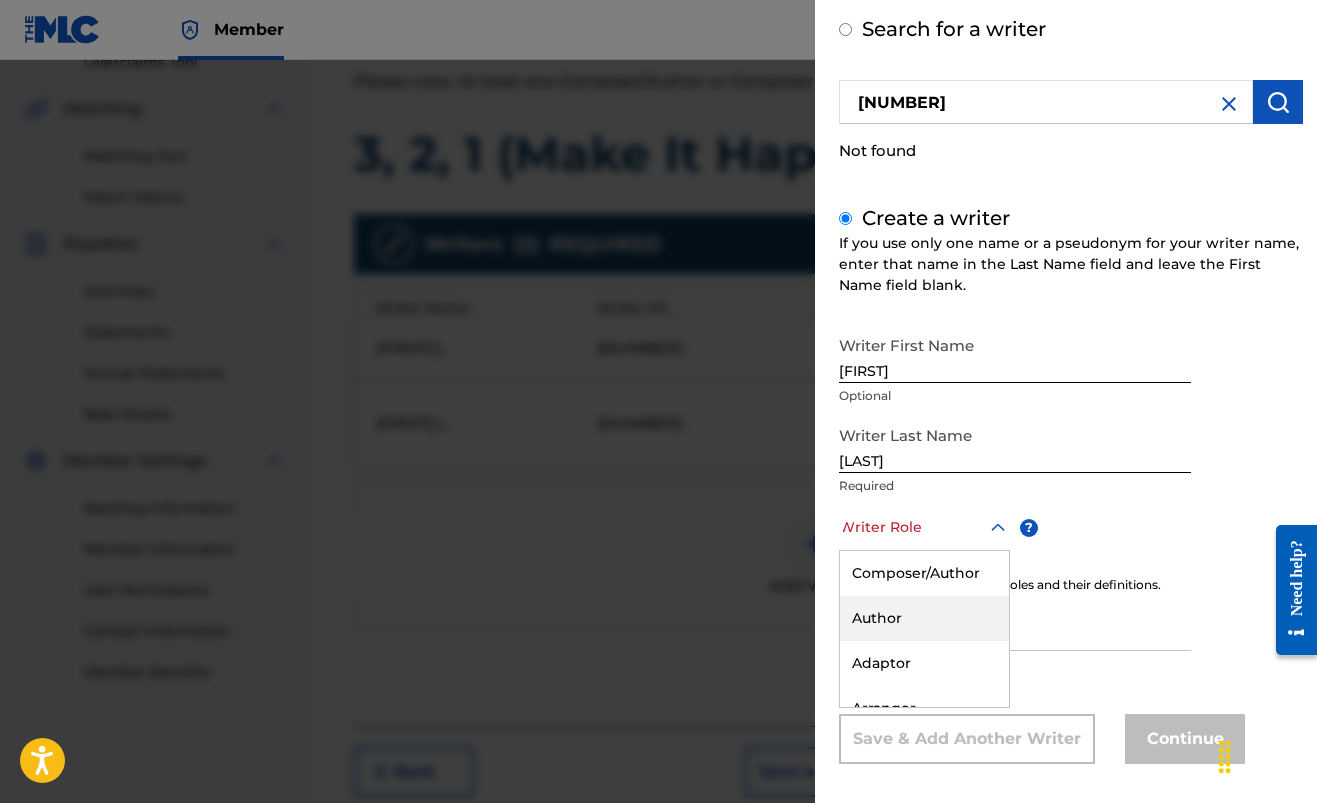 scroll, scrollTop: 111, scrollLeft: 0, axis: vertical 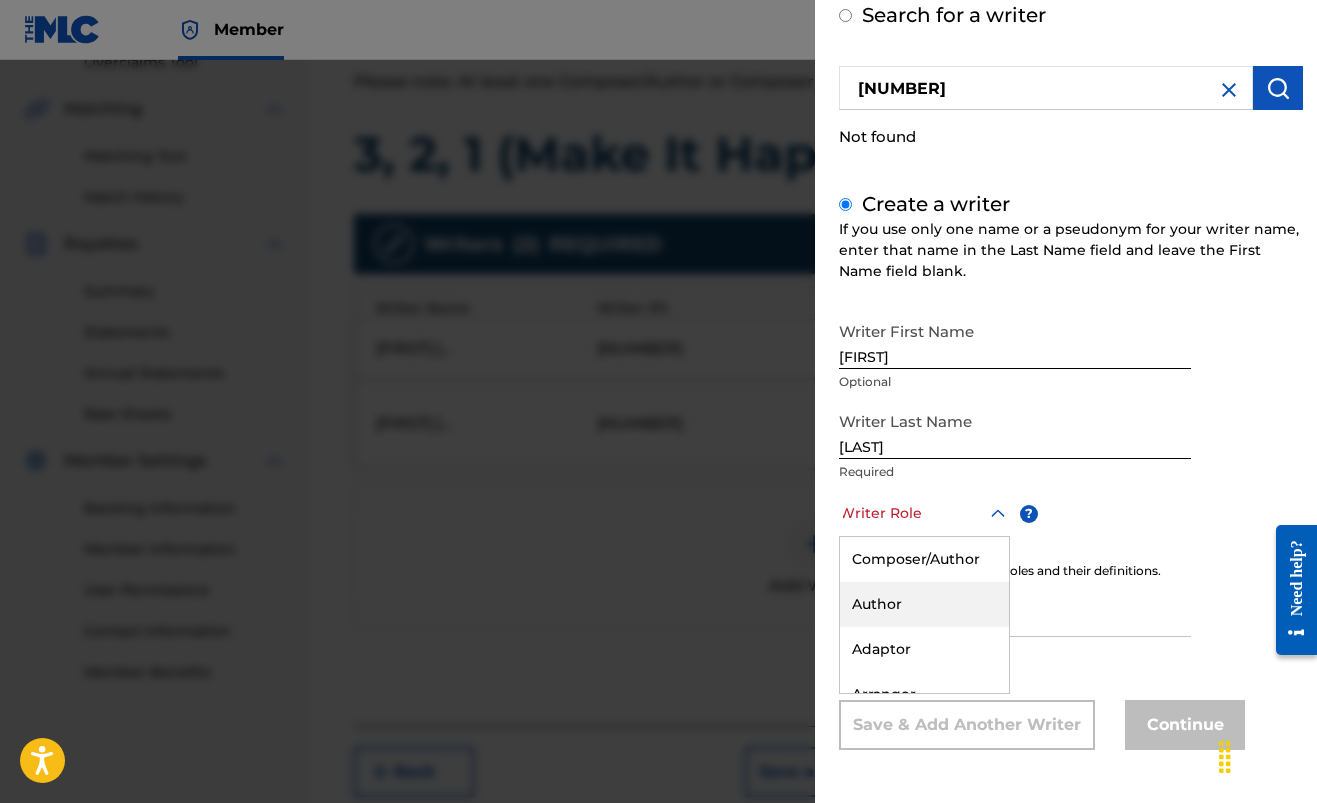 click on "Author" at bounding box center [924, 604] 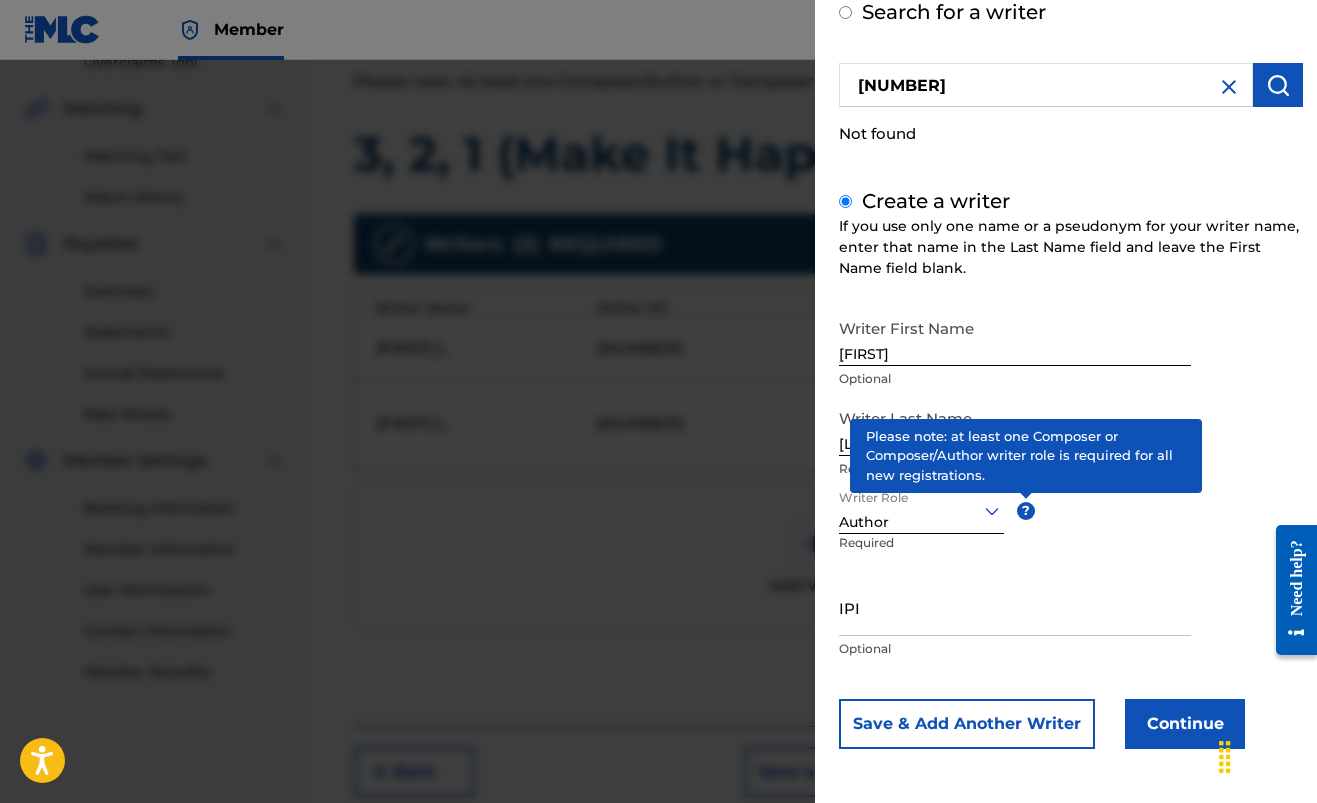scroll, scrollTop: 113, scrollLeft: 0, axis: vertical 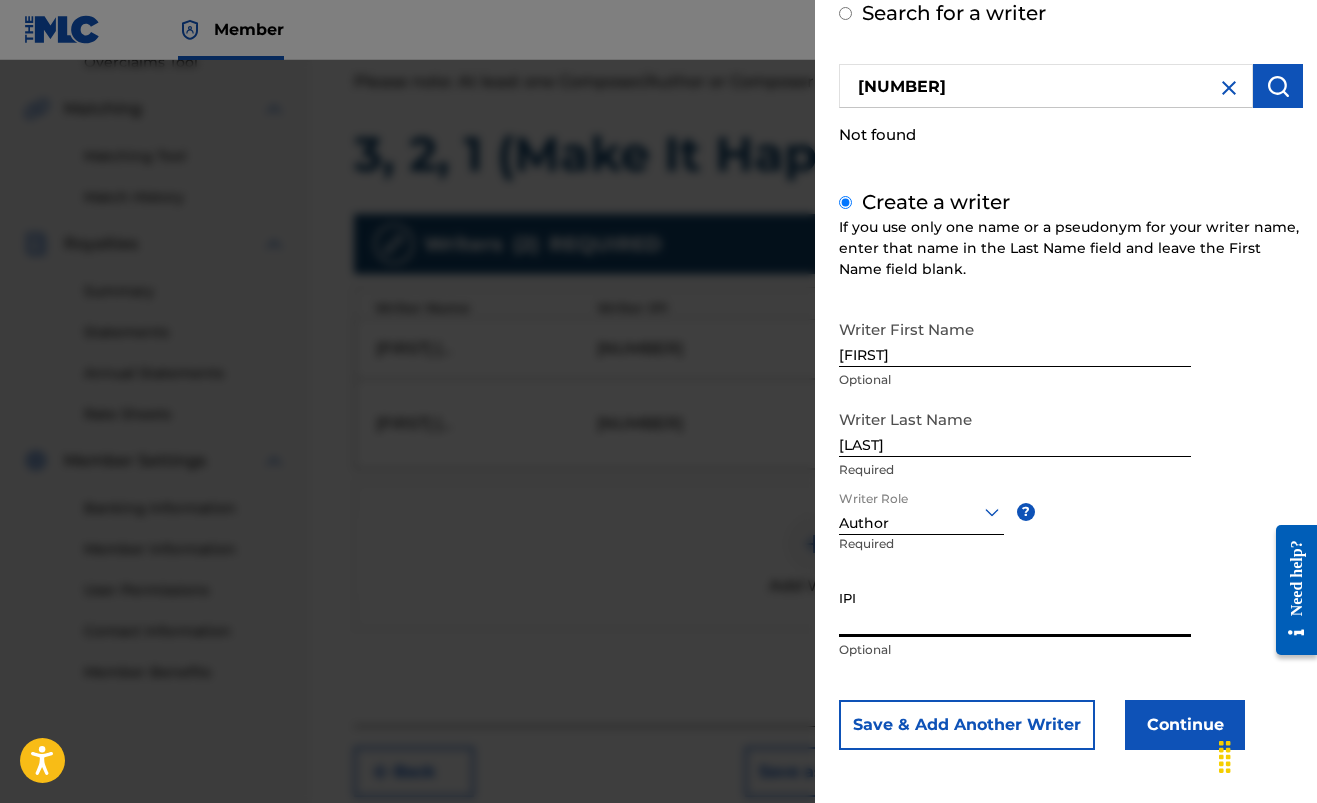 click on "IPI" at bounding box center (1015, 608) 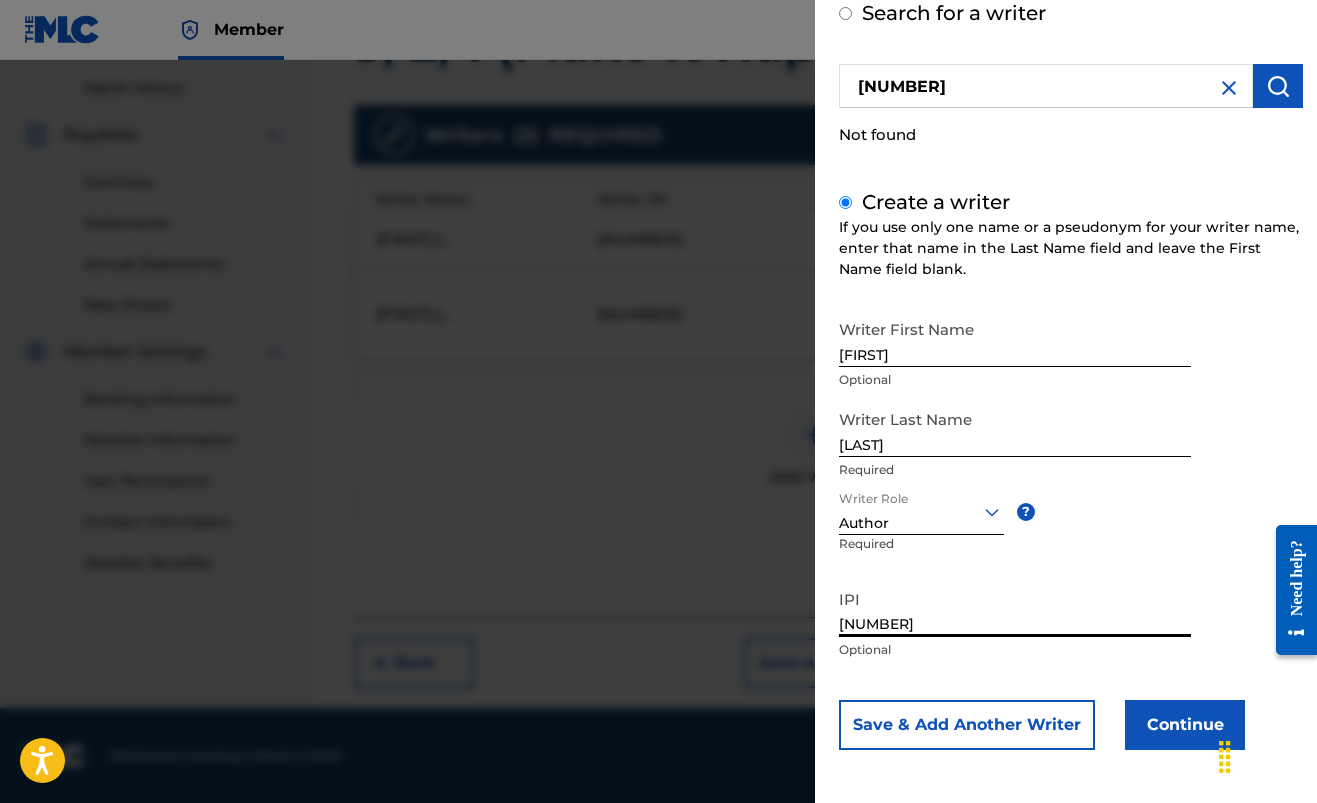 scroll, scrollTop: 547, scrollLeft: 0, axis: vertical 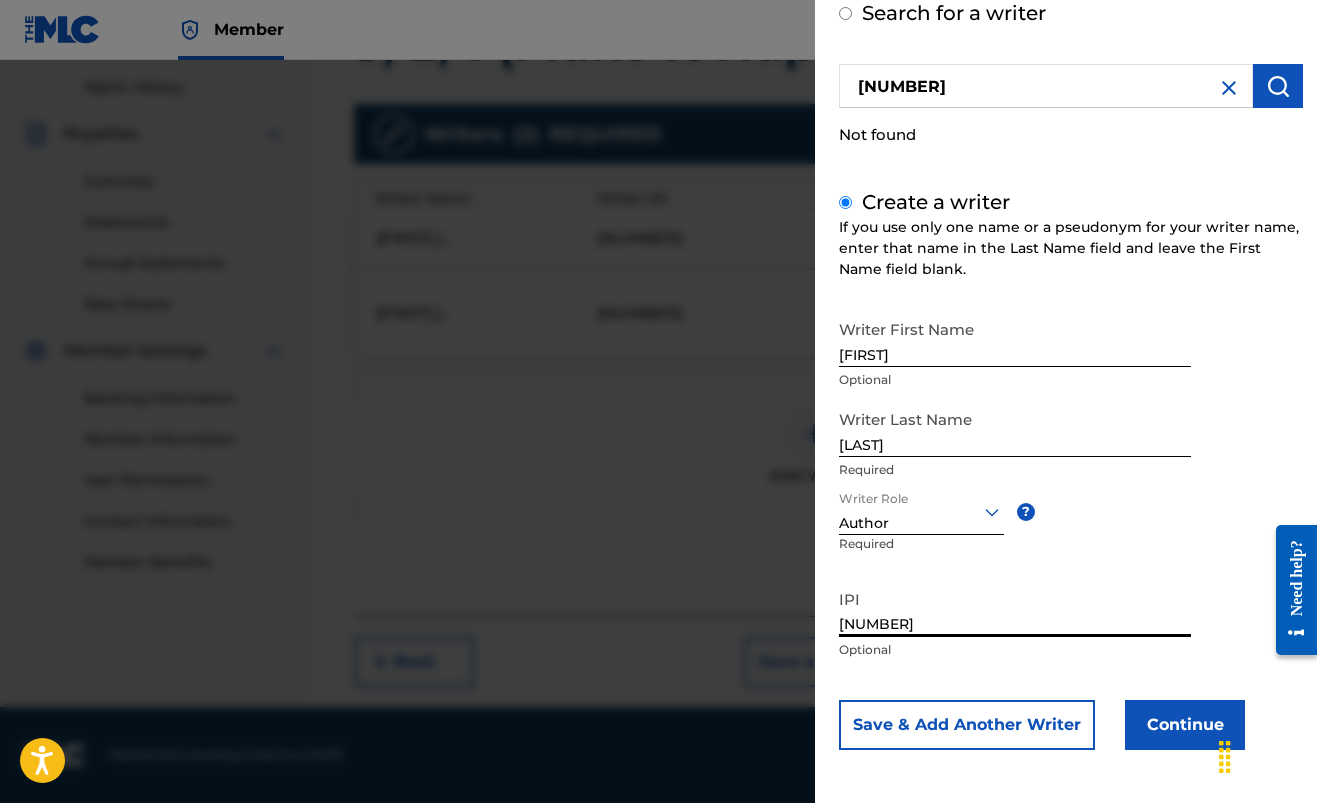 type on "[NUMBER]" 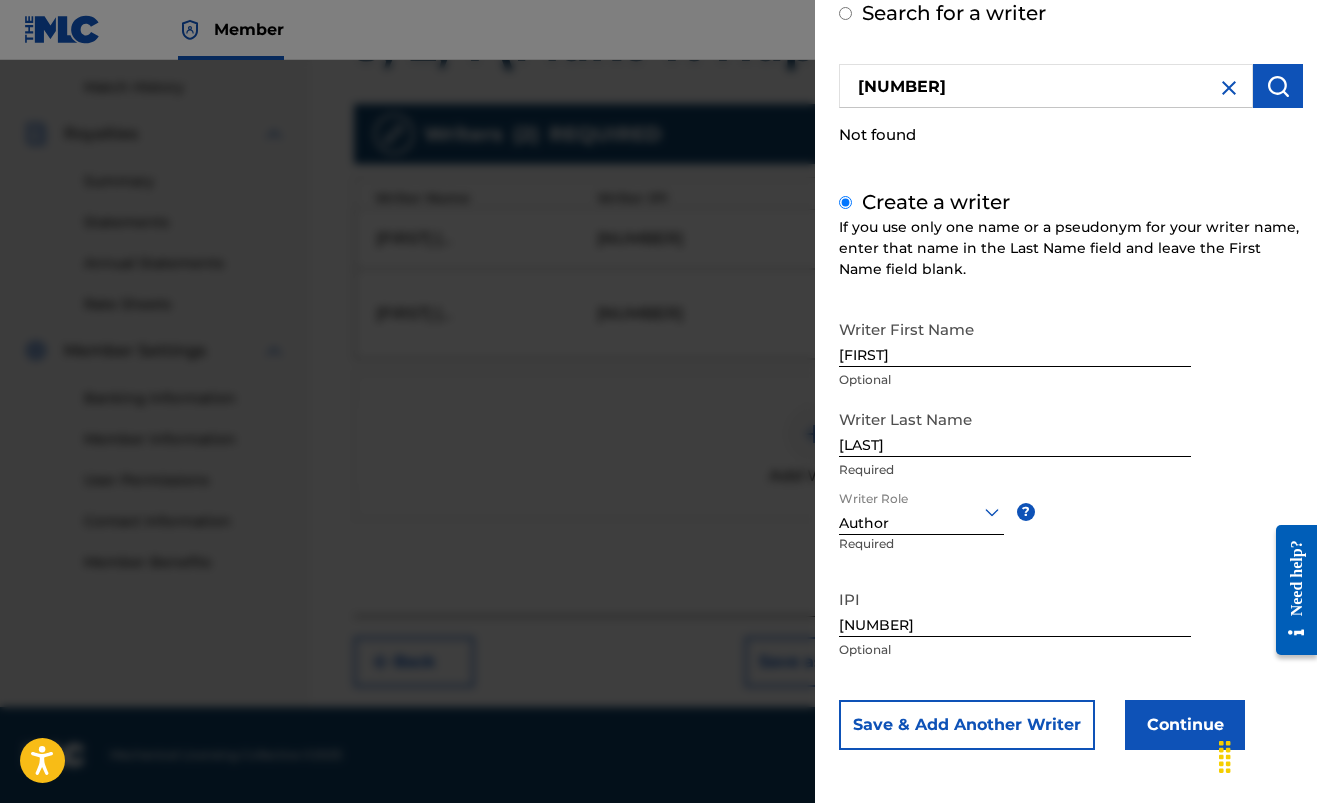 click on "Continue" at bounding box center [1185, 725] 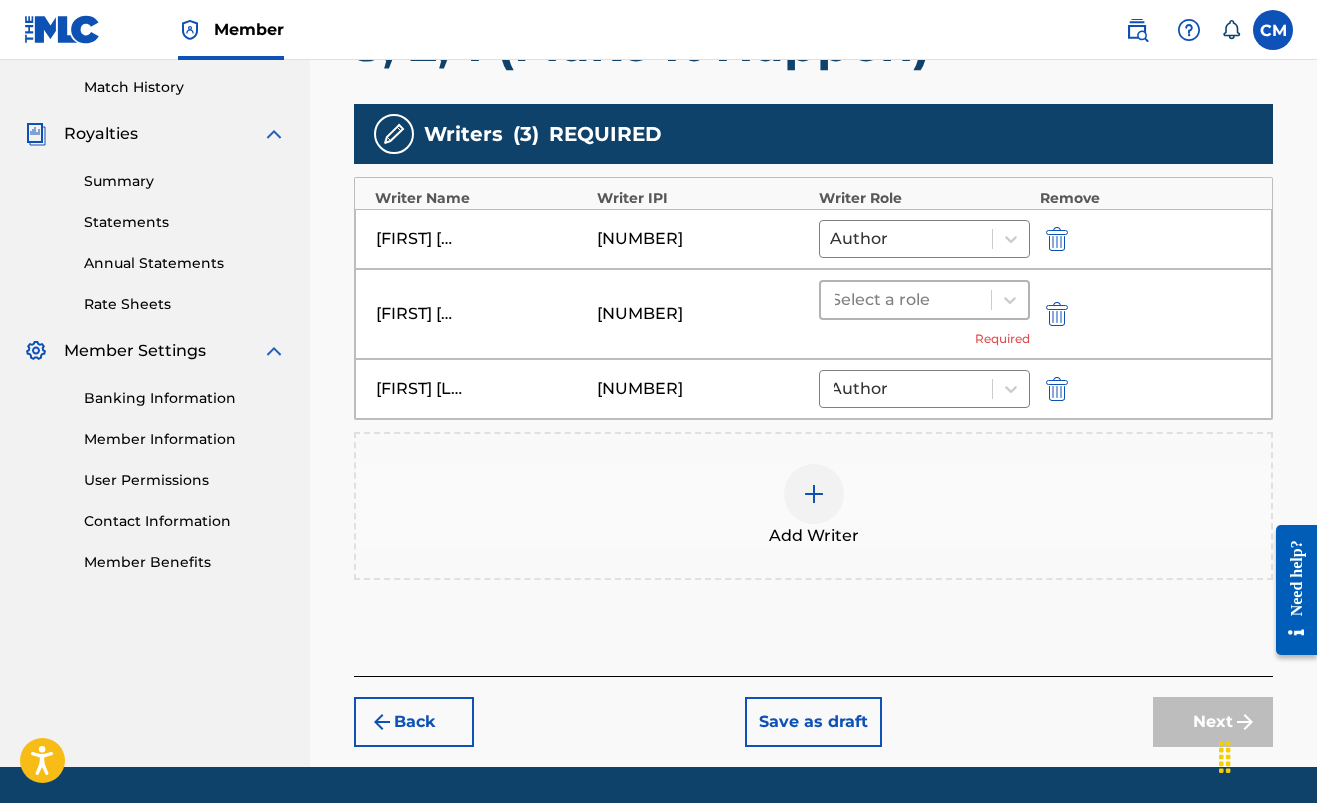 click at bounding box center [906, 300] 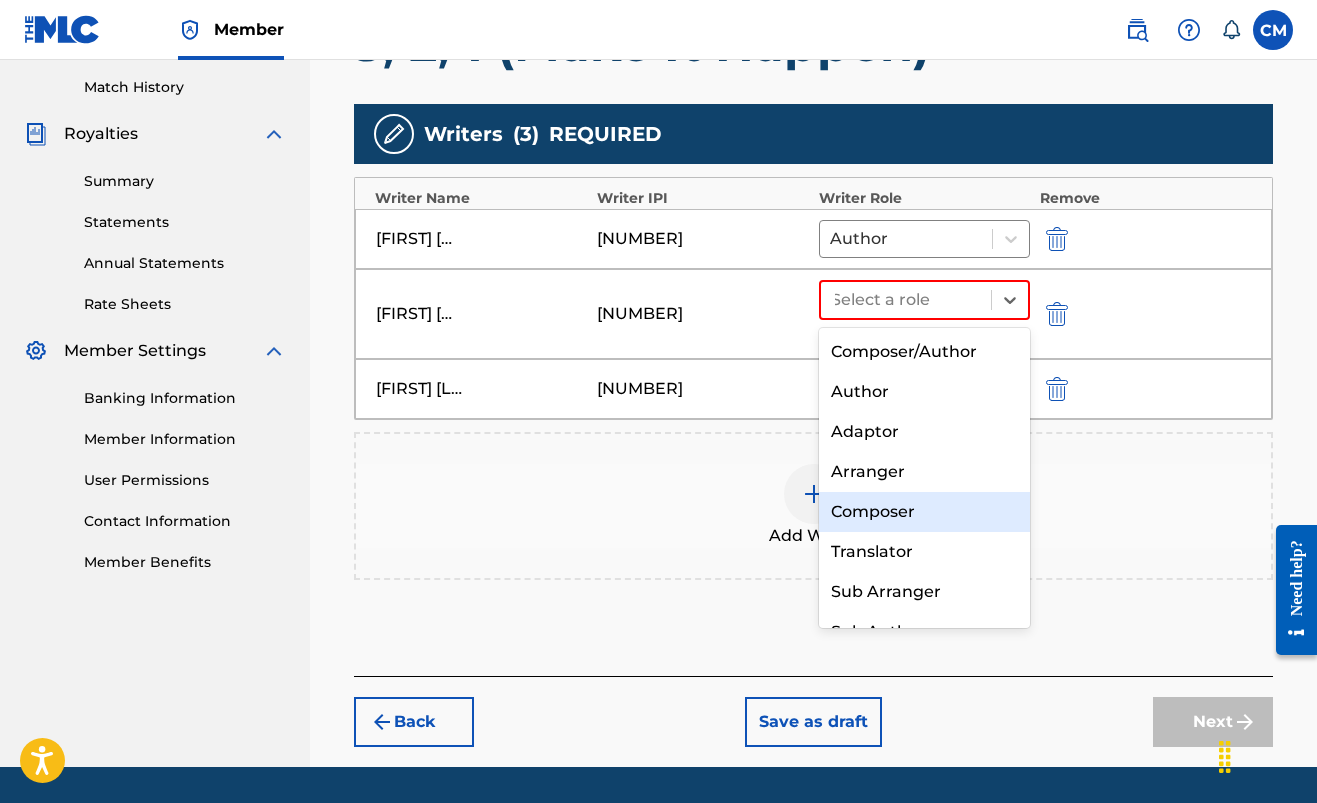 click on "Composer" at bounding box center [924, 512] 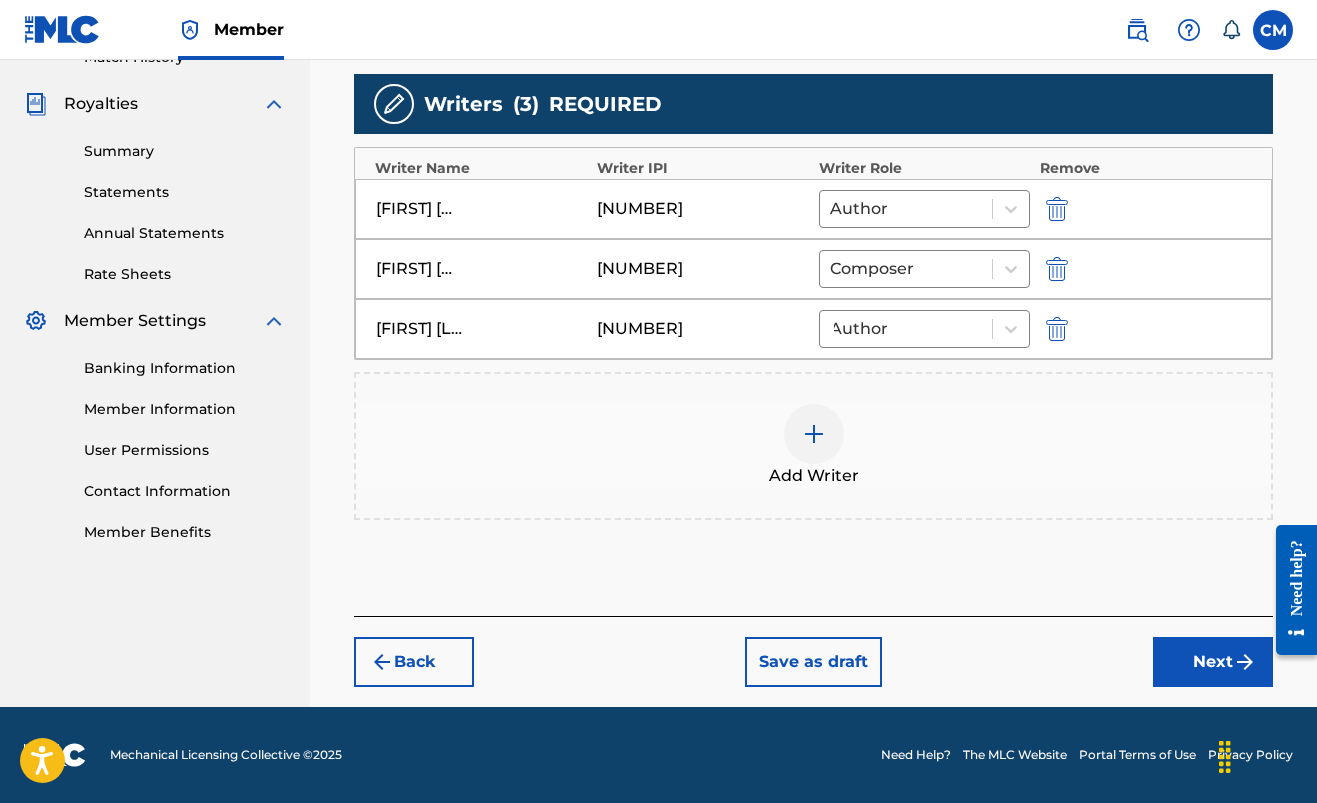 click on "Next" at bounding box center [1213, 662] 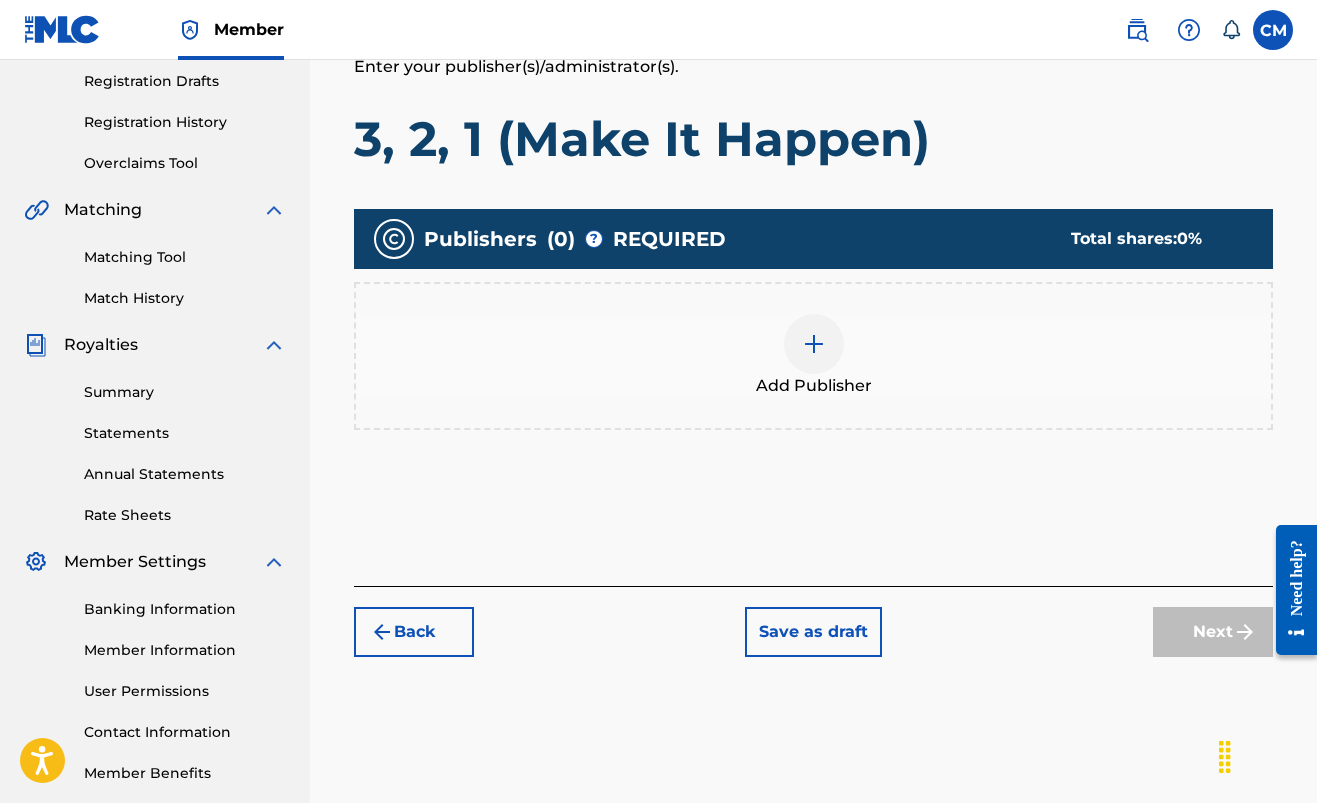 scroll, scrollTop: 286, scrollLeft: 0, axis: vertical 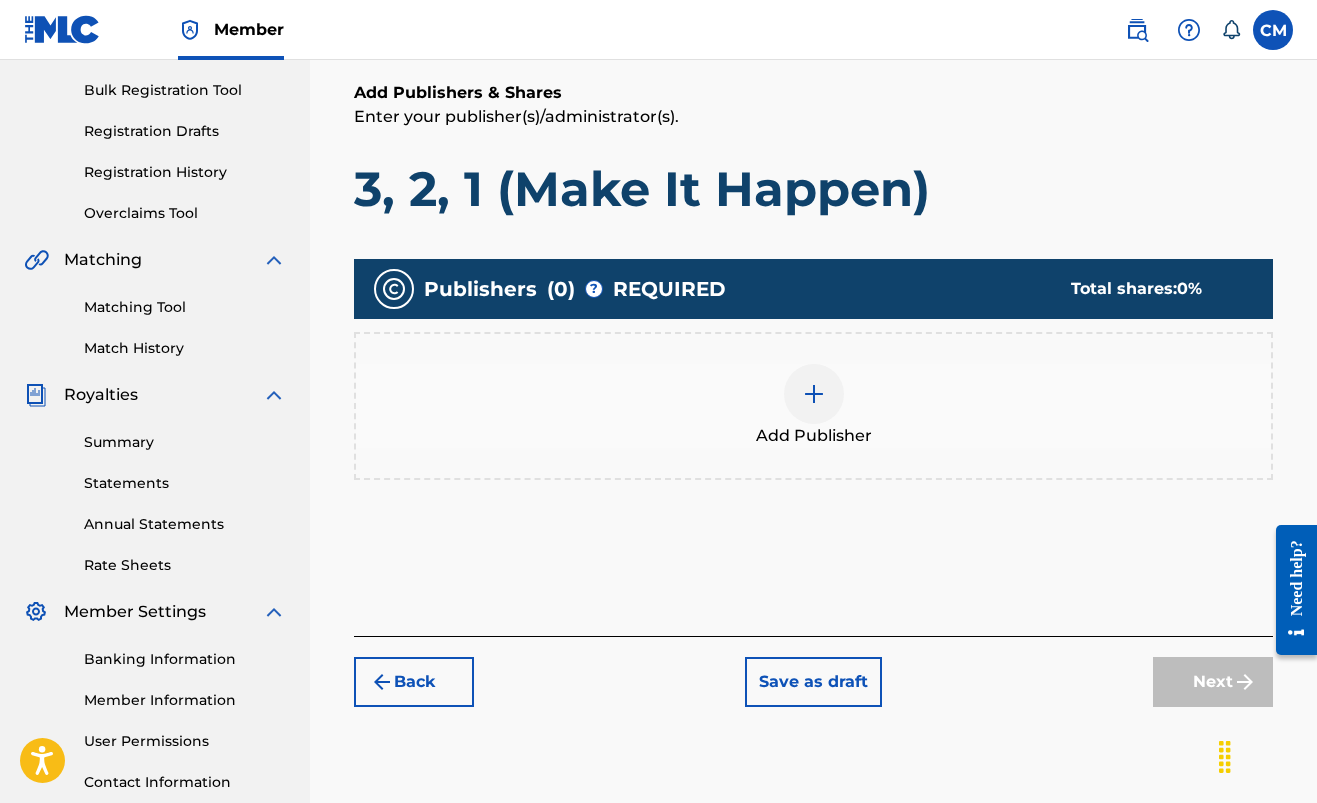 click at bounding box center (814, 394) 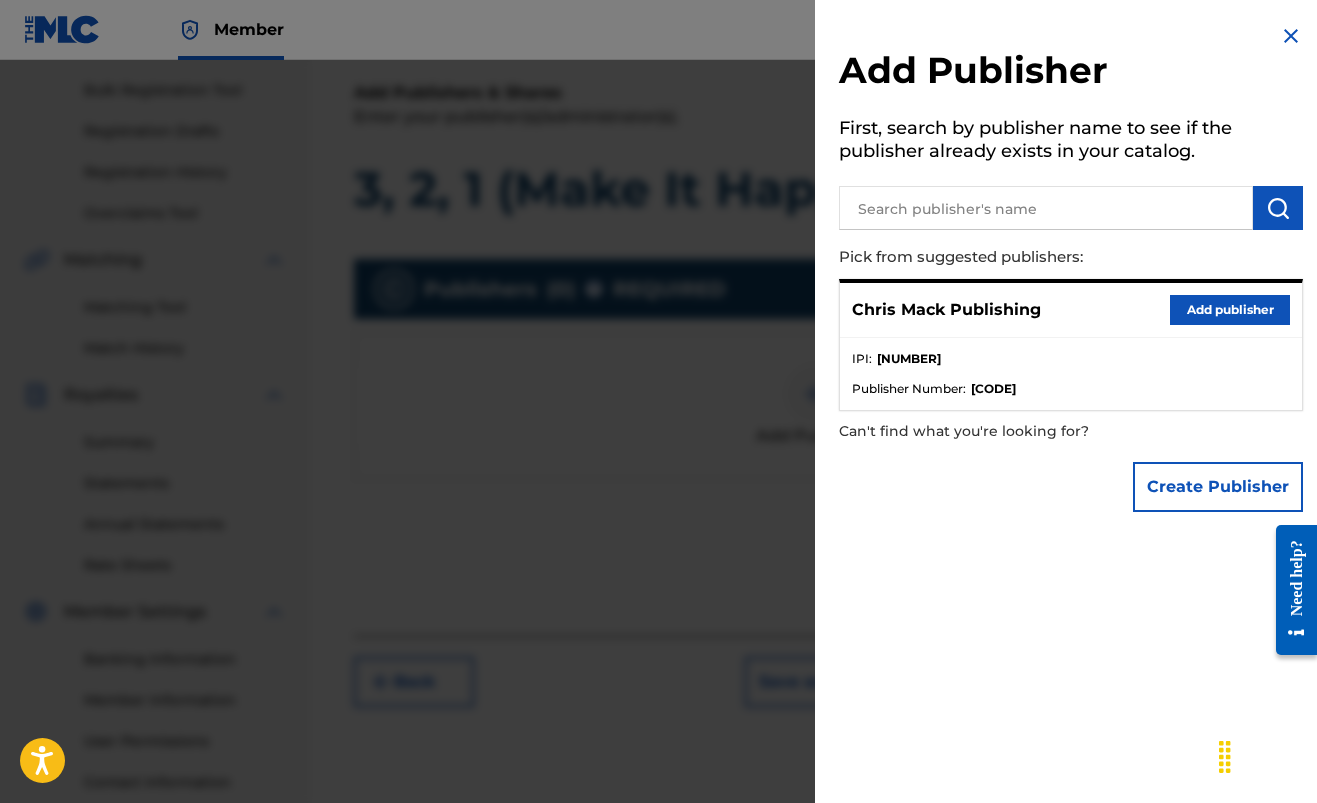 click at bounding box center [1046, 208] 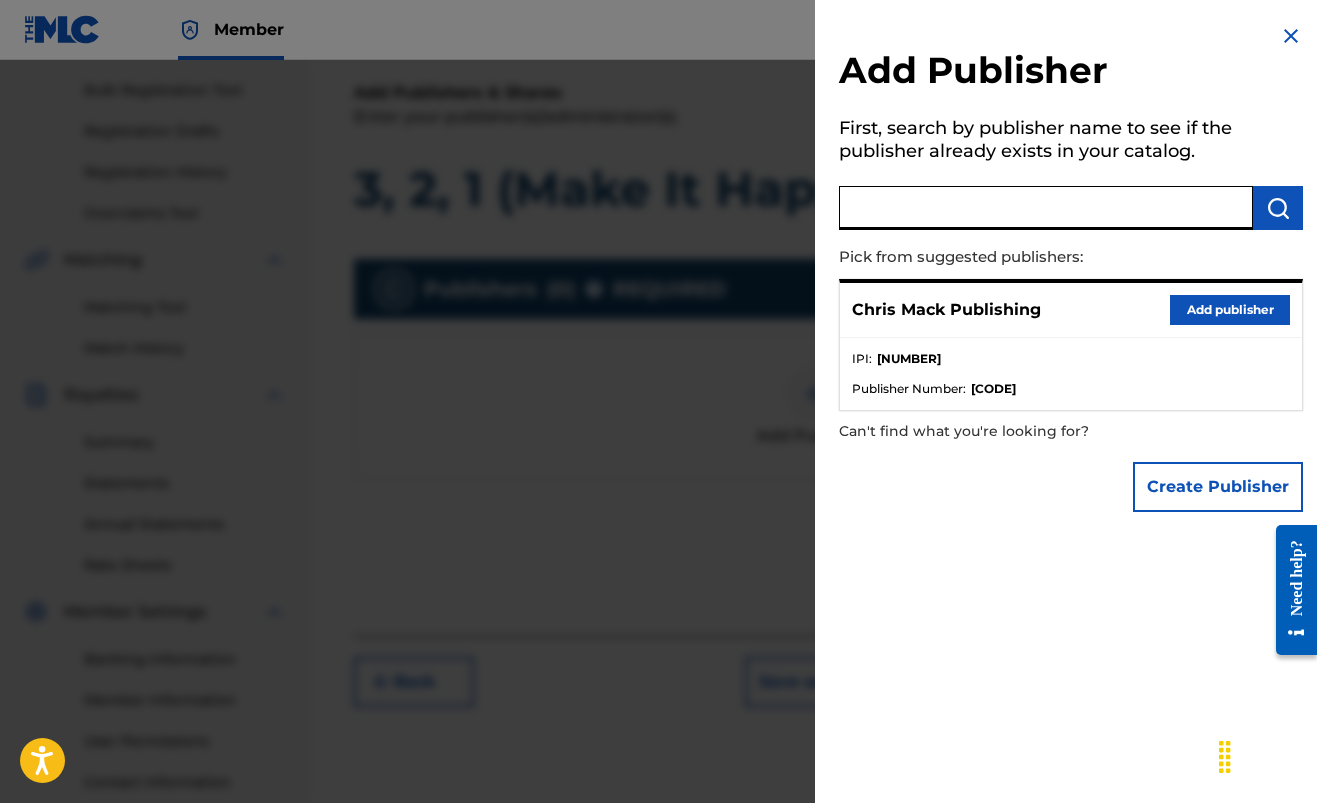 click on "Chris Mack Publishing" at bounding box center (946, 310) 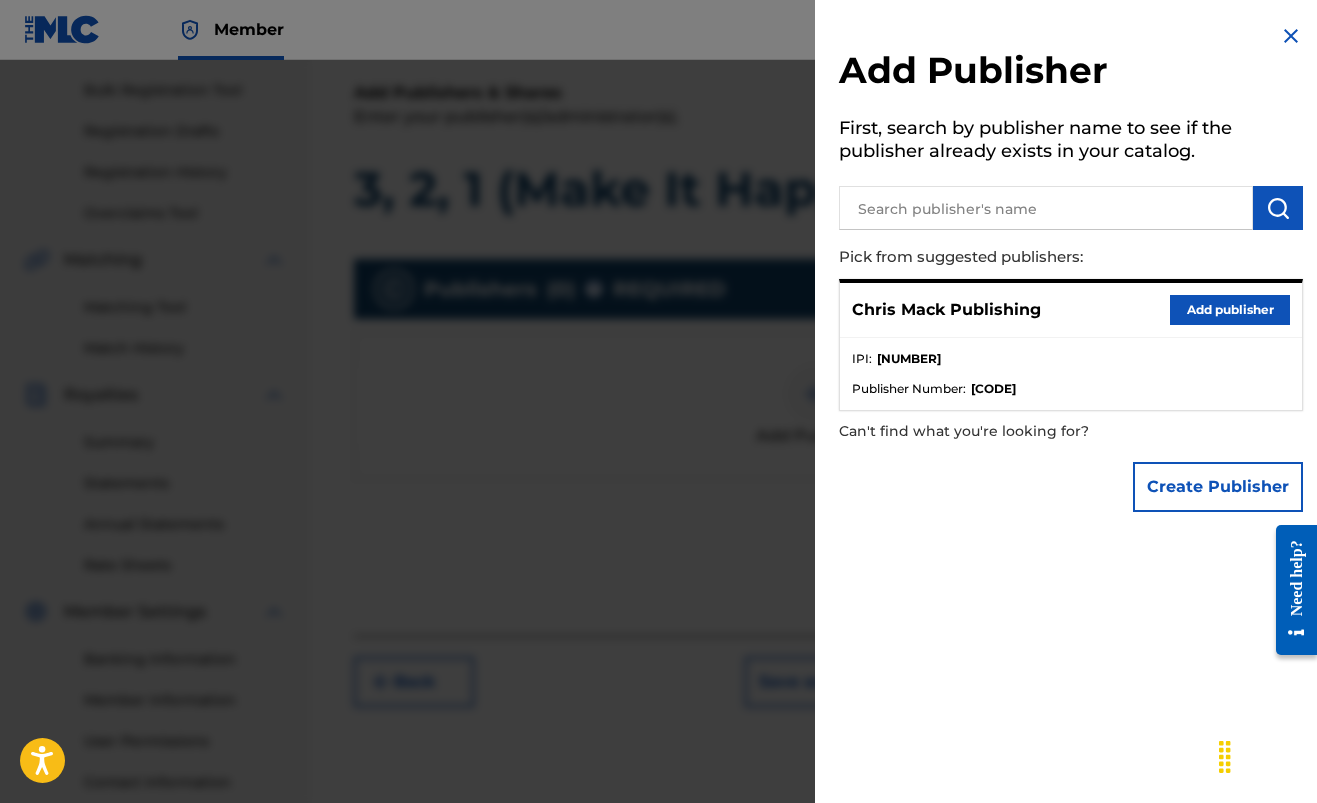 click on "Add publisher" at bounding box center [1230, 310] 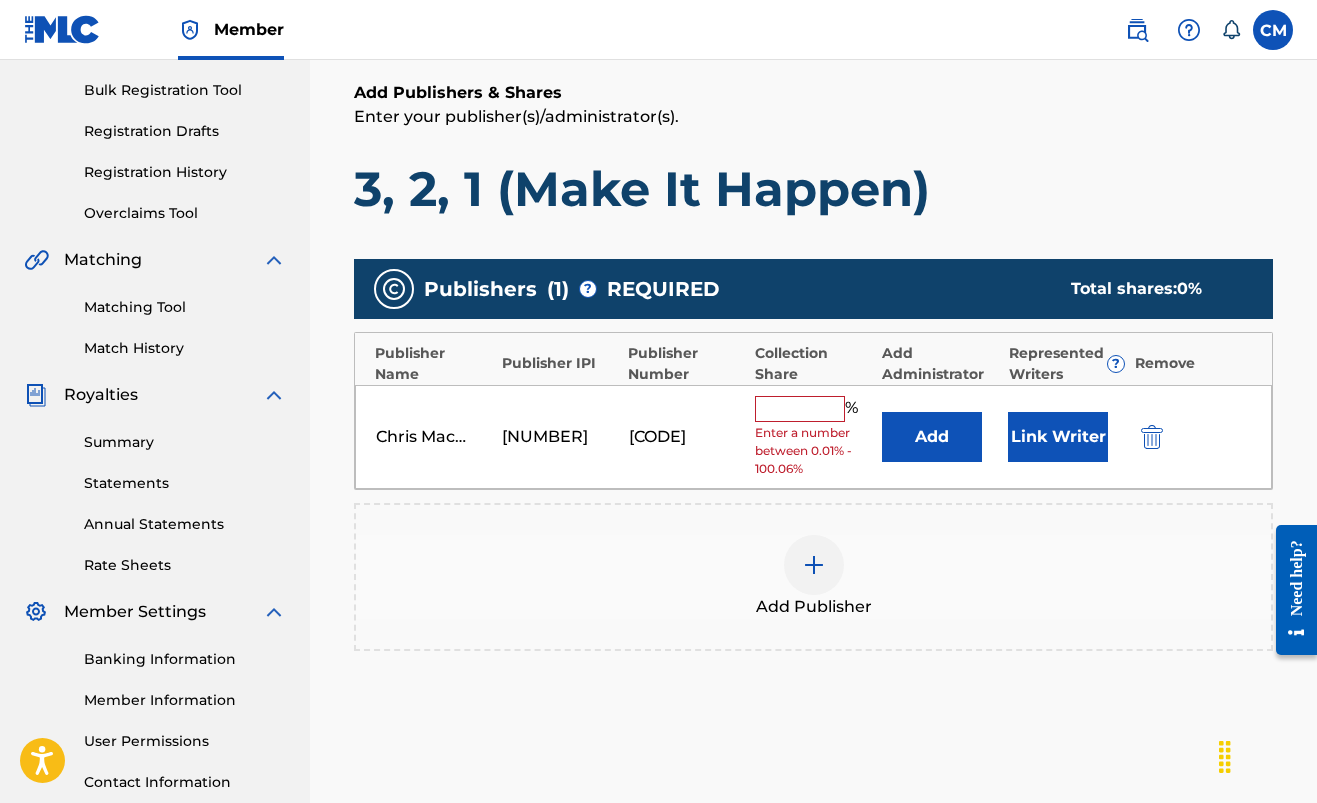 click at bounding box center (800, 409) 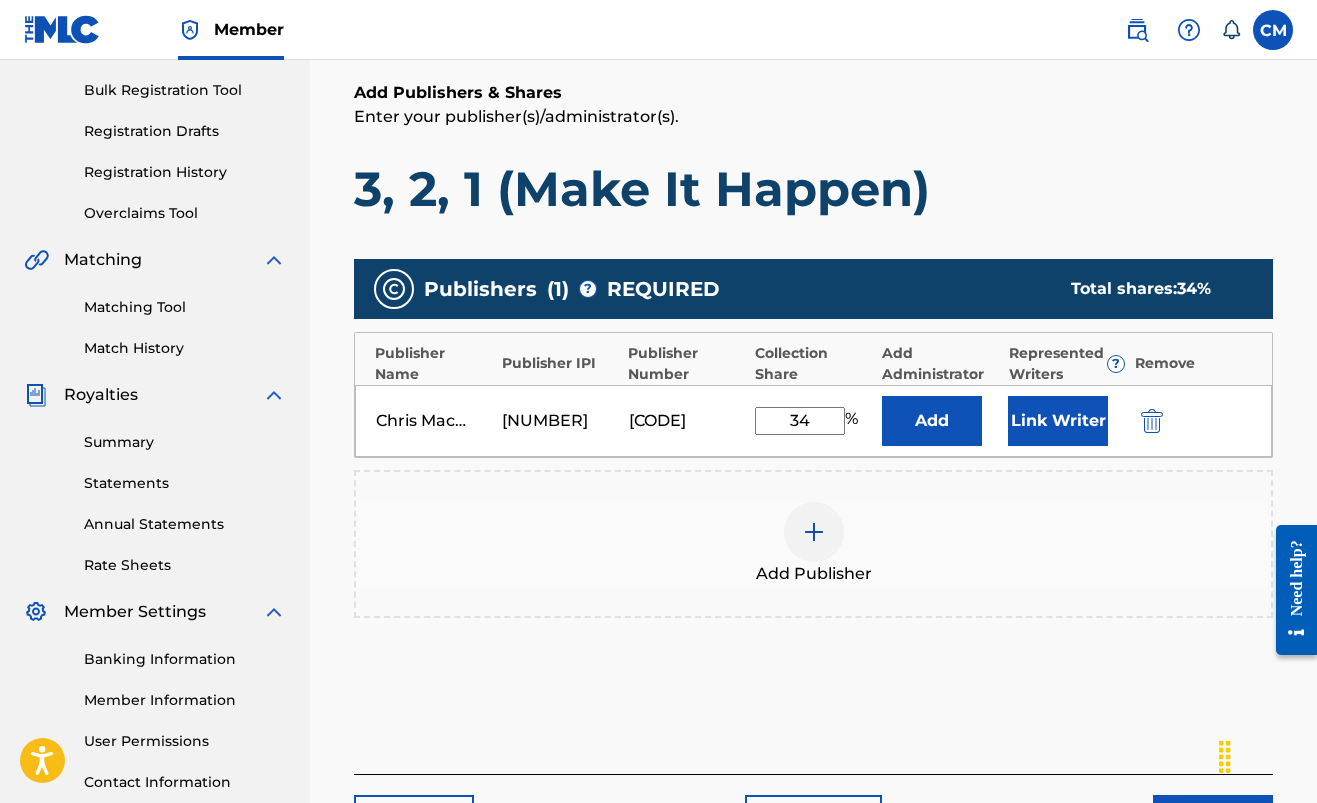 type on "34" 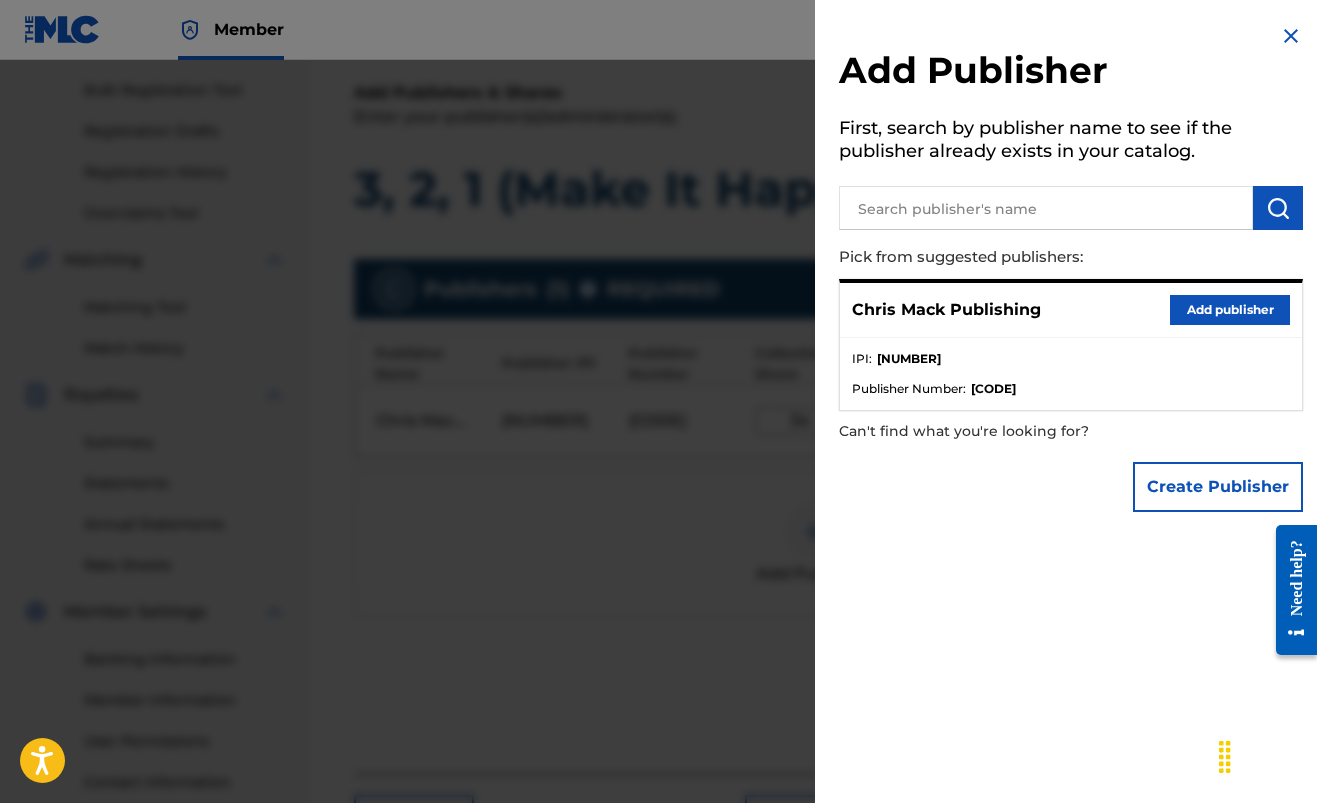 click on "Add publisher" at bounding box center (1230, 310) 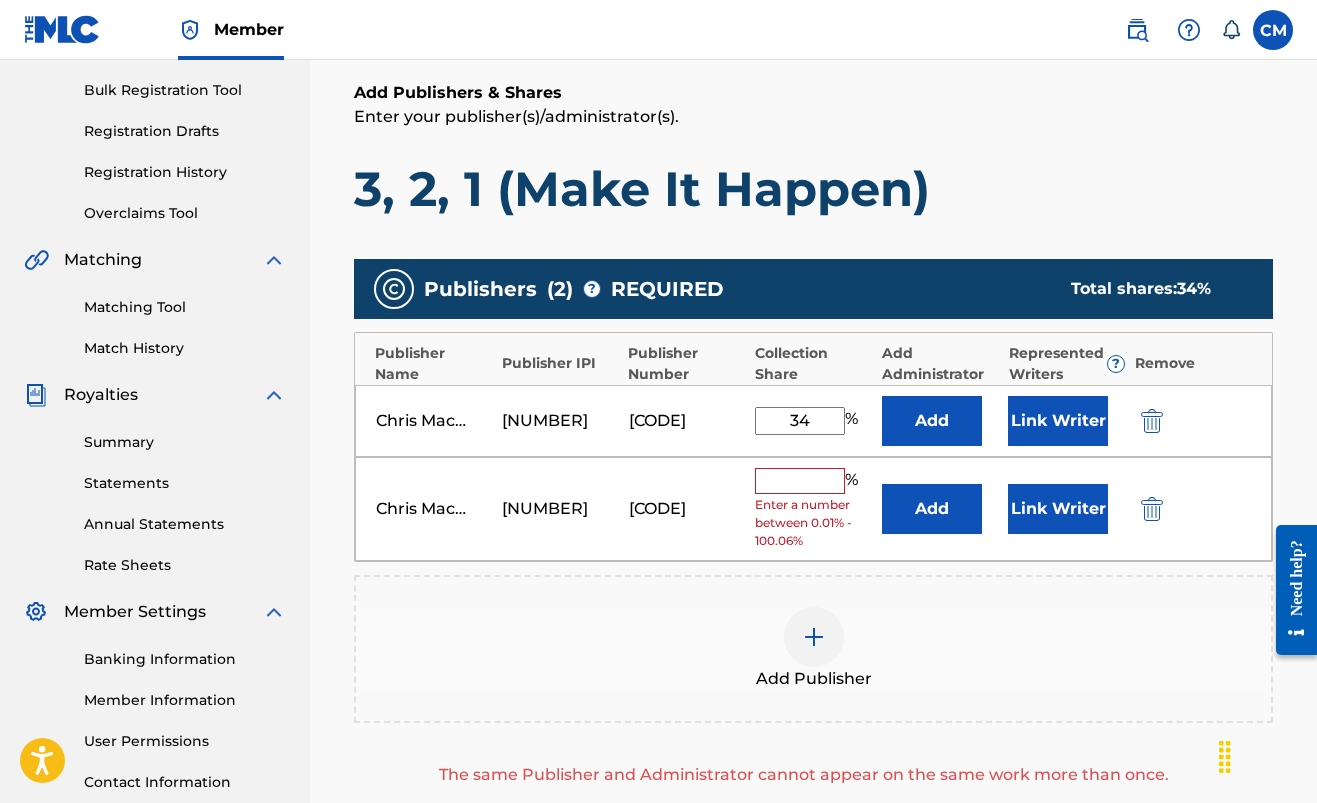 click at bounding box center (1152, 509) 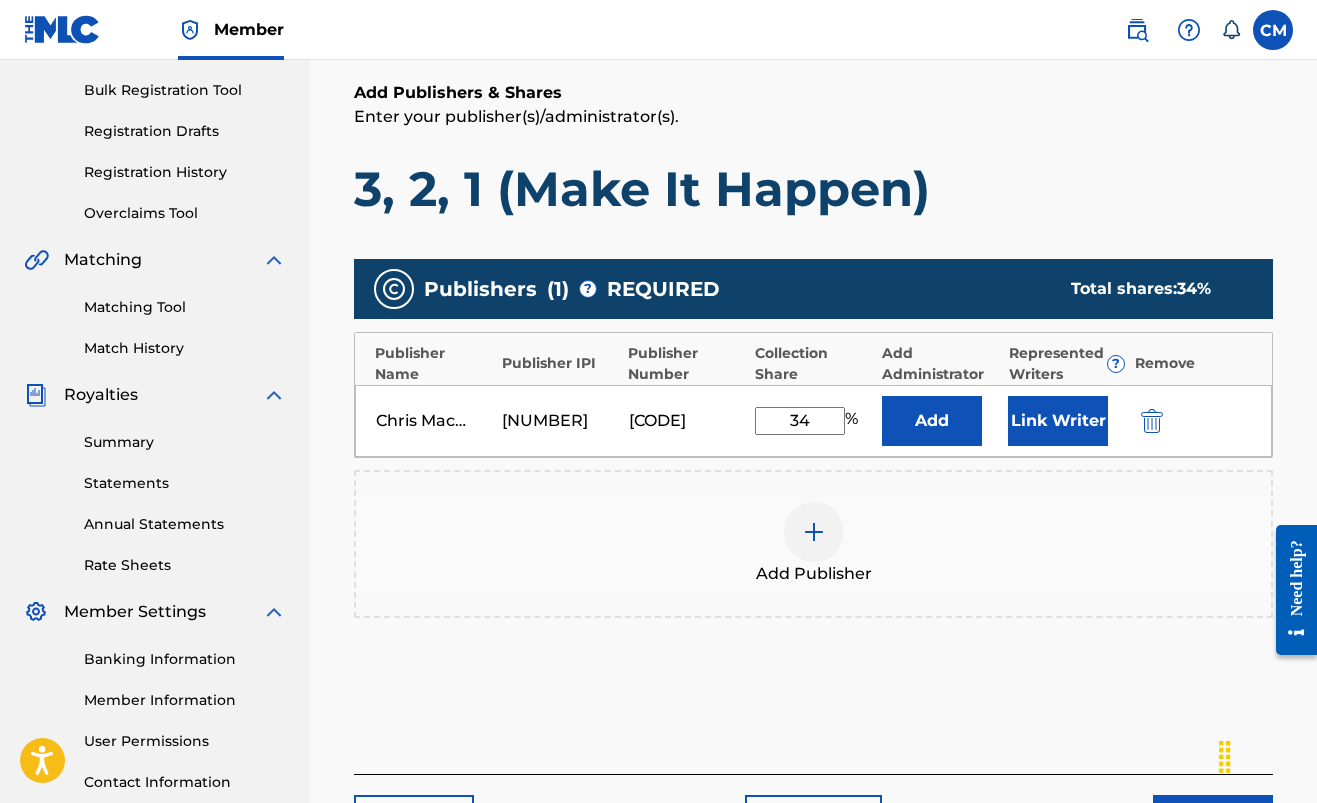 click at bounding box center (814, 532) 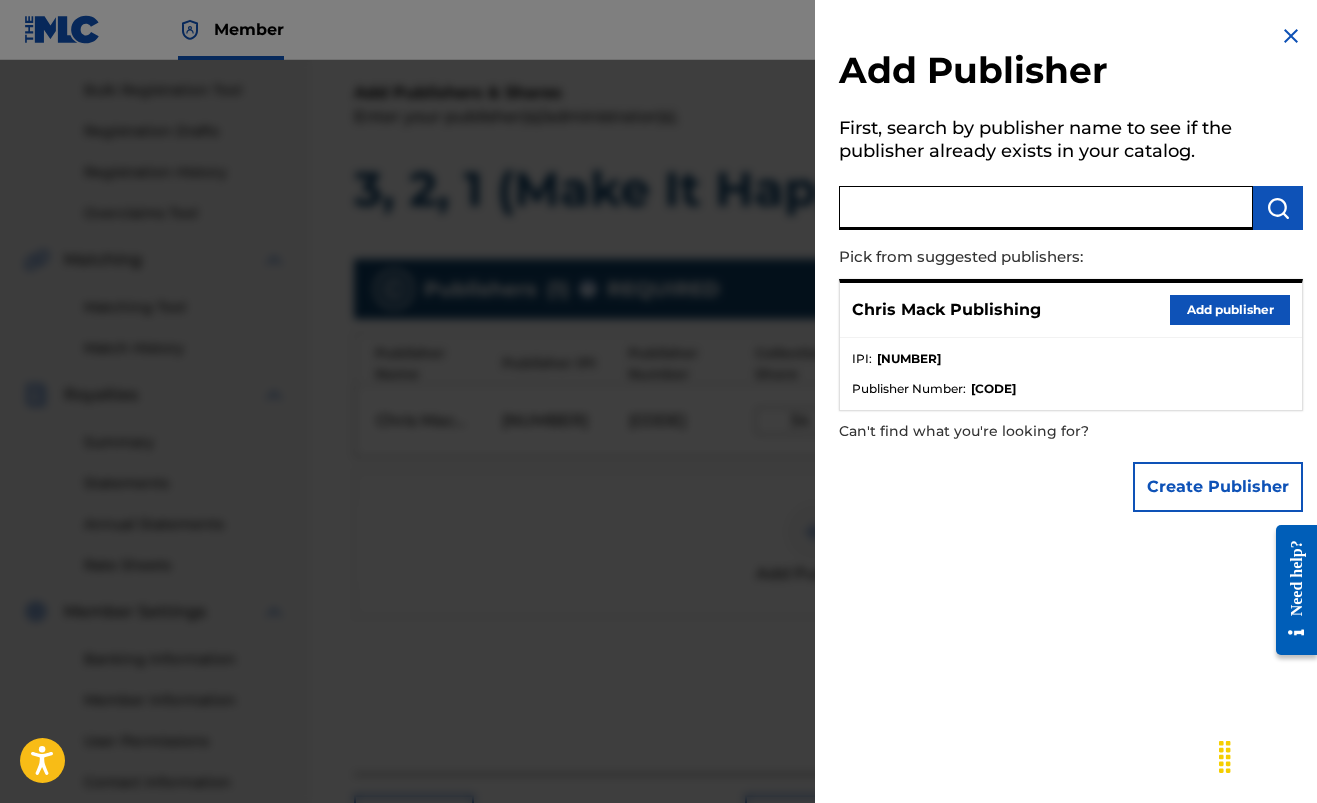 click at bounding box center [1046, 208] 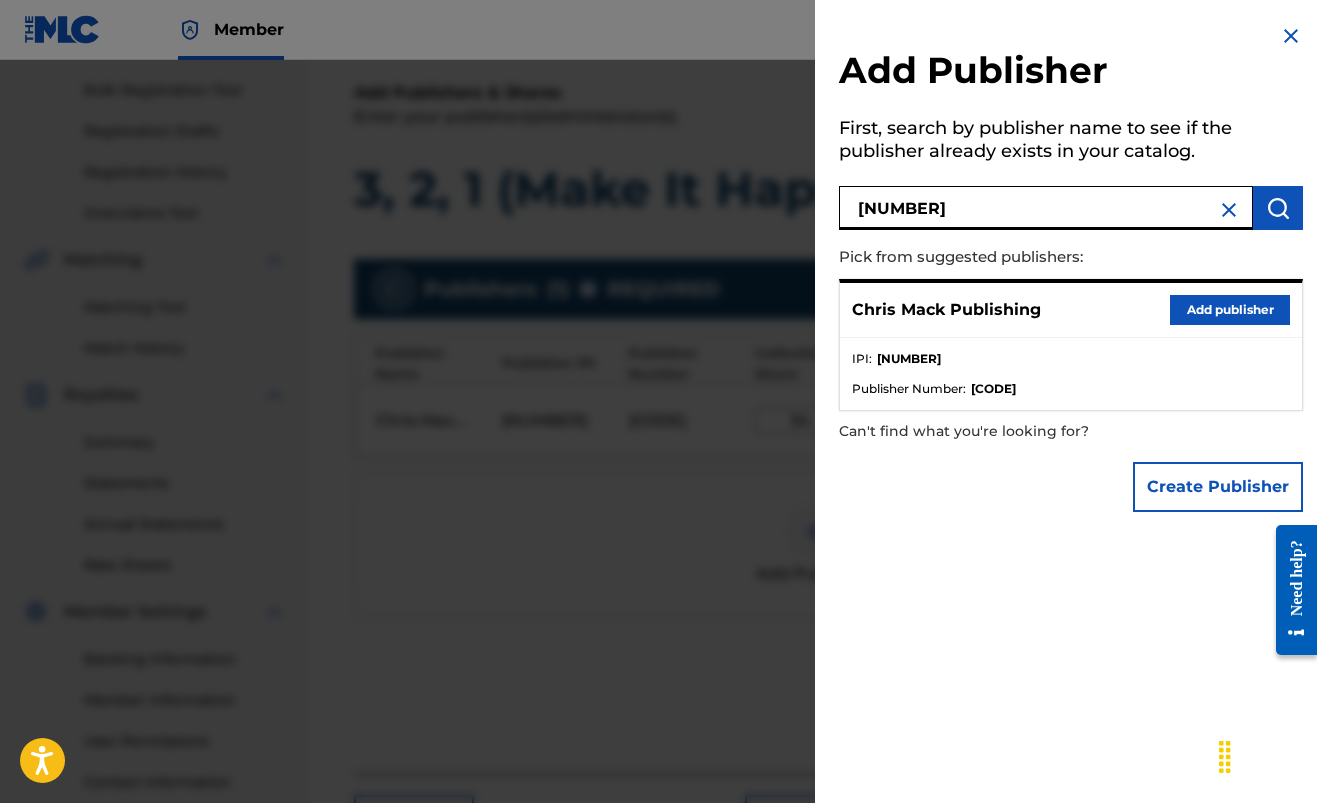 click at bounding box center [1278, 208] 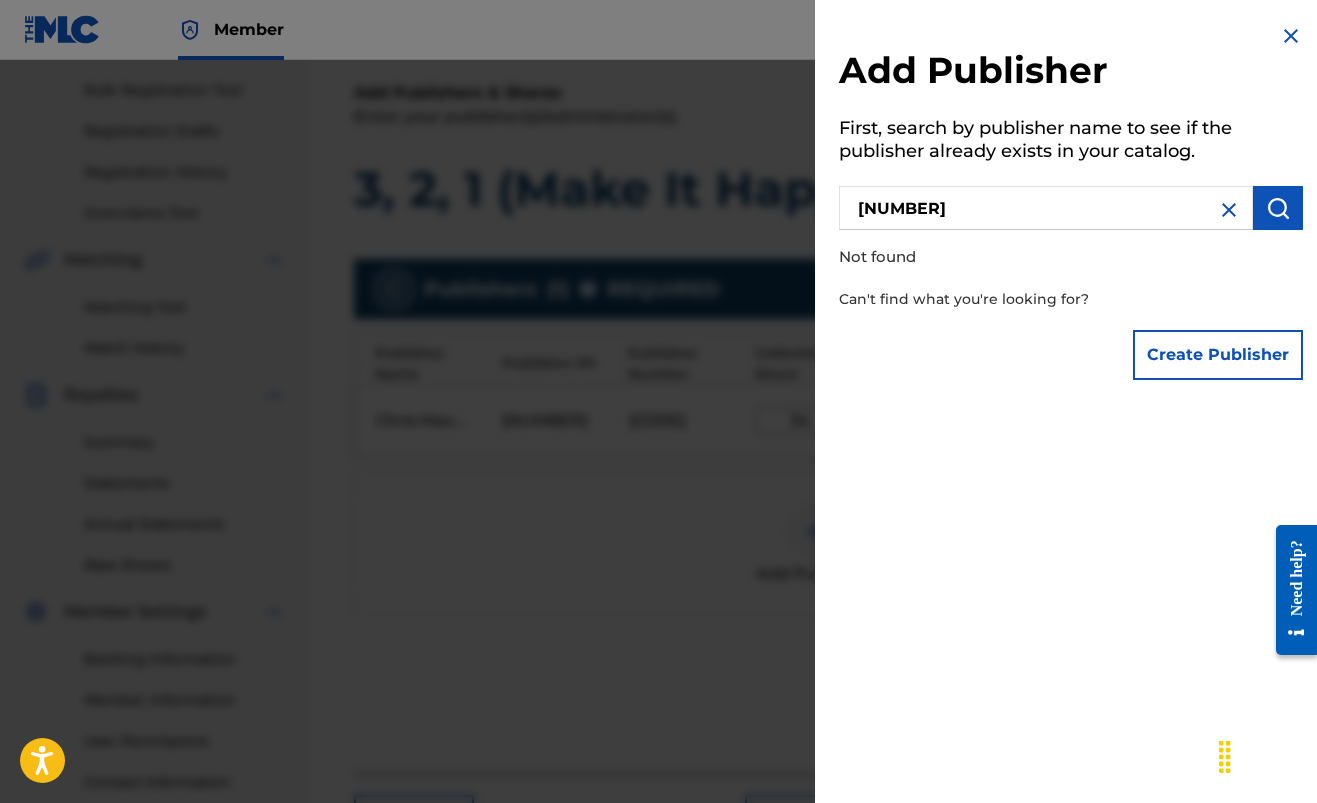 click on "[NUMBER]" at bounding box center [1046, 208] 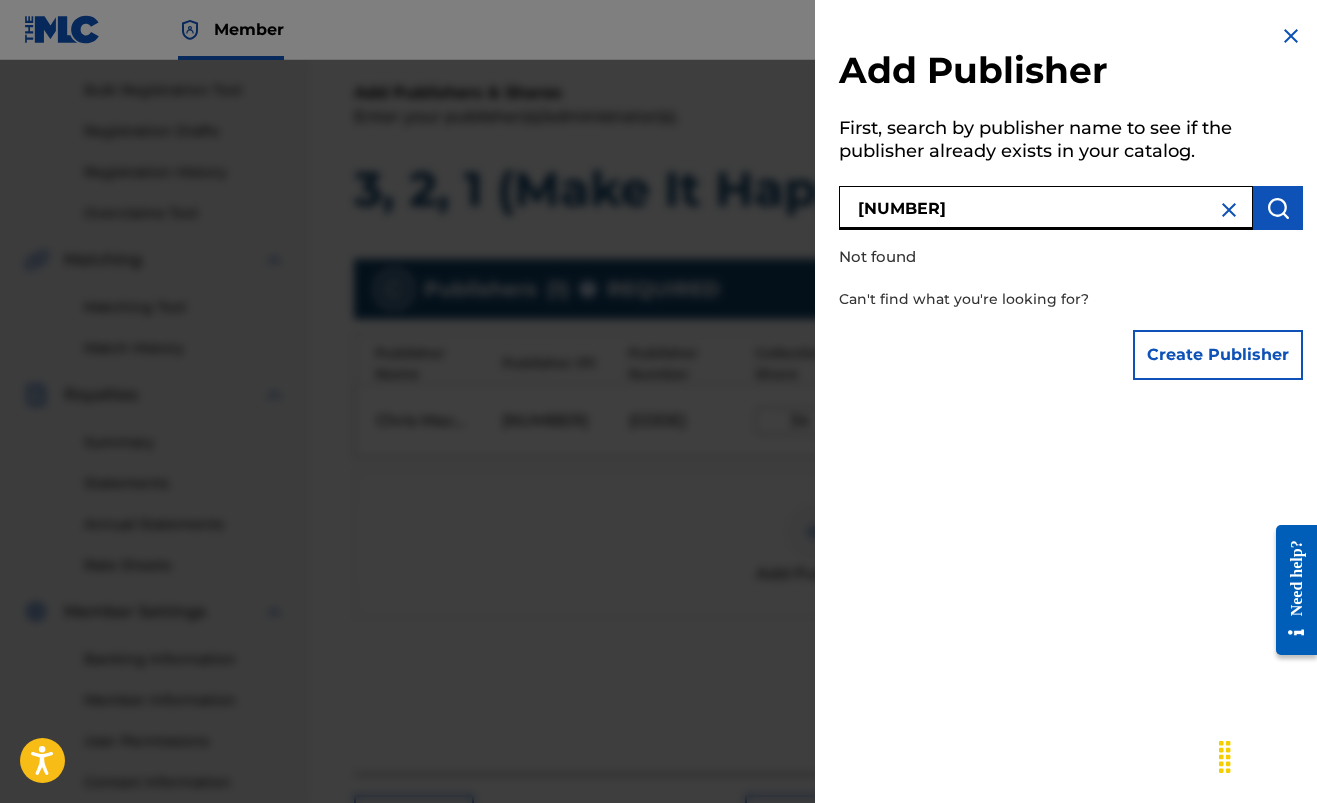 click on "[NUMBER]" at bounding box center [1046, 208] 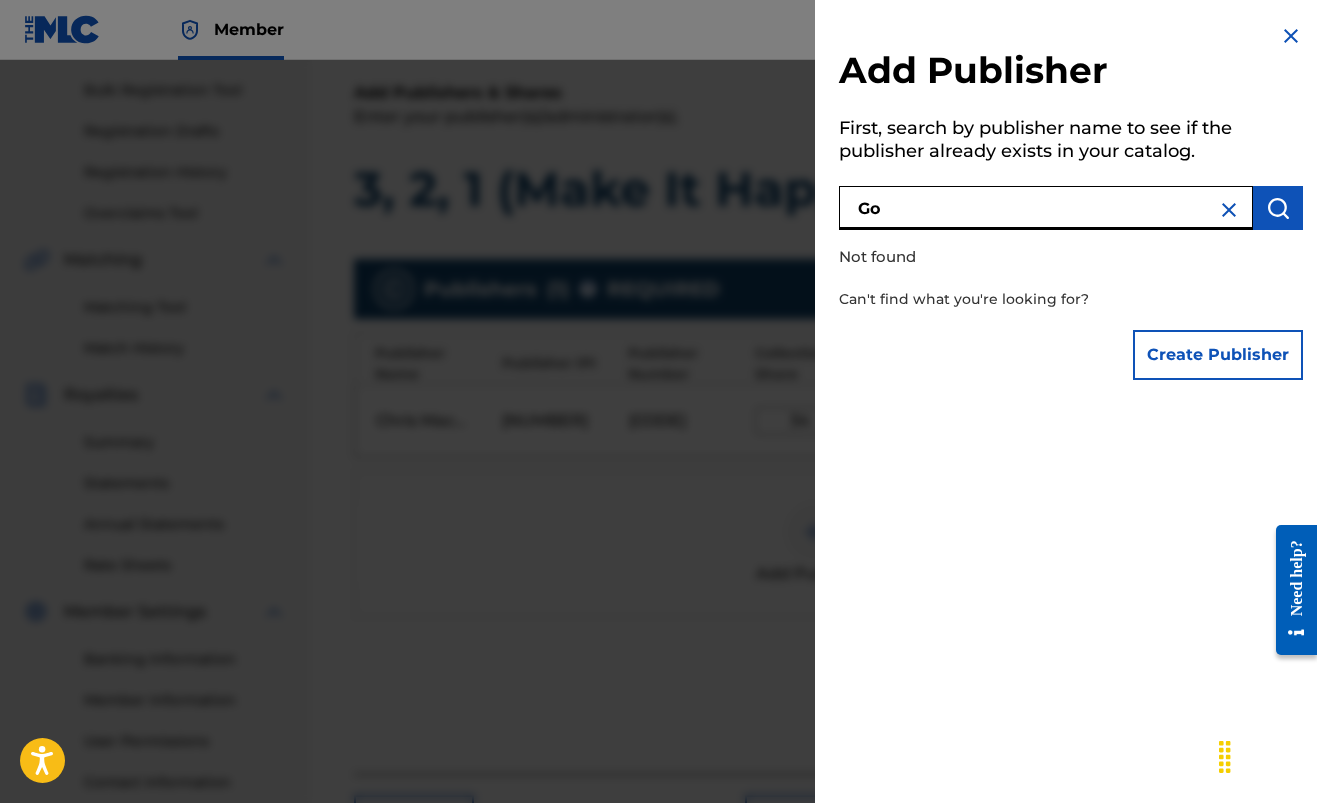 click on "Go" at bounding box center [1046, 208] 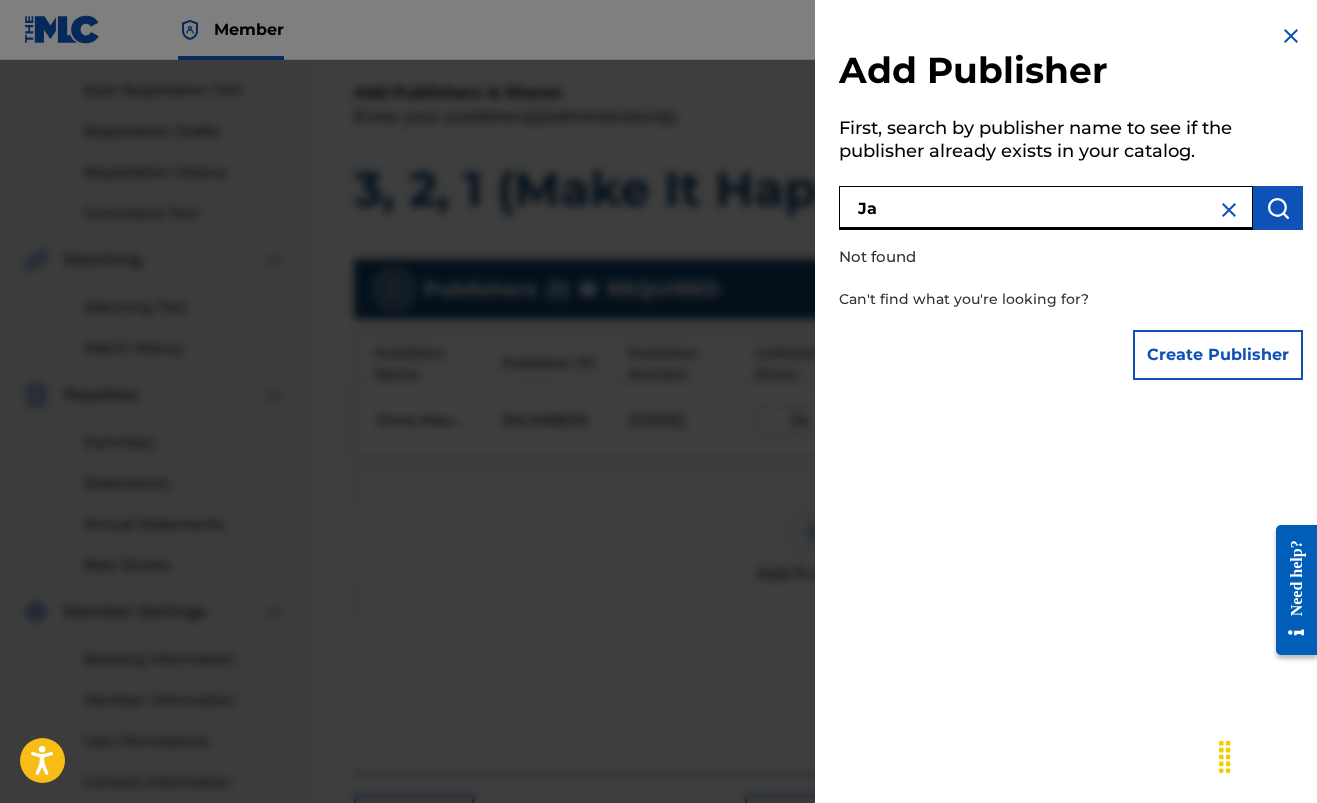 type on "J" 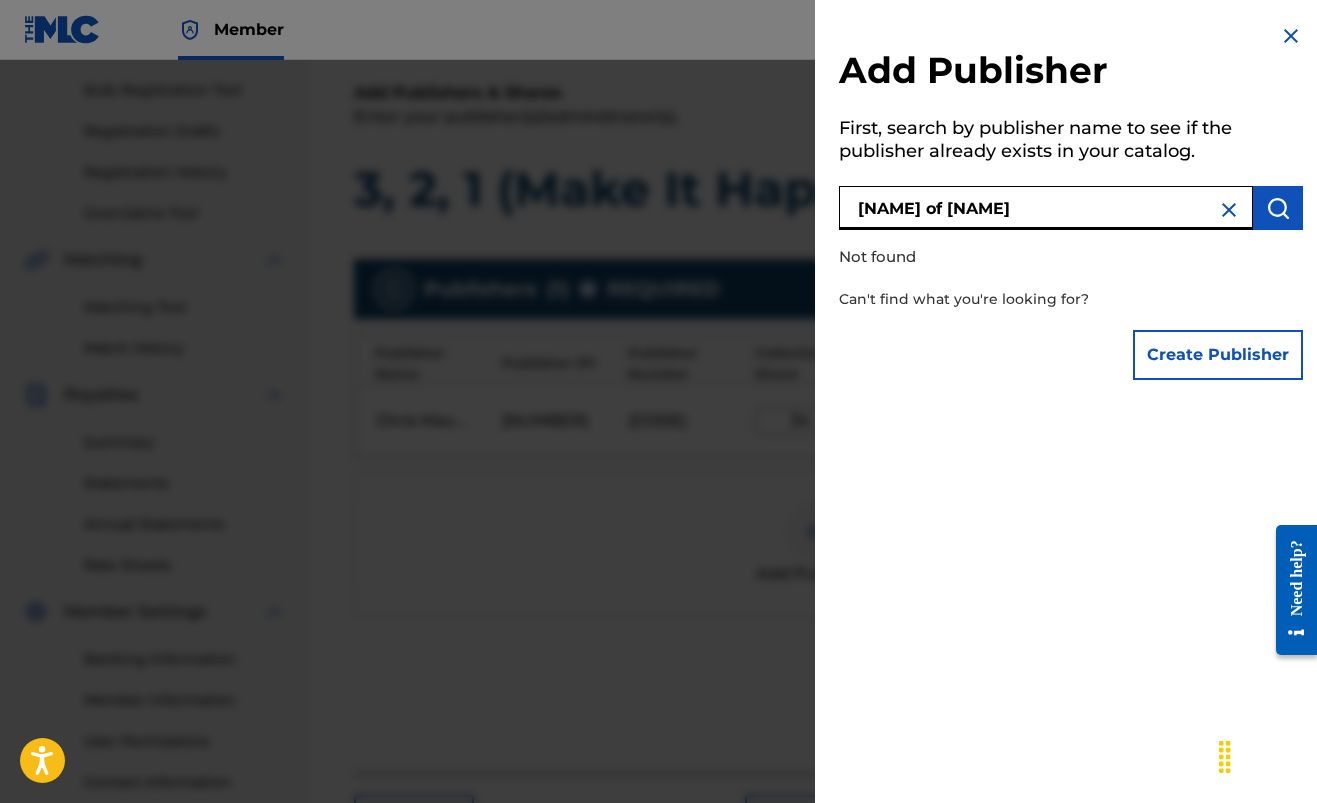 type on "[NAME] of [NAME]" 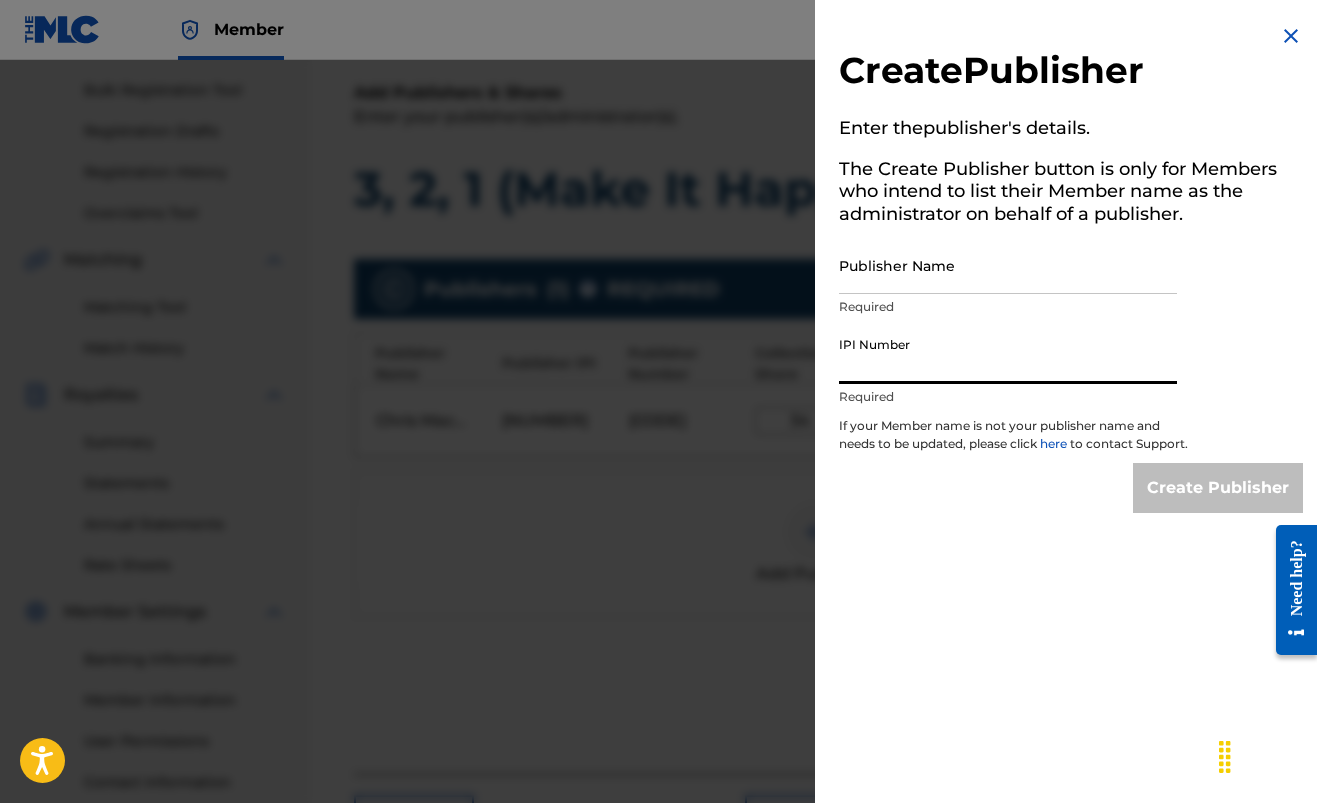 click on "IPI Number" at bounding box center (1008, 355) 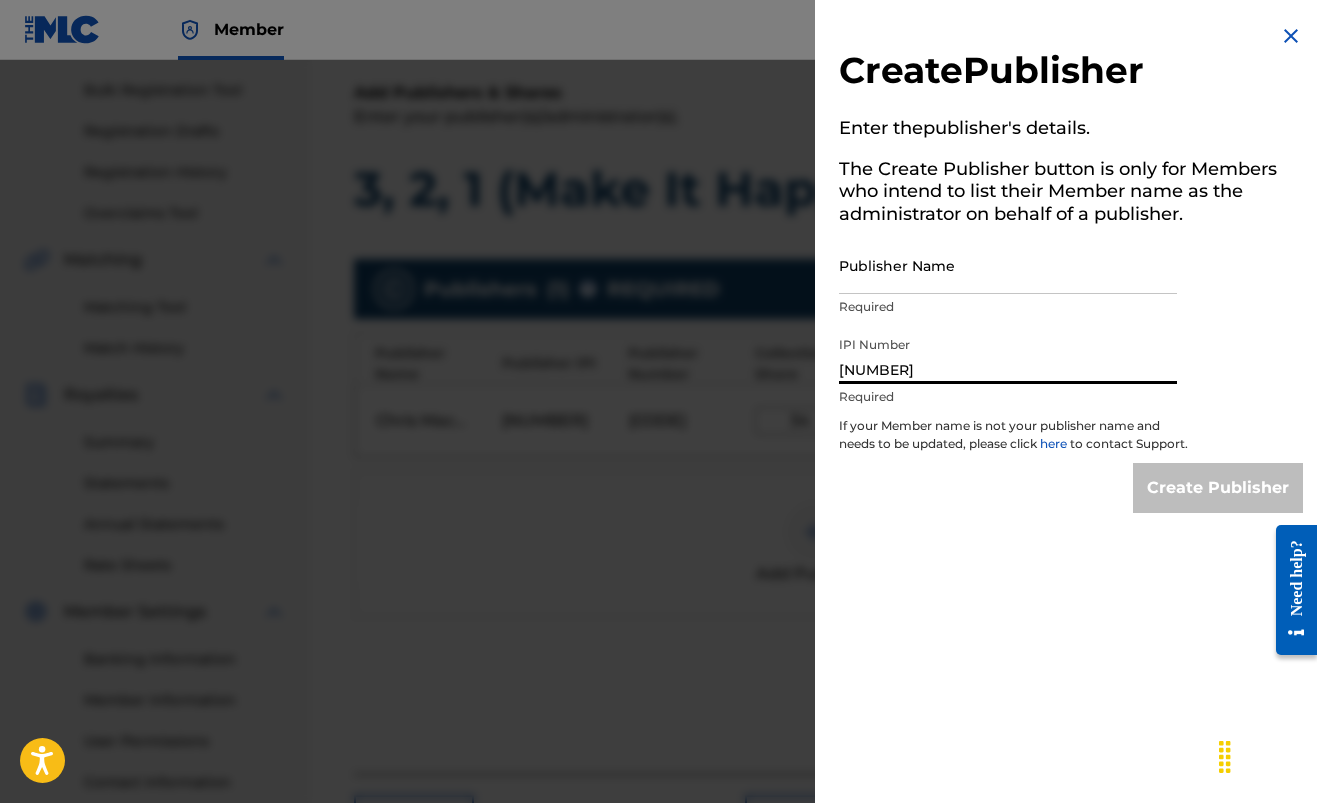 type on "[NUMBER]" 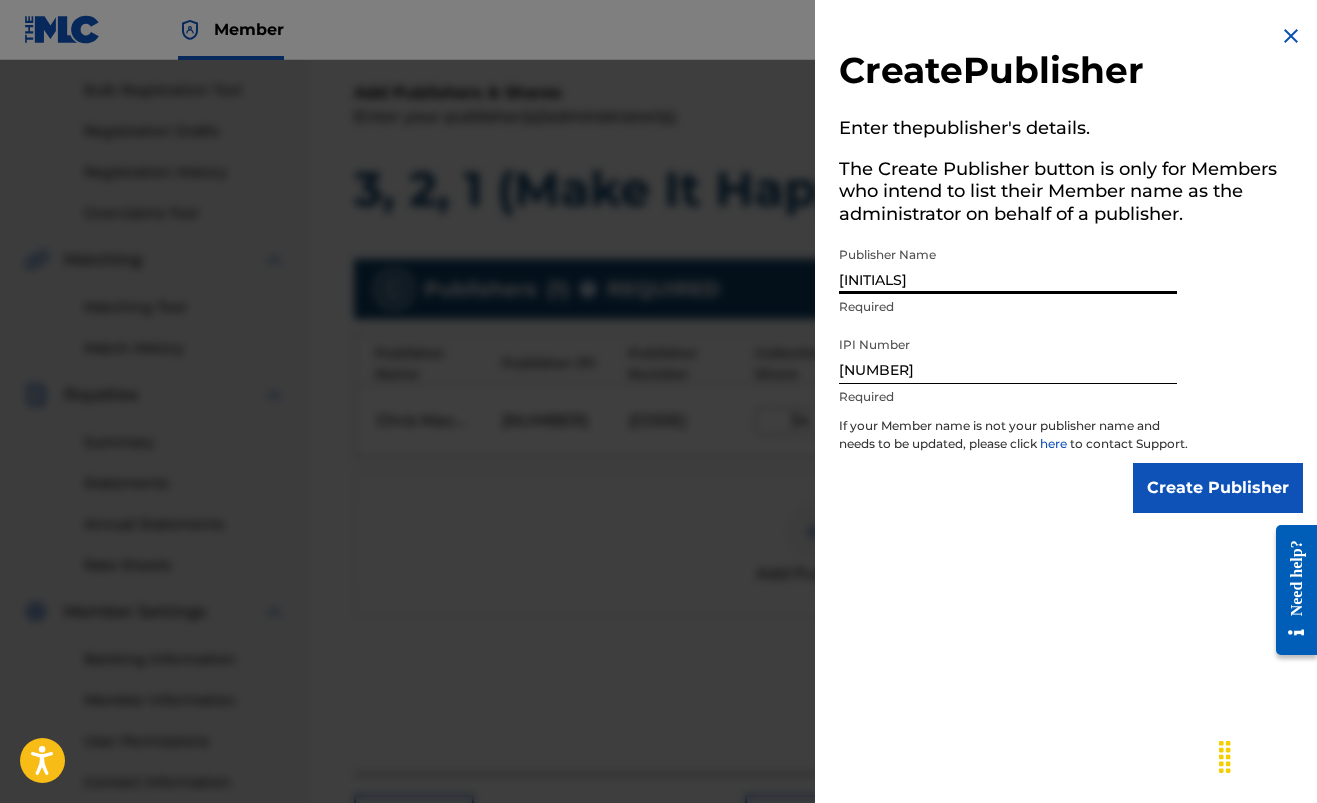 type on "J" 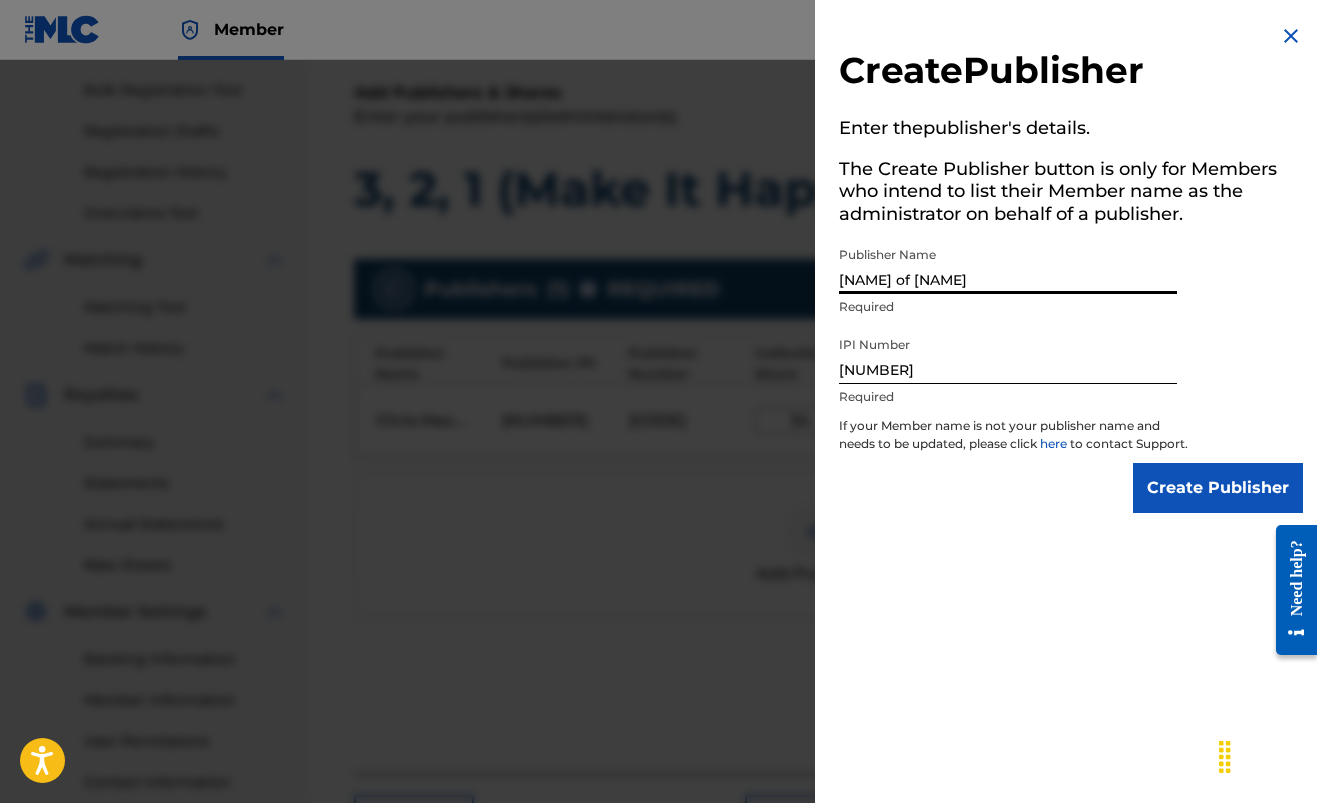 type on "[NAME] of [NAME]" 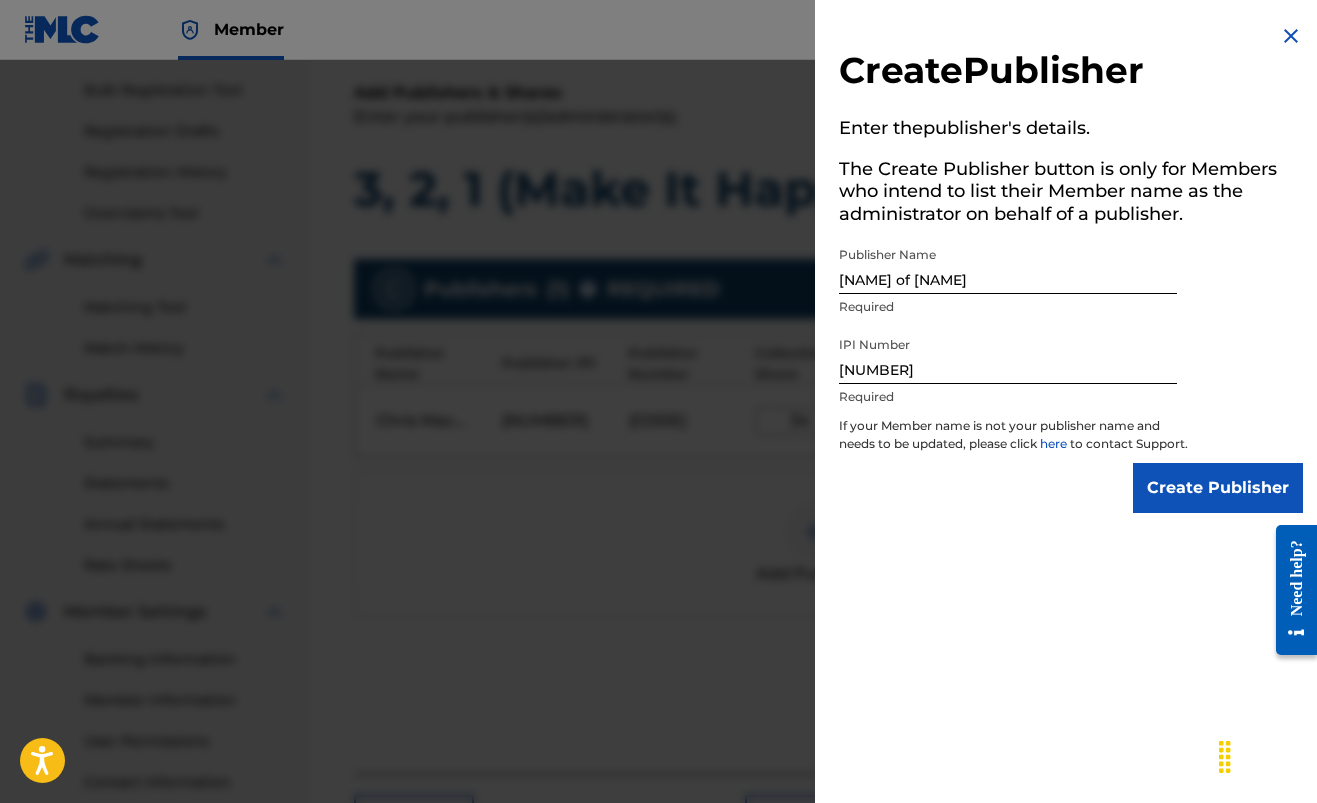 click on "Create Publisher" at bounding box center [1218, 488] 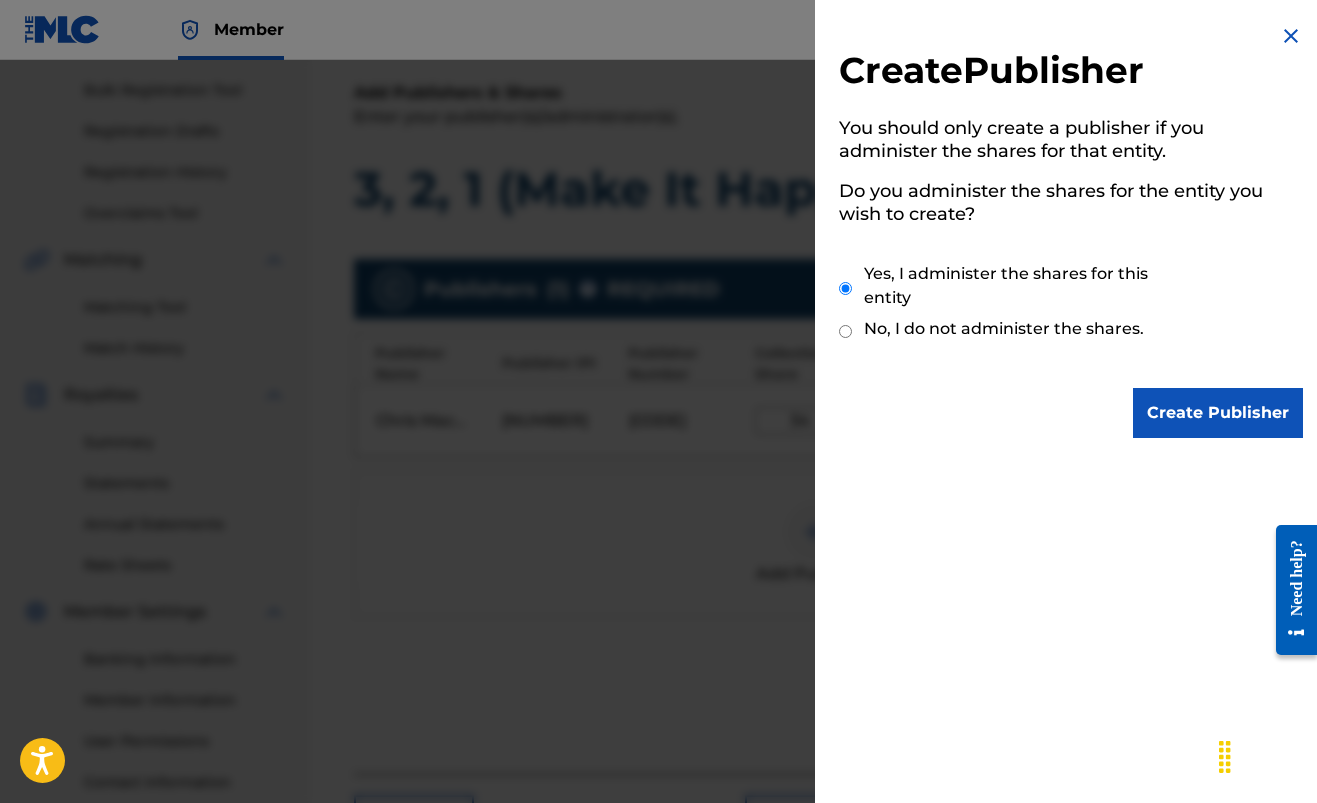 click on "Create Publisher" at bounding box center [1218, 413] 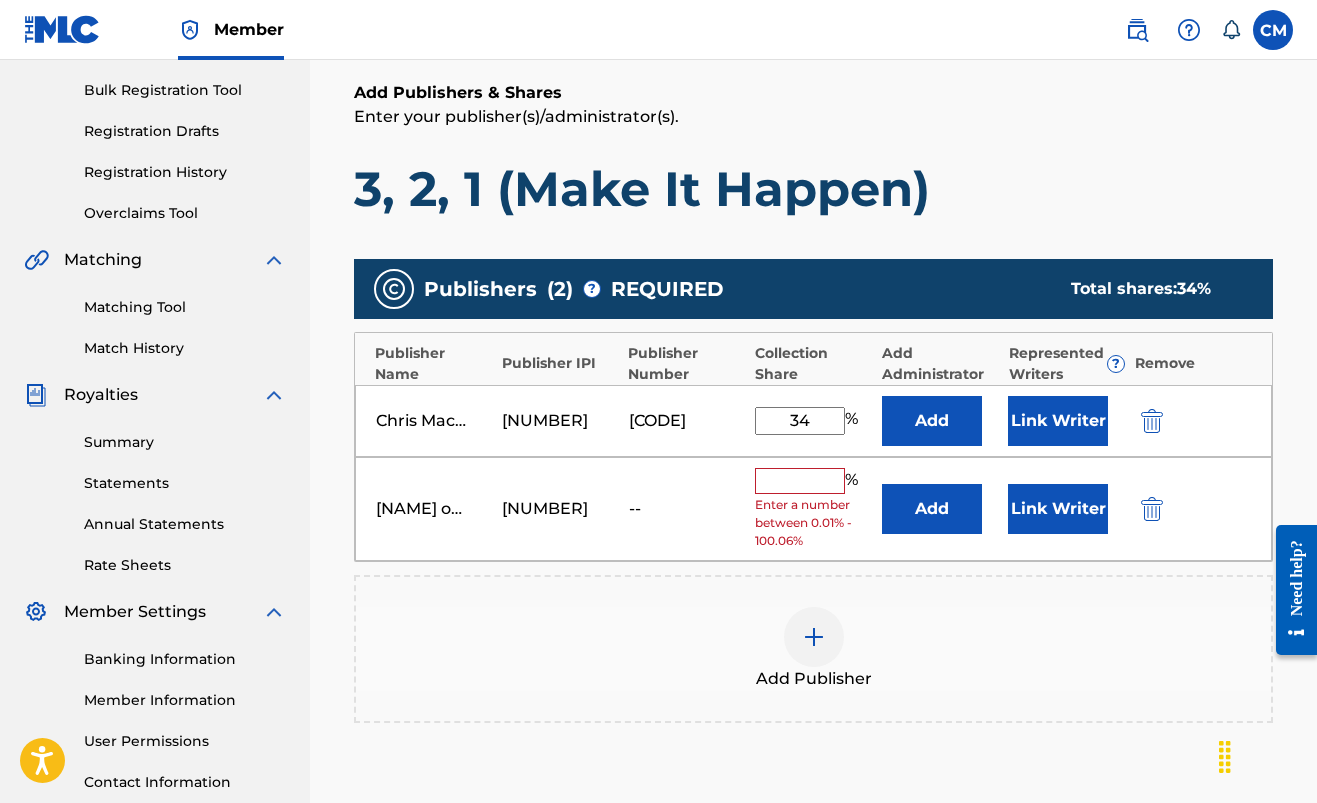 click at bounding box center (800, 481) 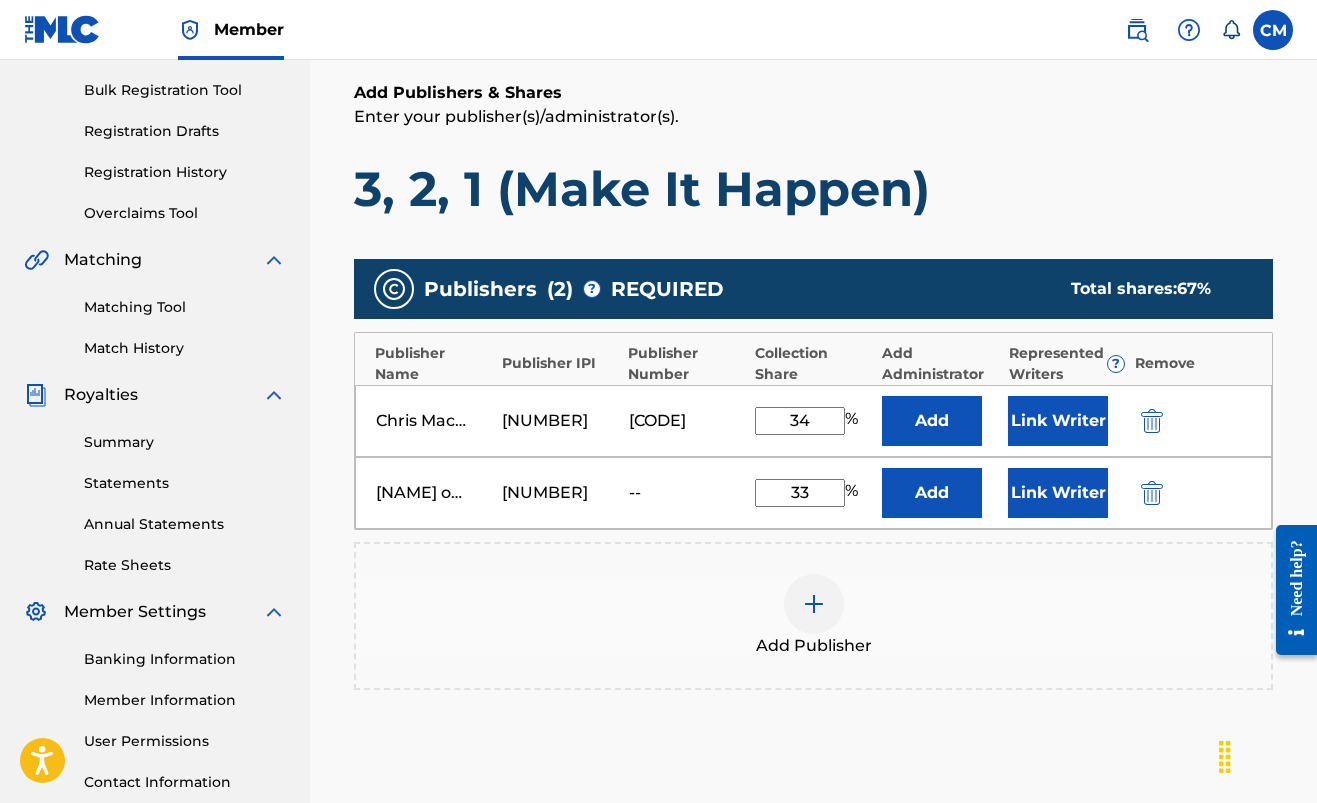 type on "33" 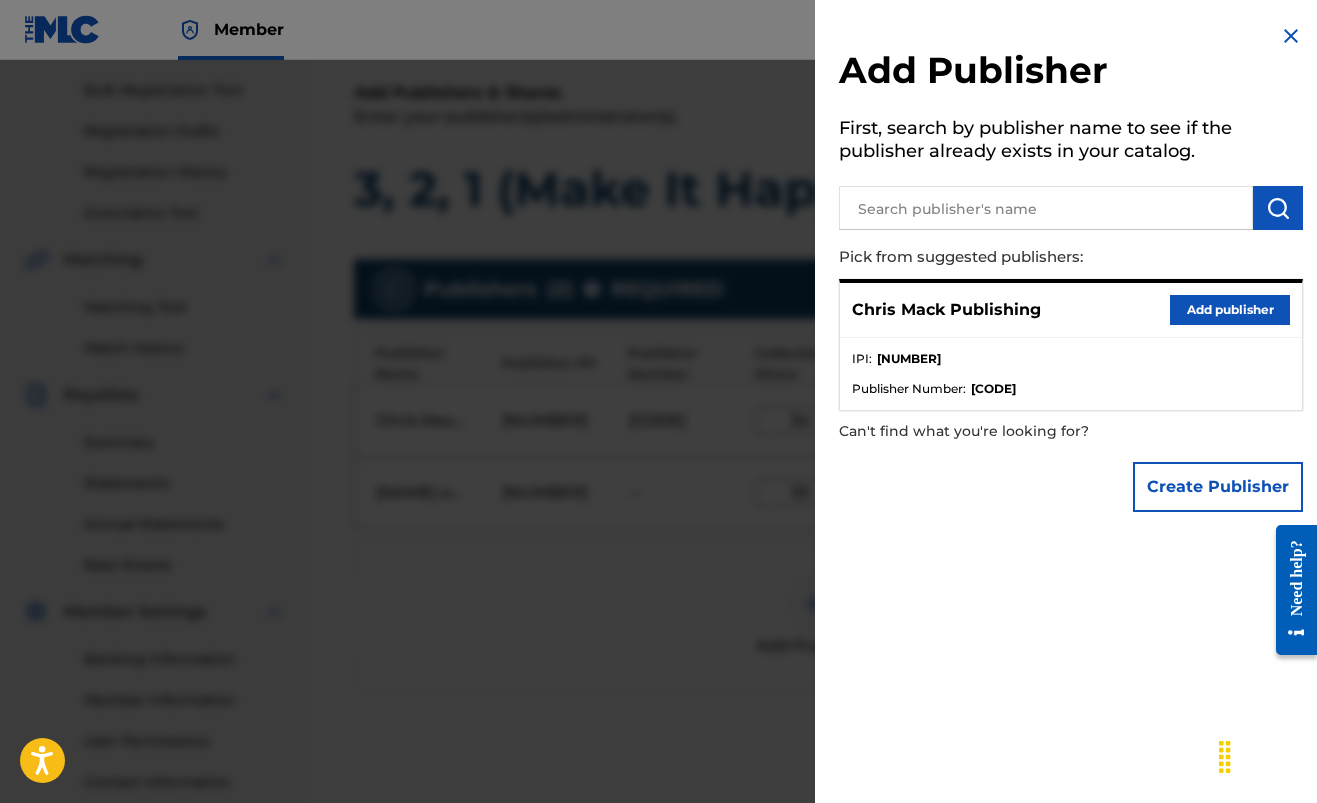 click at bounding box center [1046, 208] 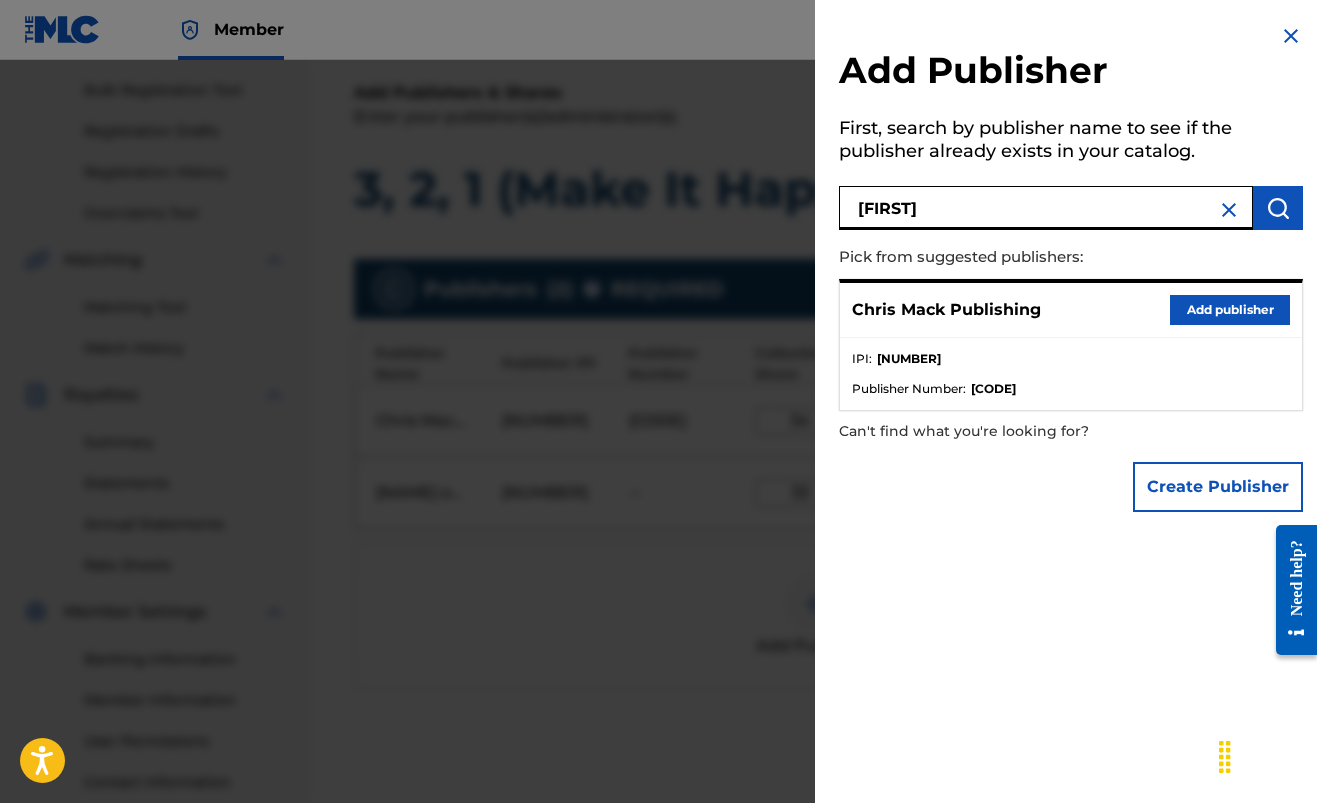 type on "[FIRST]" 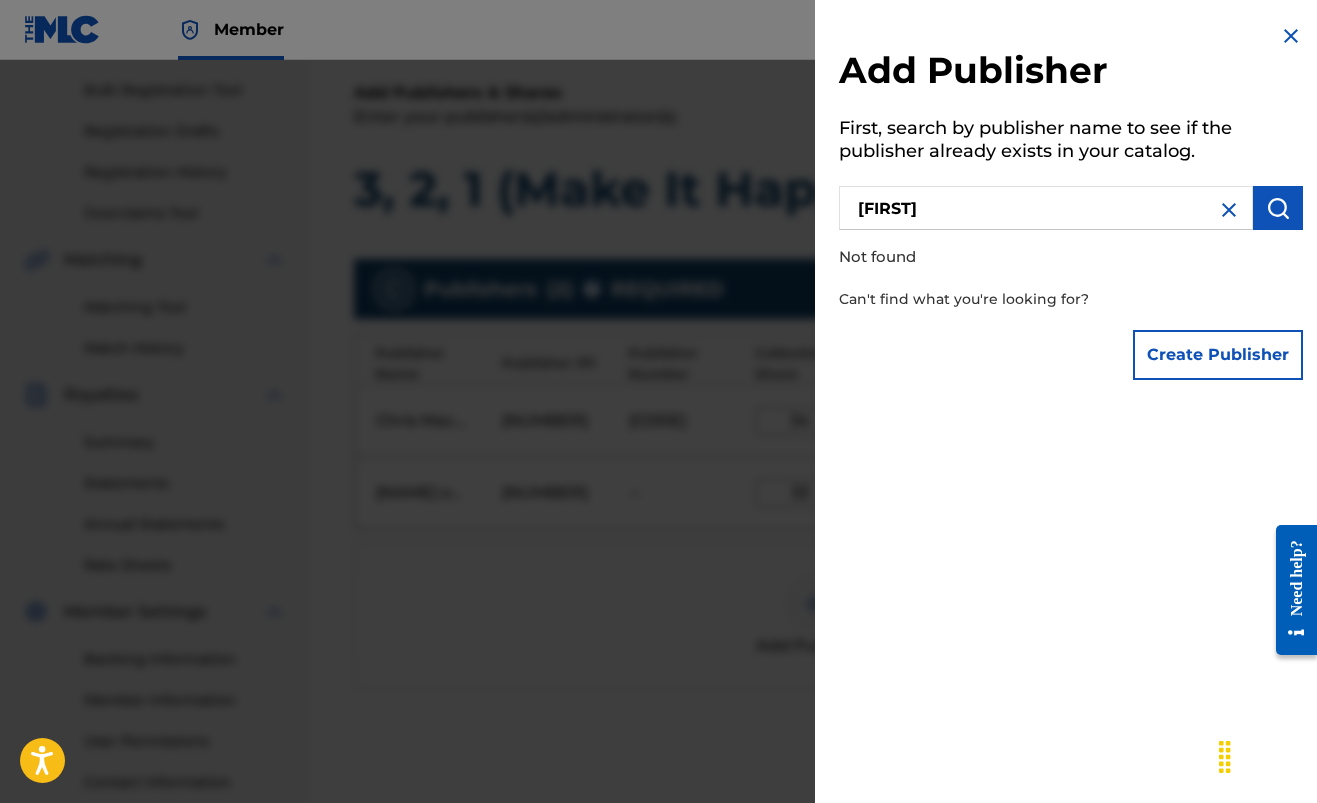 click at bounding box center (1291, 36) 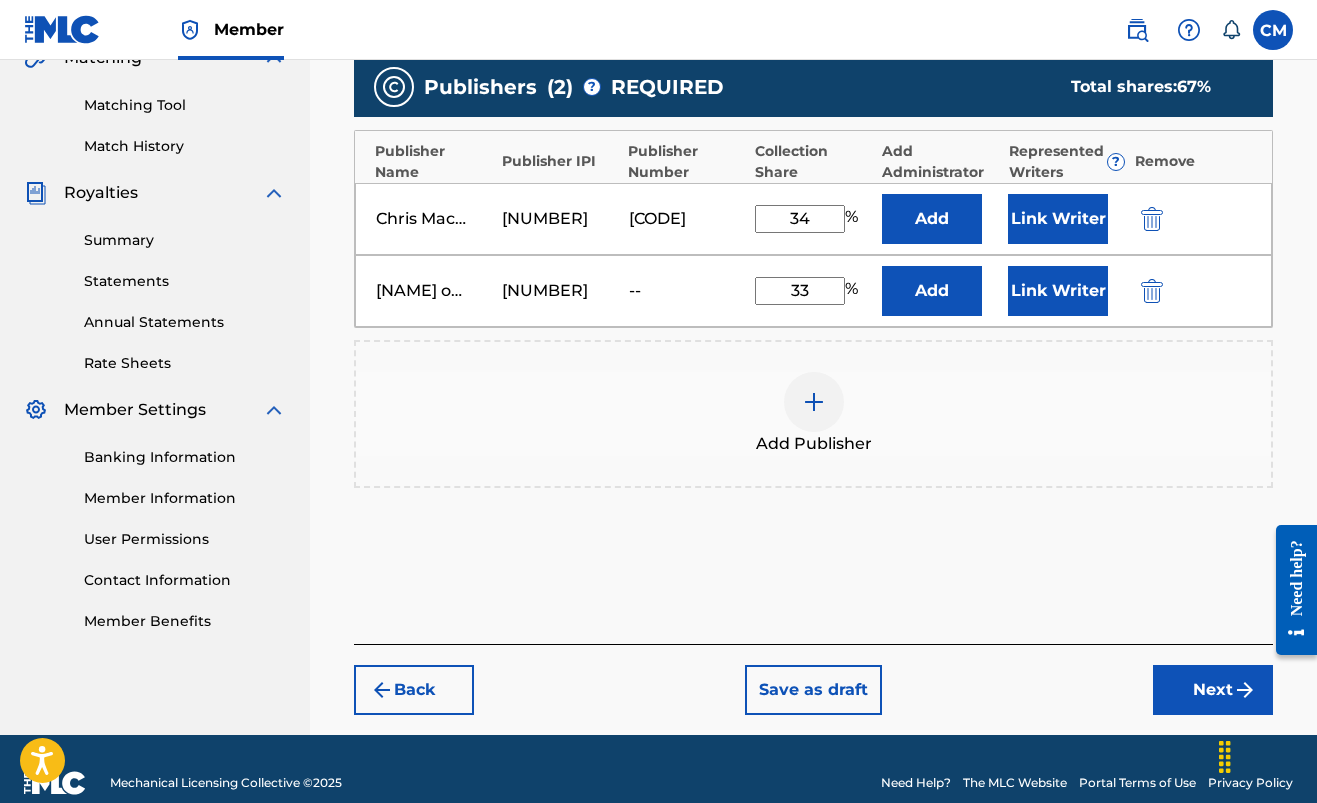 scroll, scrollTop: 487, scrollLeft: 0, axis: vertical 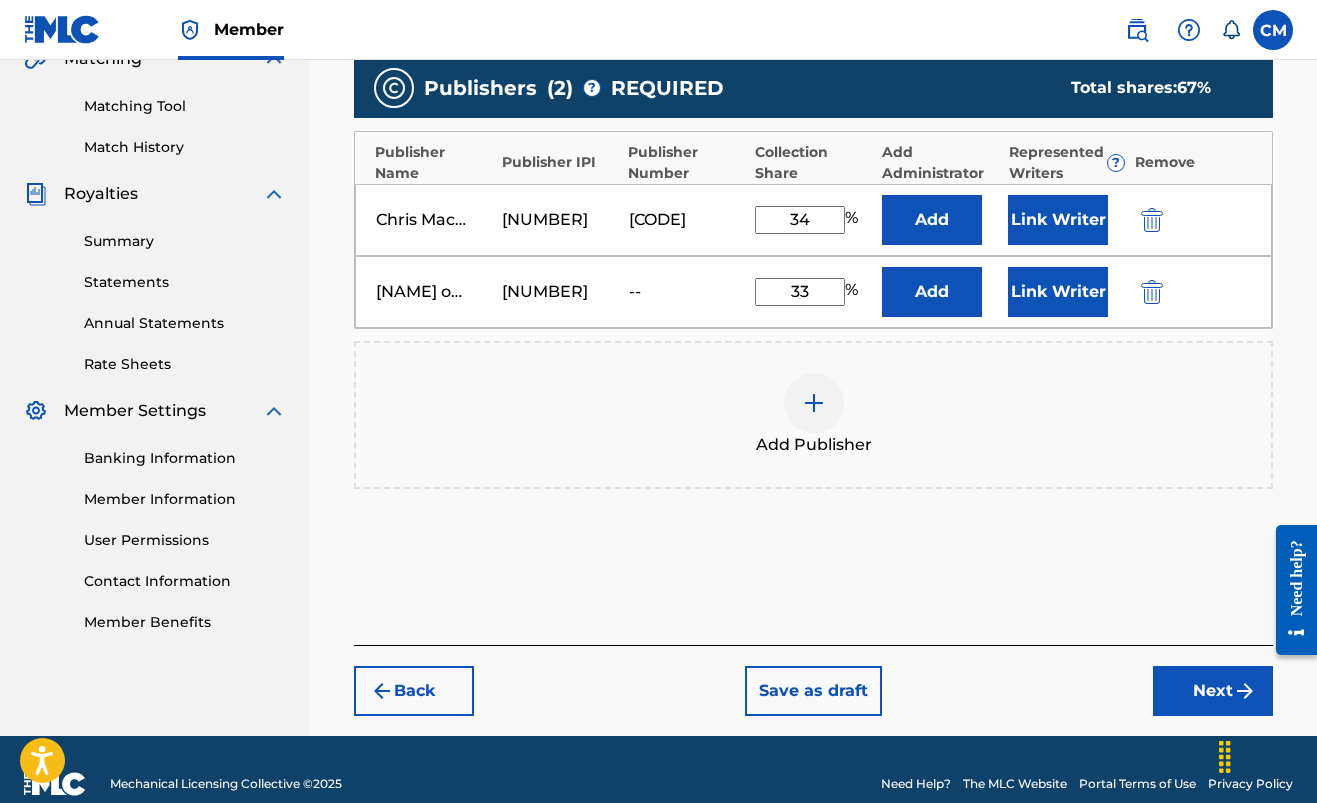 click on "Next" at bounding box center [1213, 691] 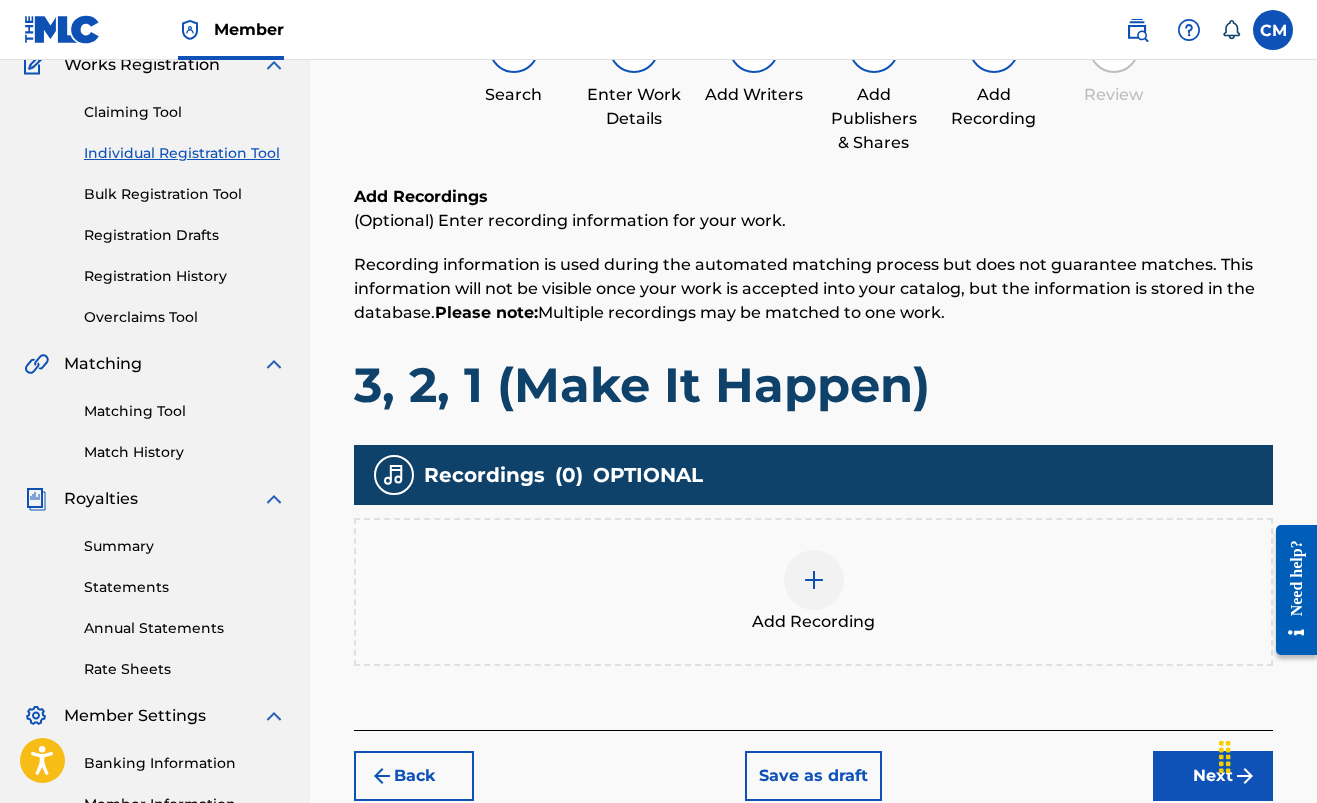 scroll, scrollTop: 175, scrollLeft: 0, axis: vertical 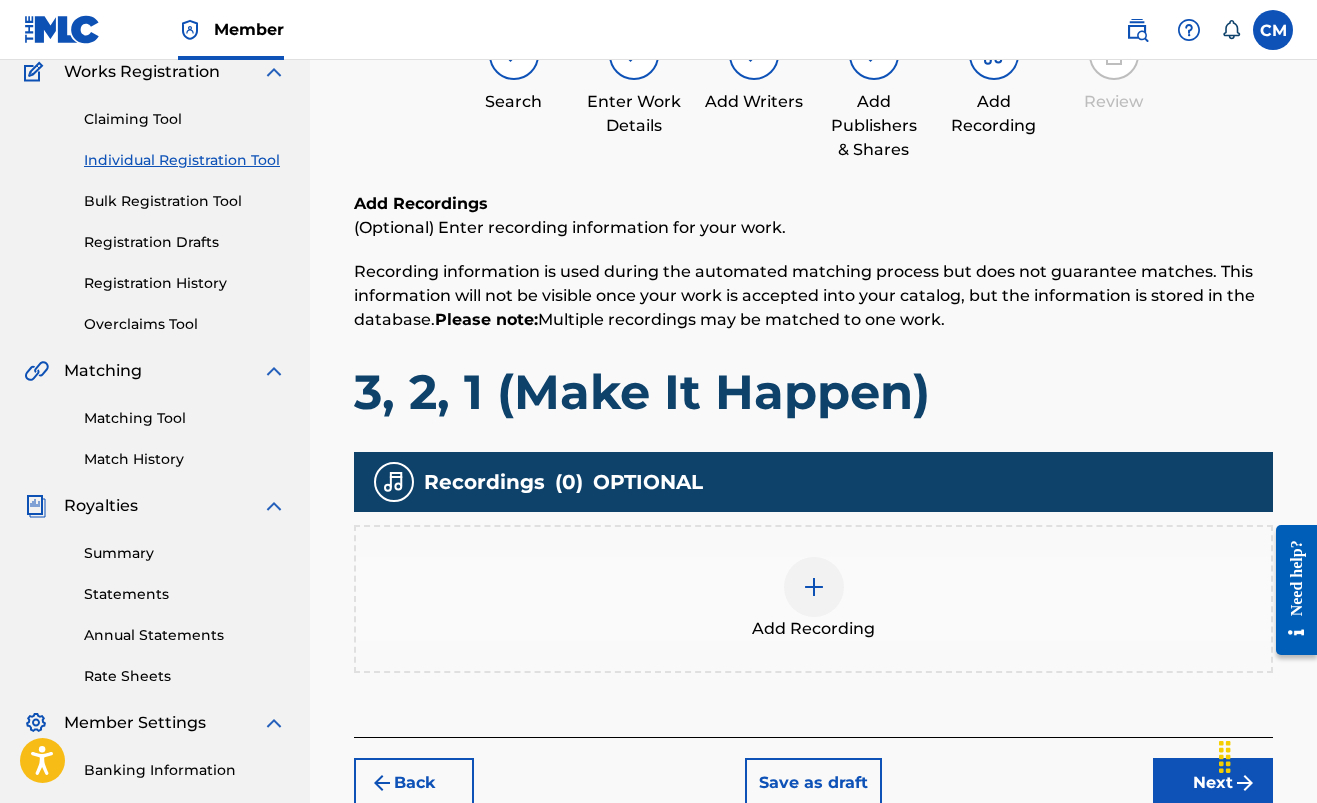 click at bounding box center (814, 587) 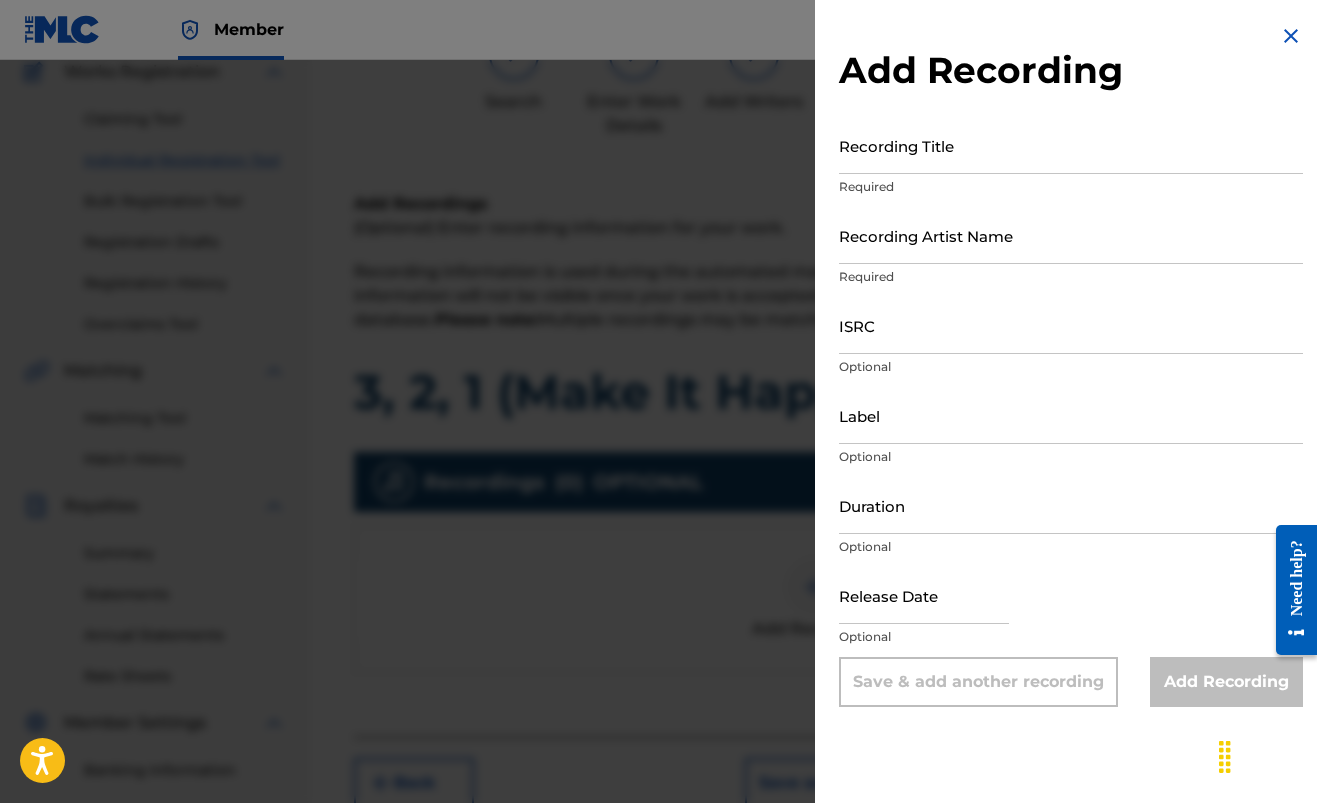 click on "Recording Title" at bounding box center [1071, 145] 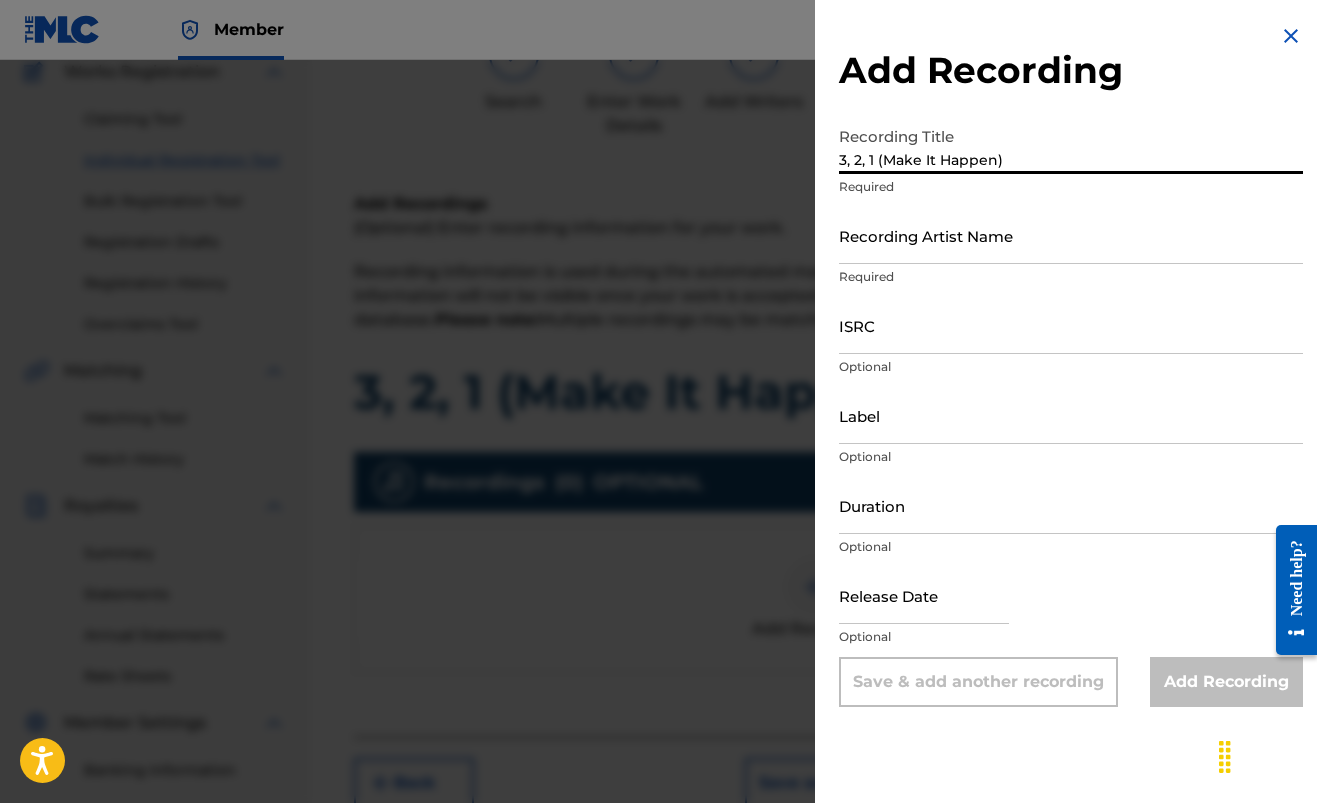 type on "3, 2, 1 (Make It Happen)" 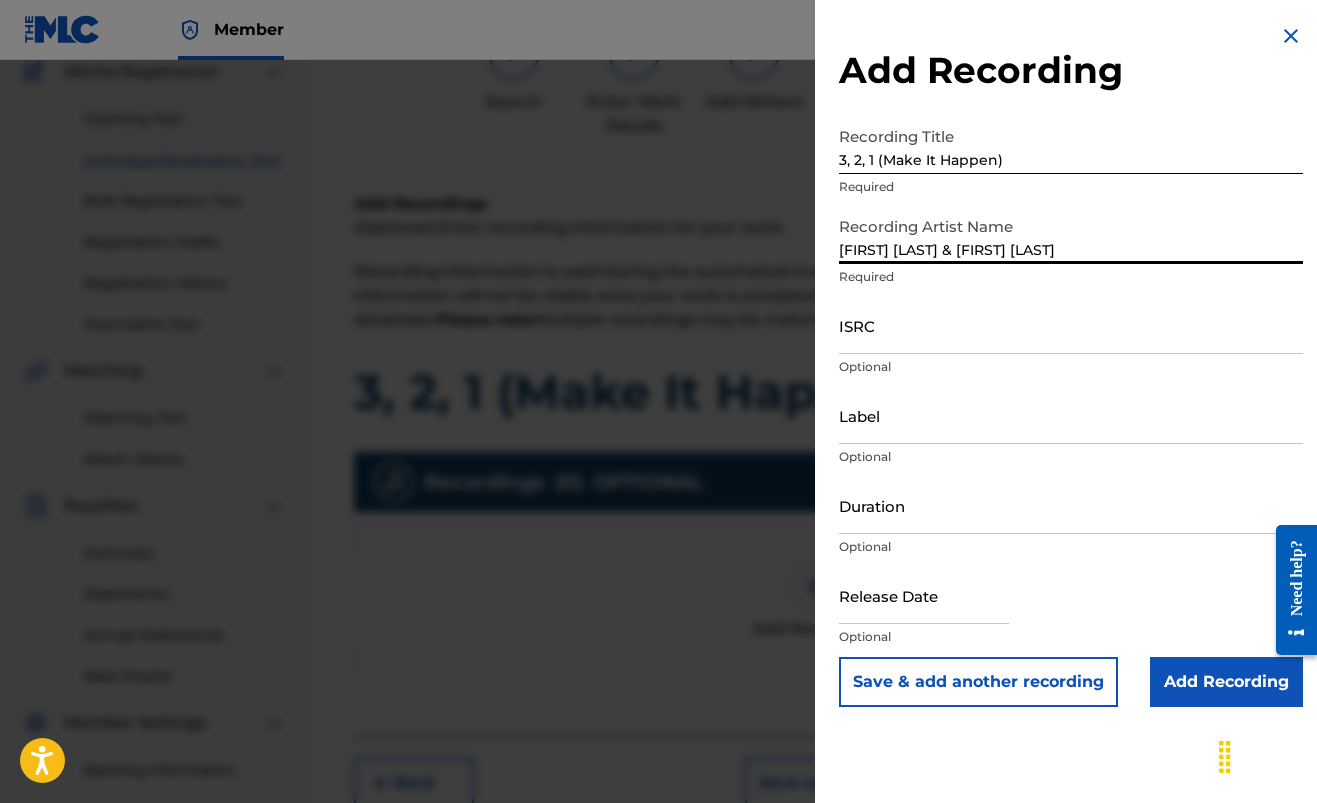 type on "[FIRST] [LAST] & [FIRST] [LAST]" 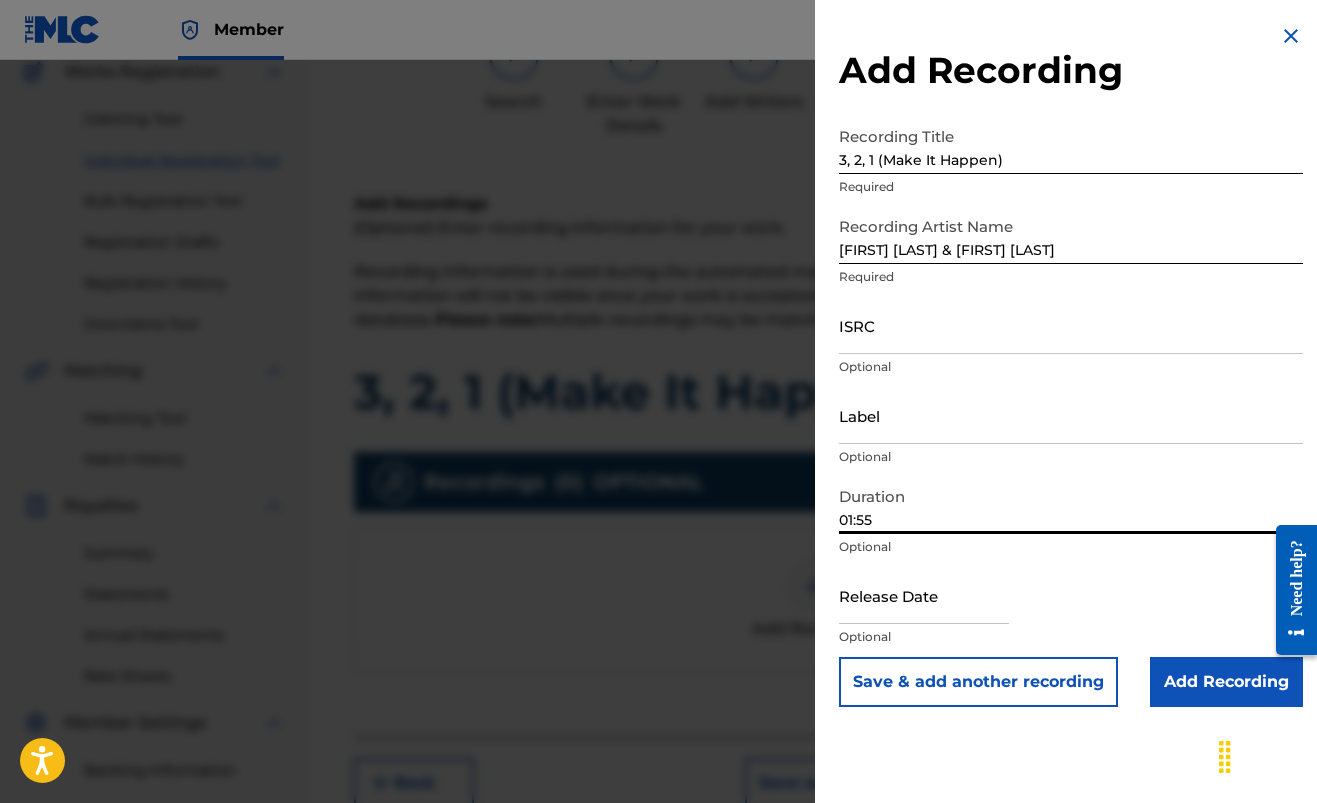 type on "01:55" 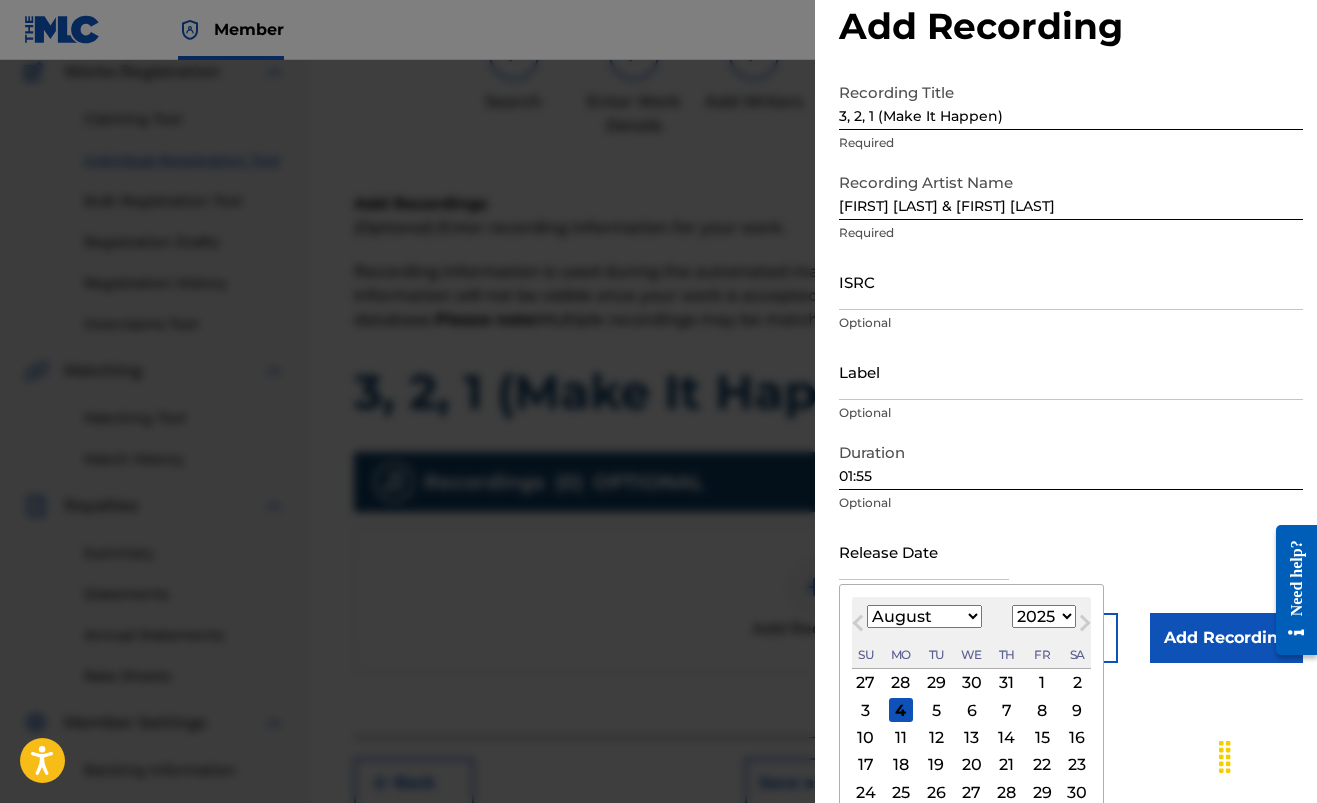 scroll, scrollTop: 47, scrollLeft: 0, axis: vertical 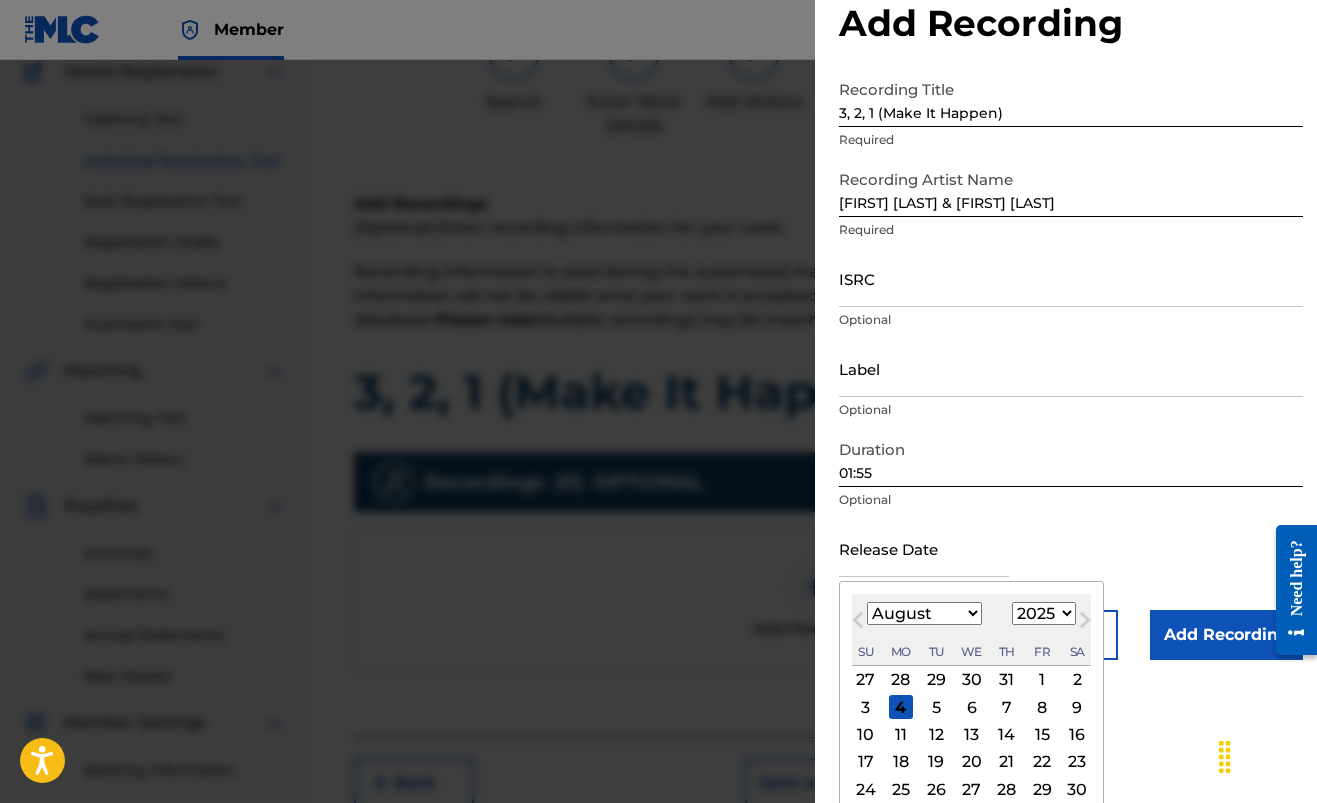 click on "21" at bounding box center (1007, 762) 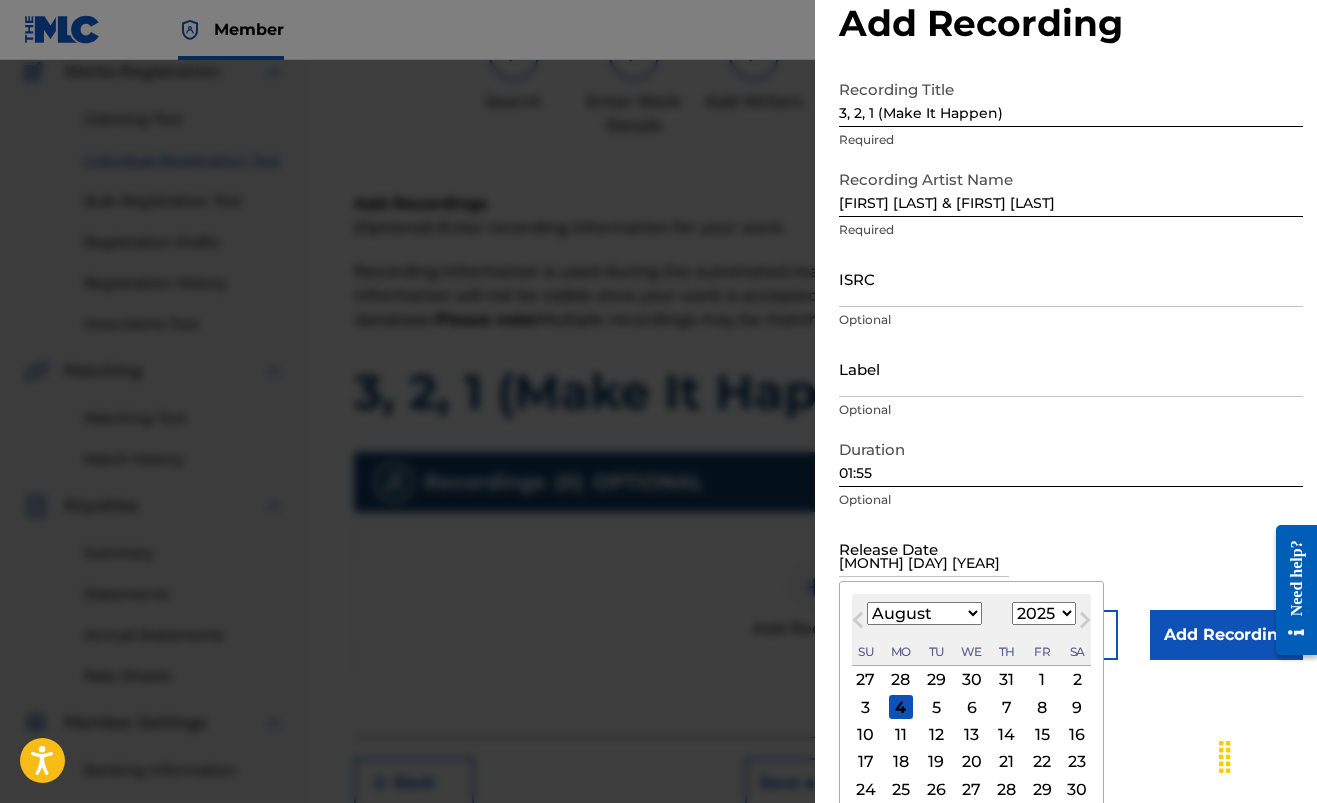 scroll, scrollTop: 0, scrollLeft: 0, axis: both 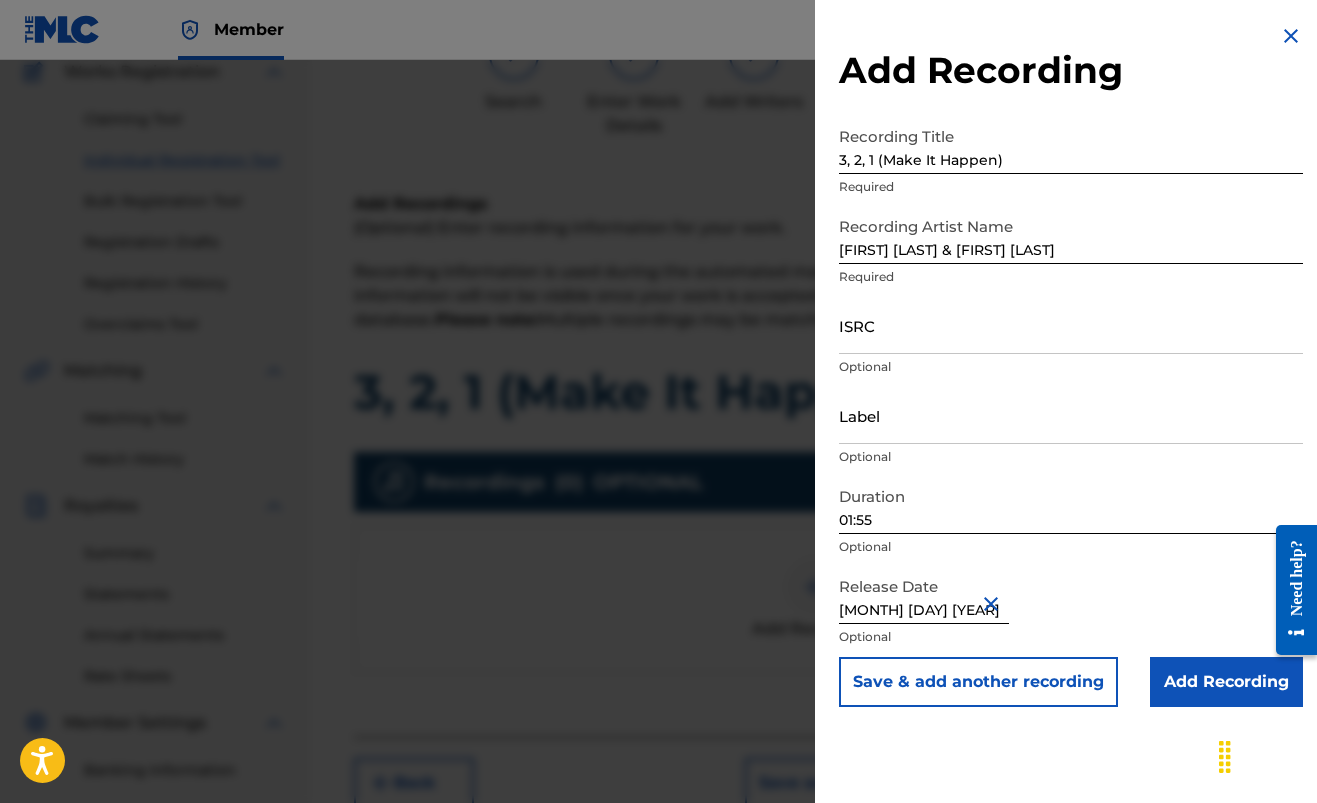 click on "Add Recording" at bounding box center [1226, 682] 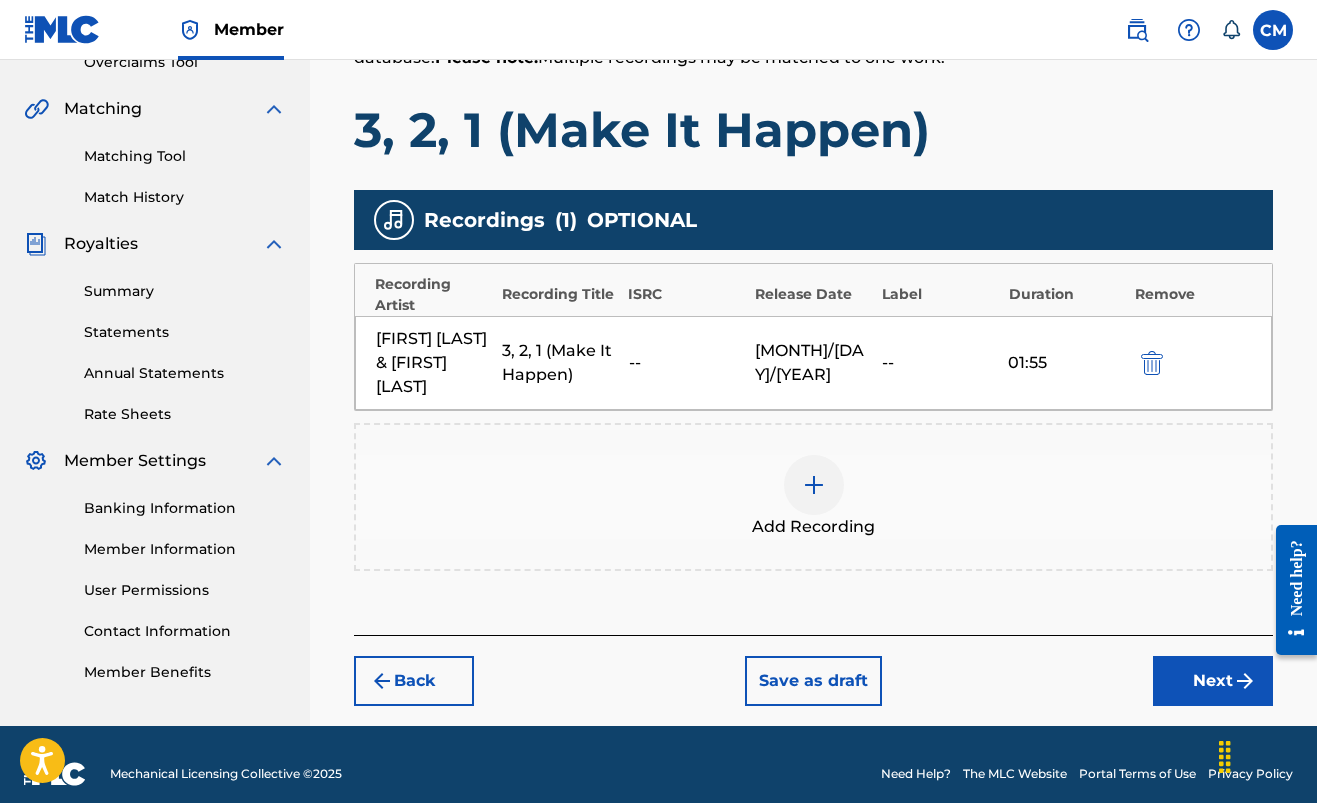 click on "Next" at bounding box center [1213, 681] 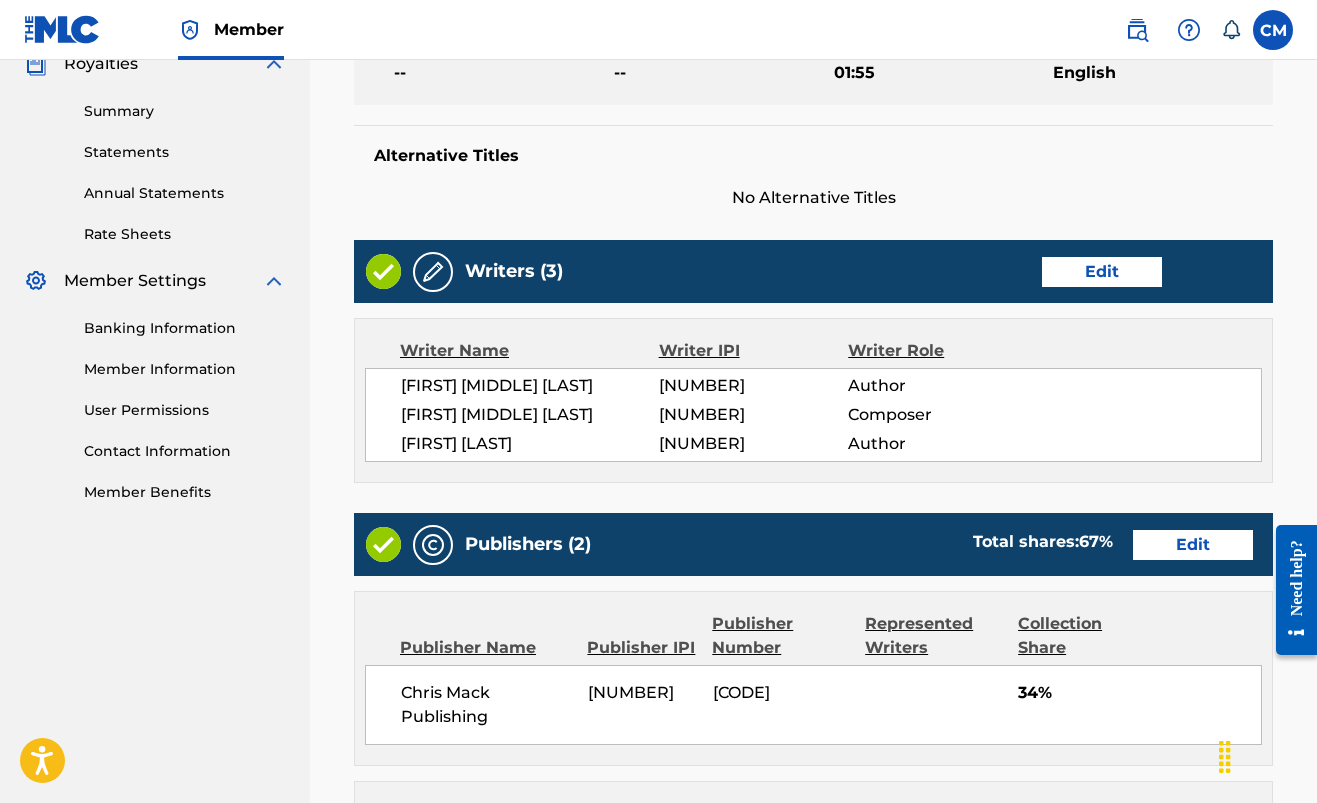 scroll, scrollTop: 613, scrollLeft: 0, axis: vertical 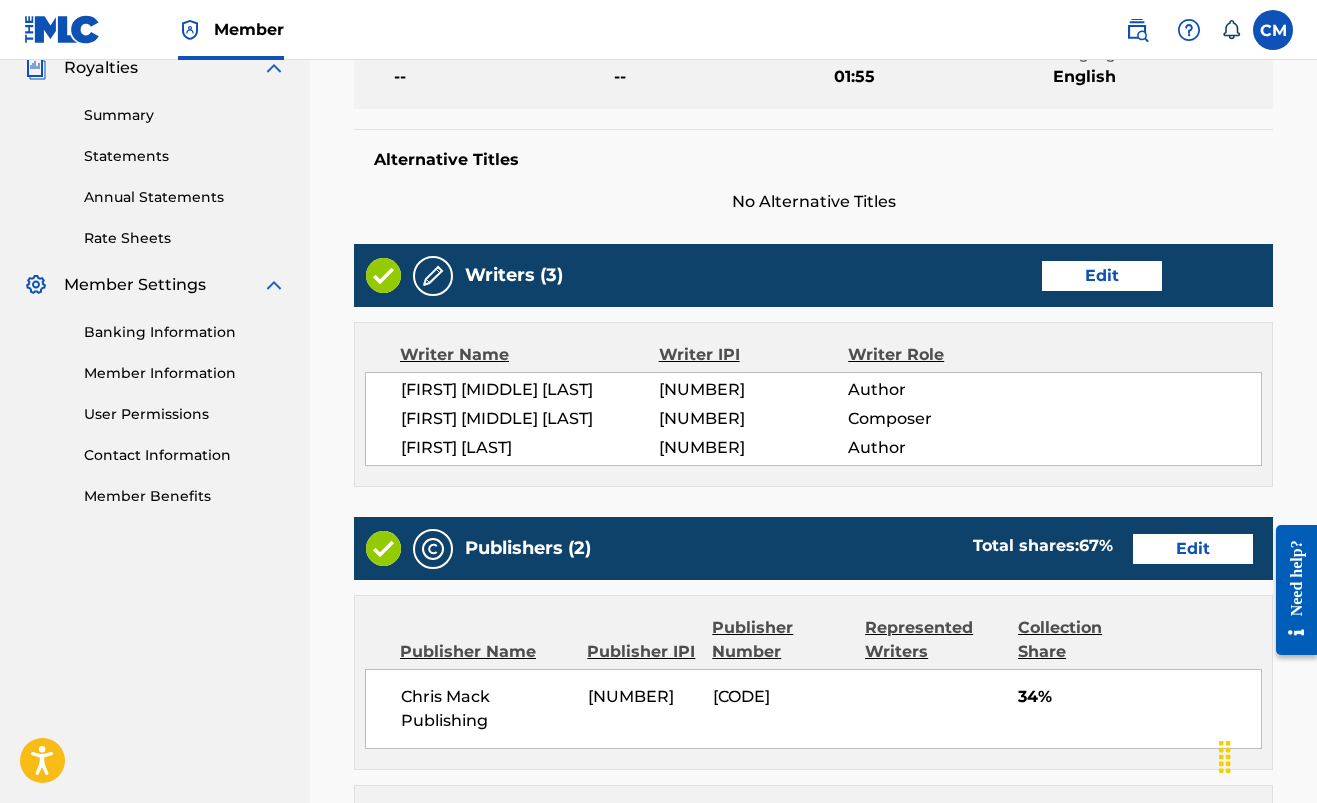 click on "Edit" at bounding box center (1193, 549) 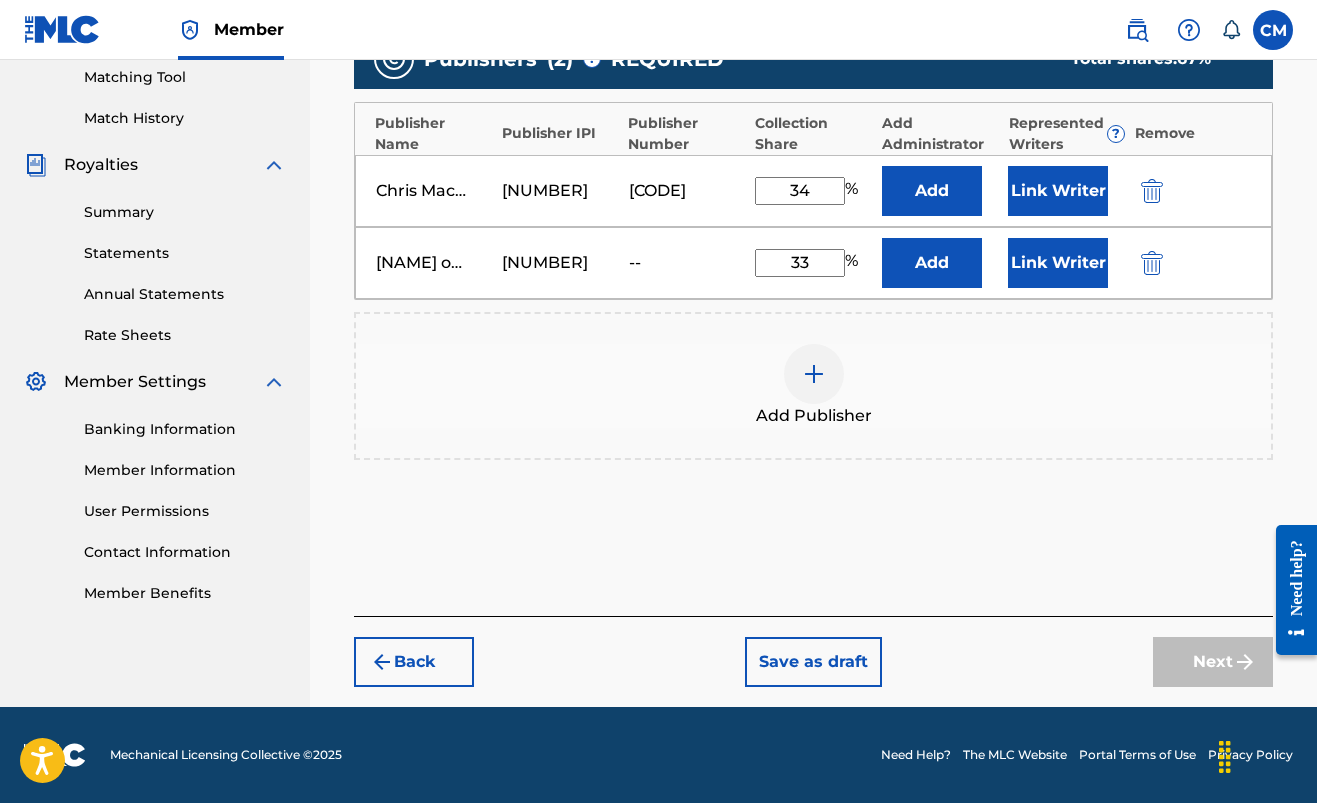 scroll, scrollTop: 516, scrollLeft: 0, axis: vertical 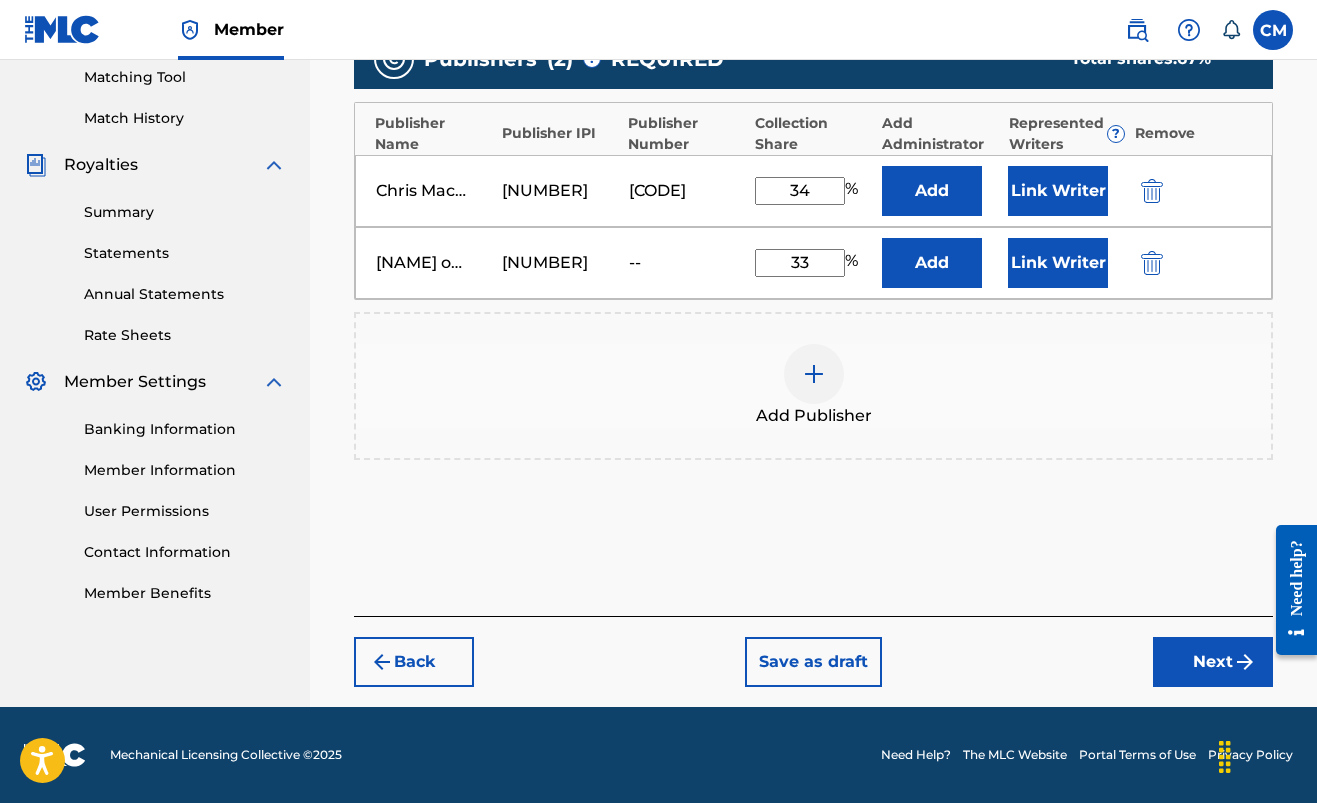 click at bounding box center [814, 374] 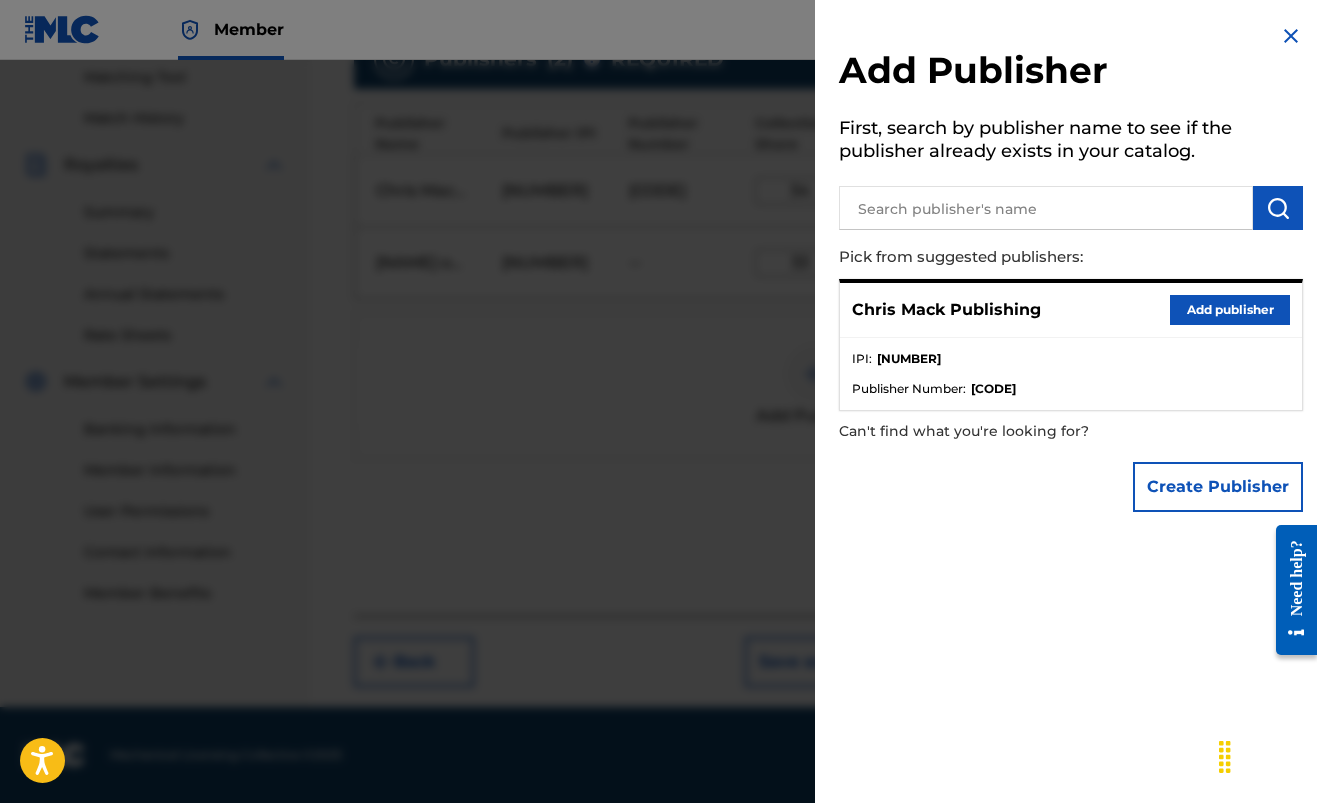 click on "Create Publisher" at bounding box center (1218, 487) 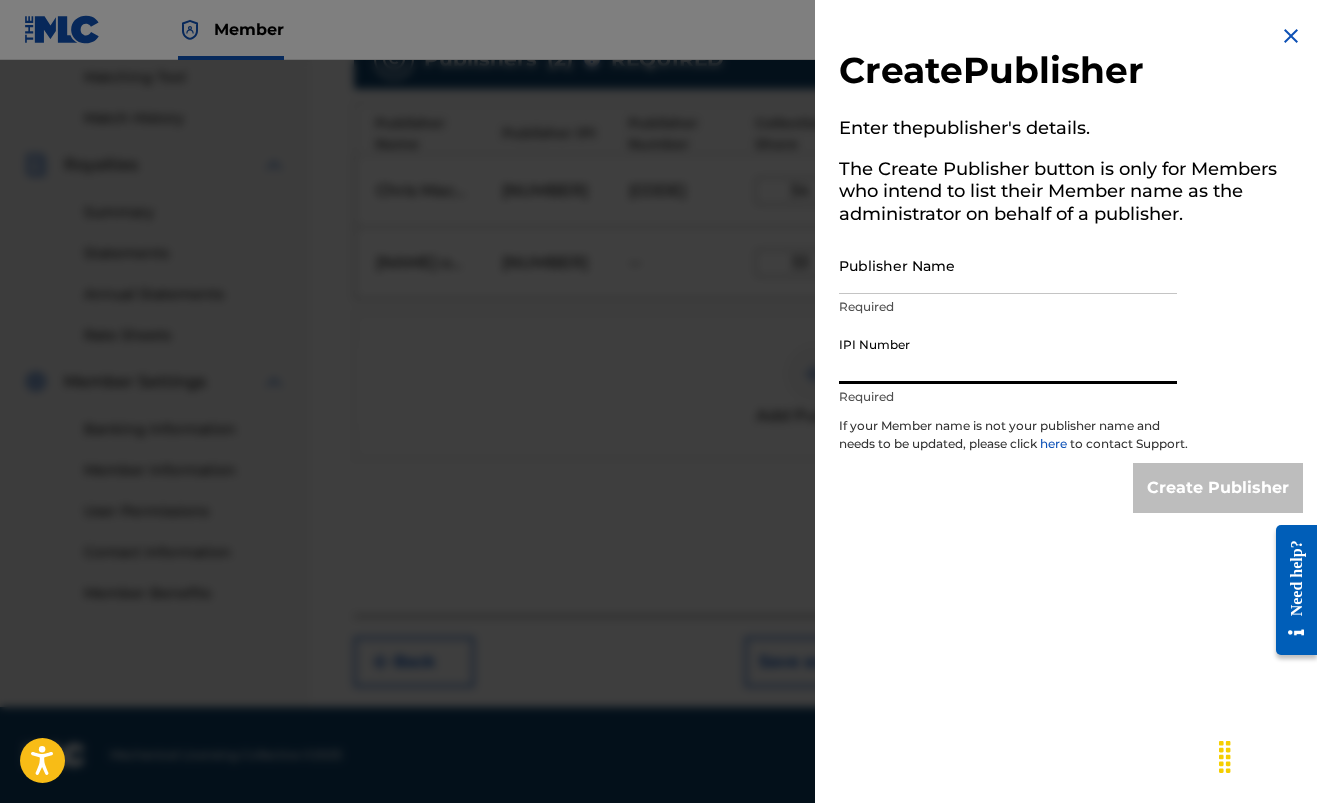 click on "IPI Number" at bounding box center (1008, 355) 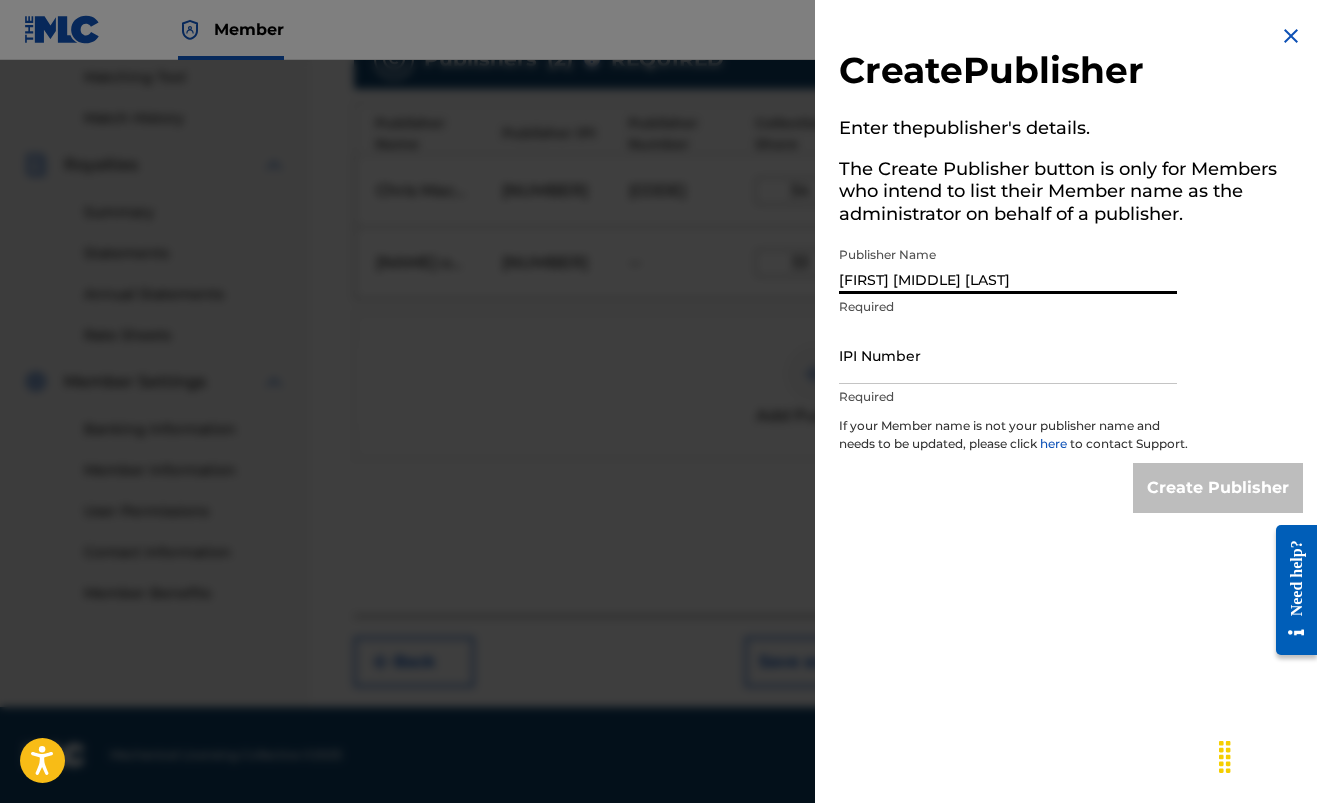 type on "[FIRST] [MIDDLE] [LAST]" 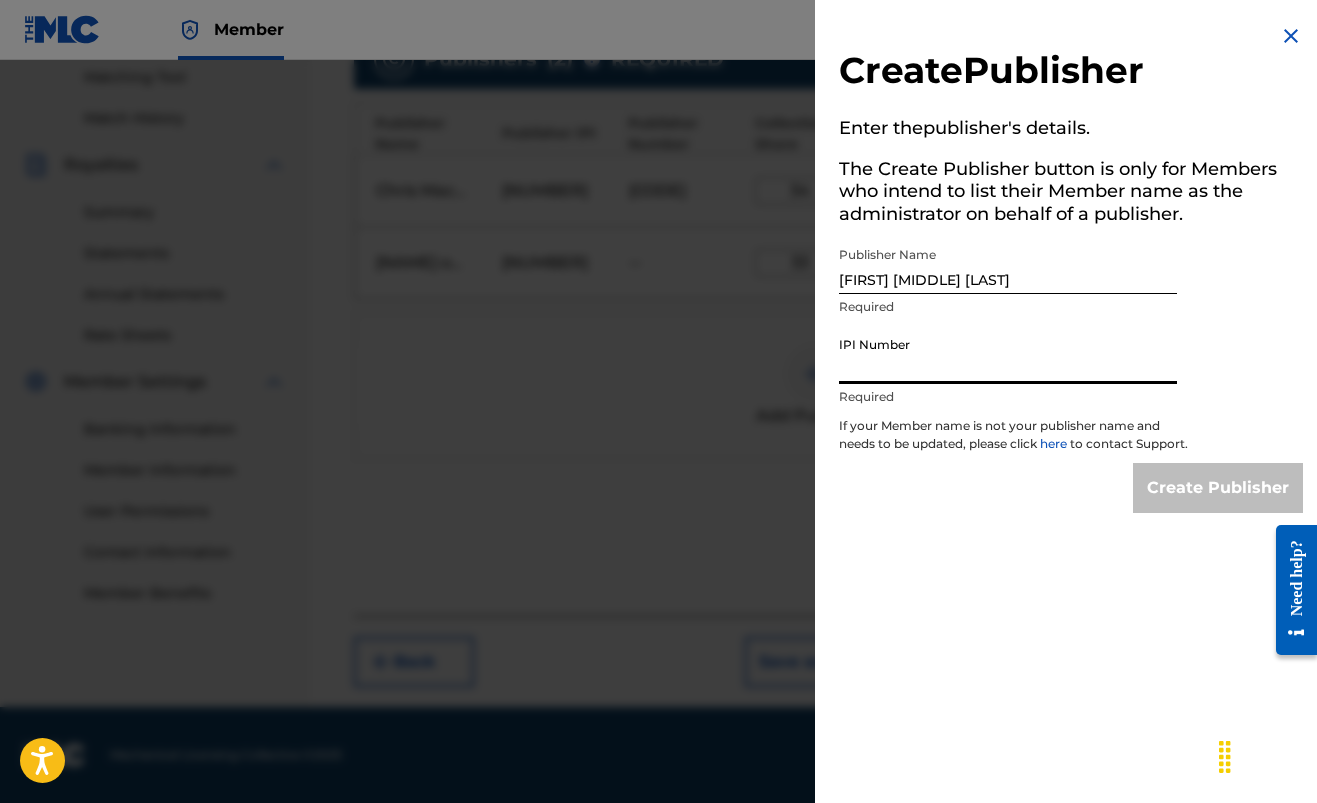 paste on "[NUMBER]" 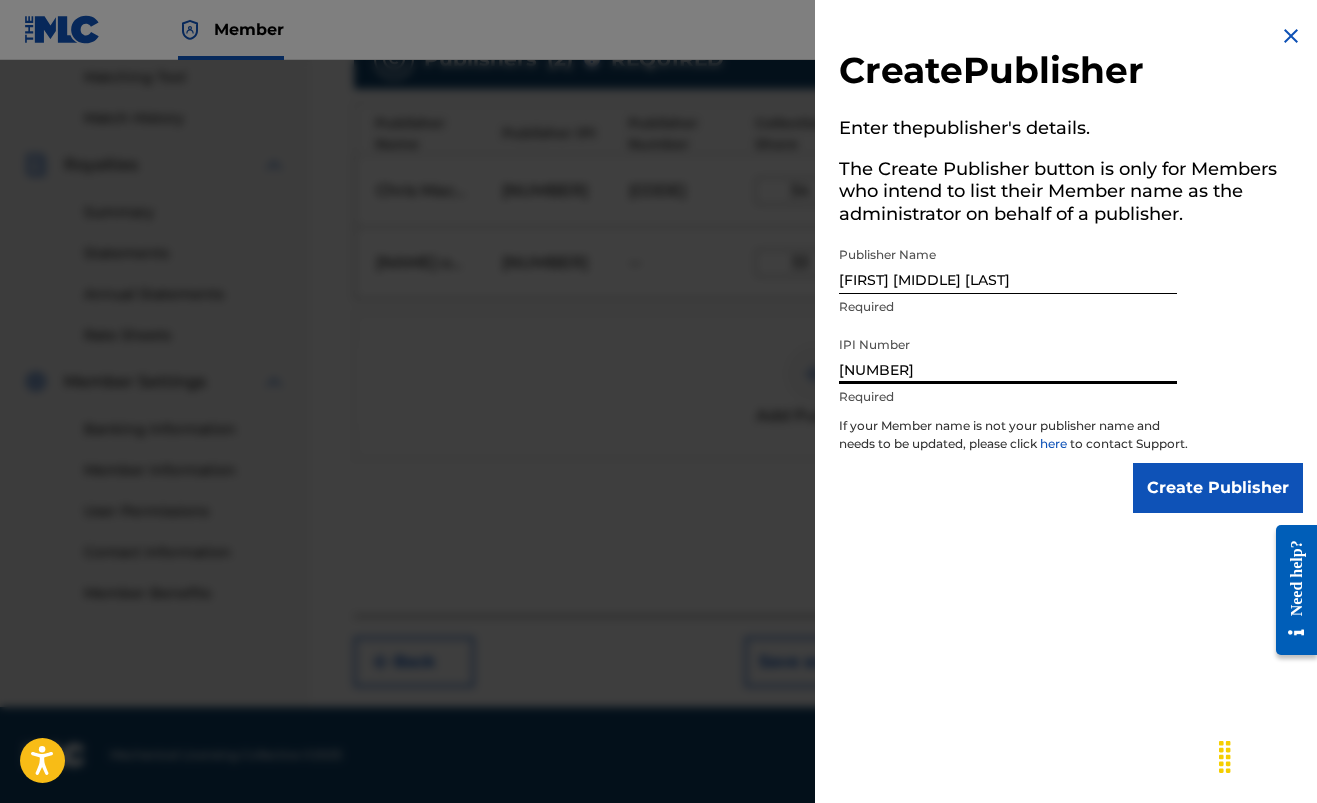 click on "Create Publisher" at bounding box center (1218, 488) 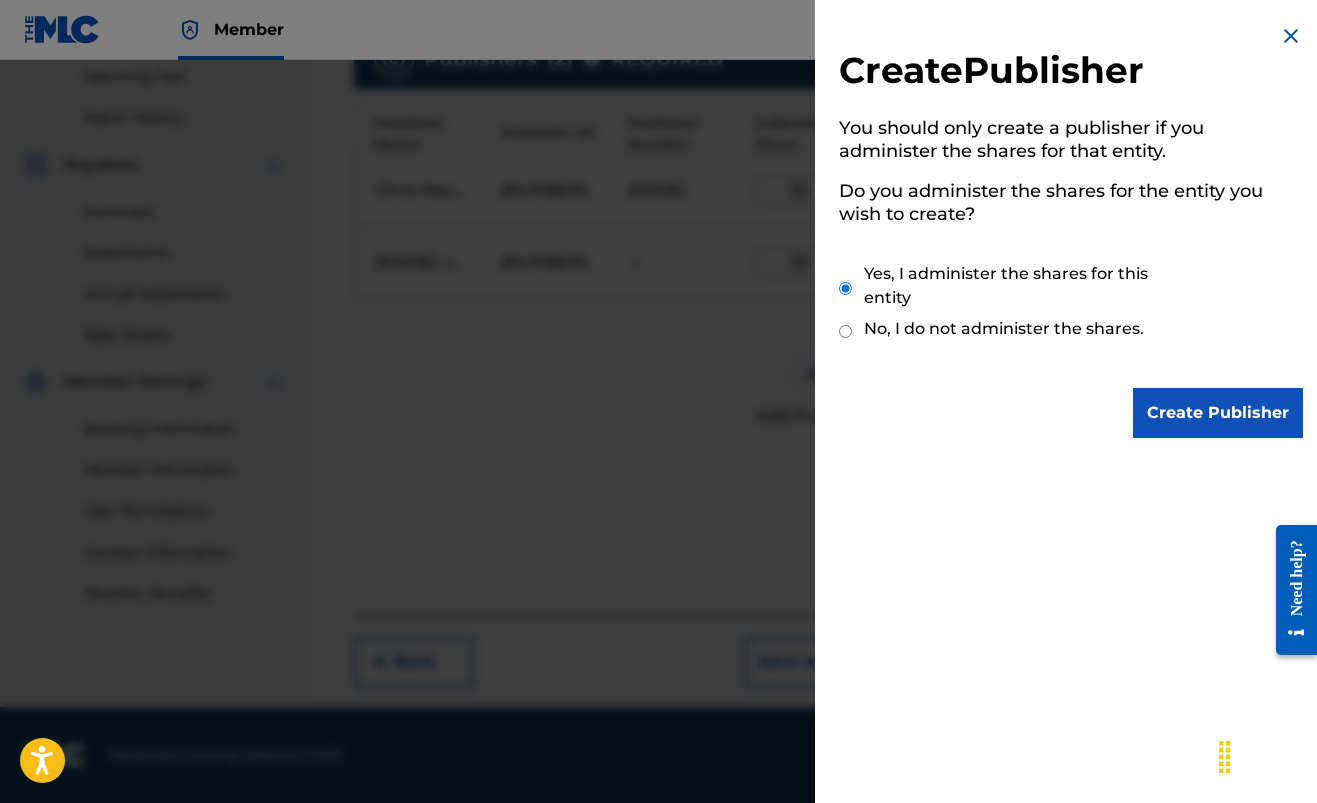 click on "Create Publisher" at bounding box center (1218, 413) 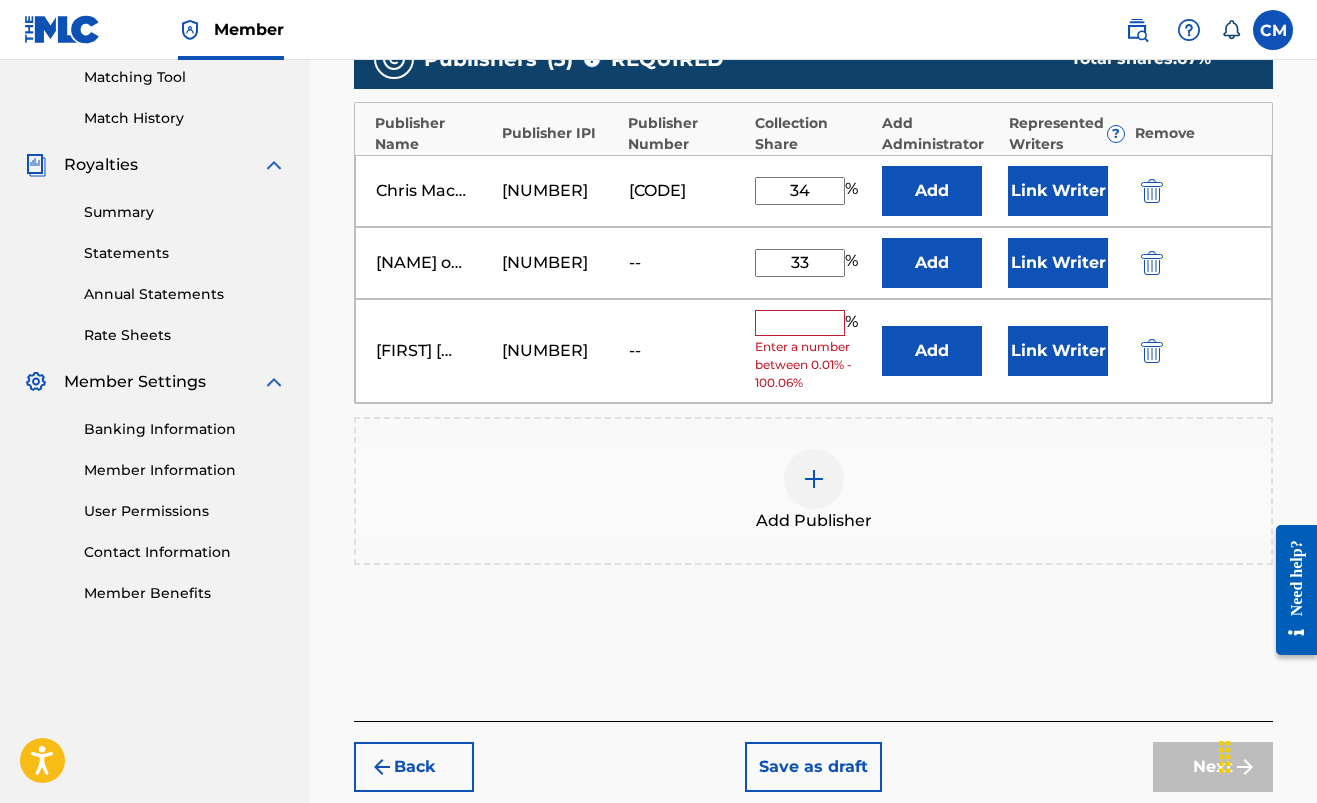 click at bounding box center (800, 323) 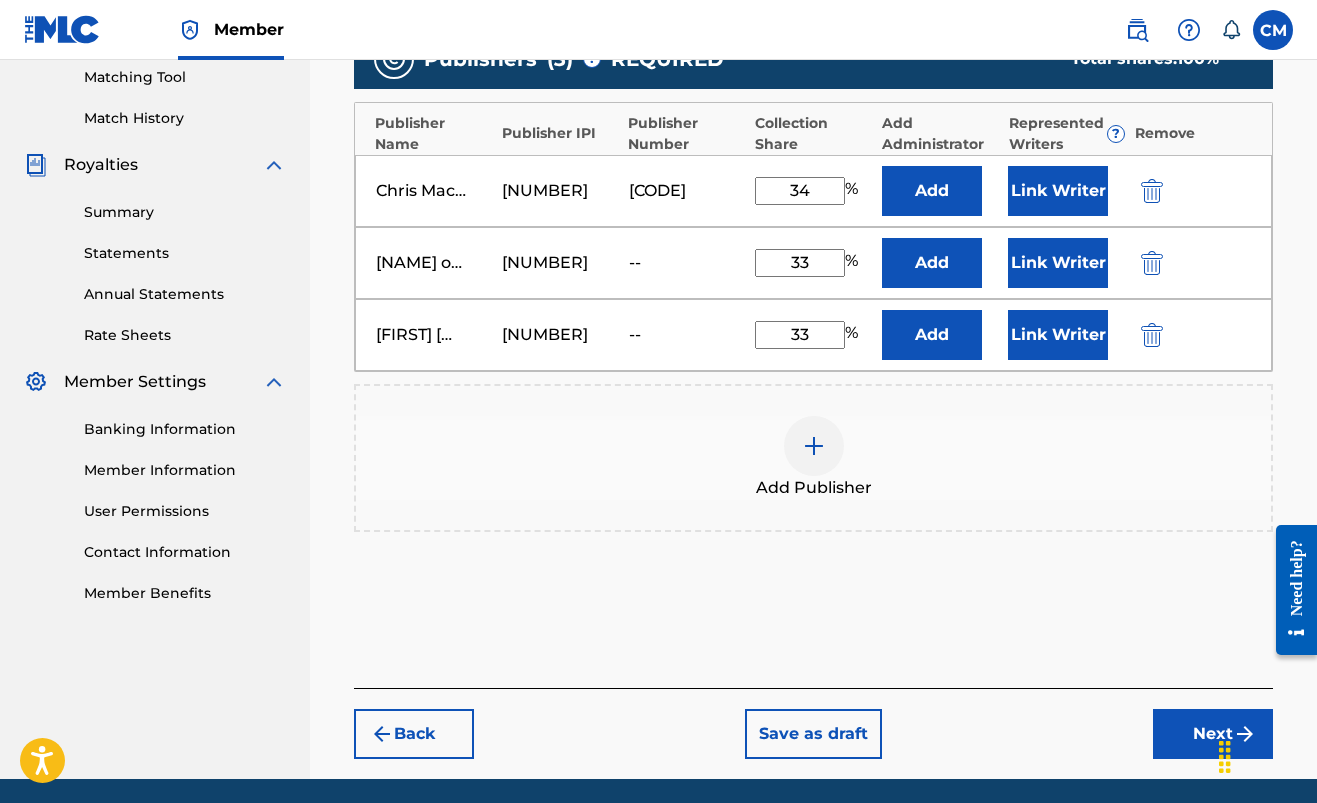 type on "33" 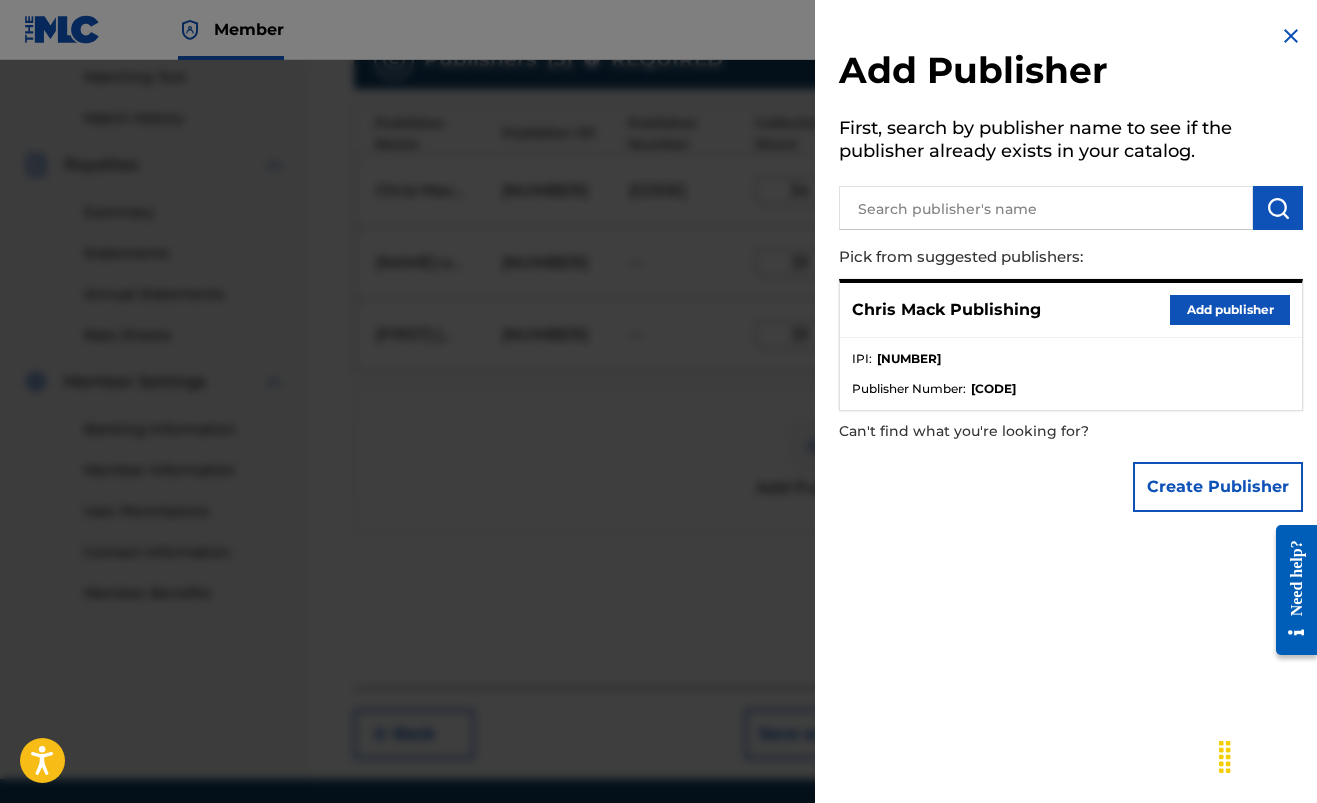 click at bounding box center (1291, 36) 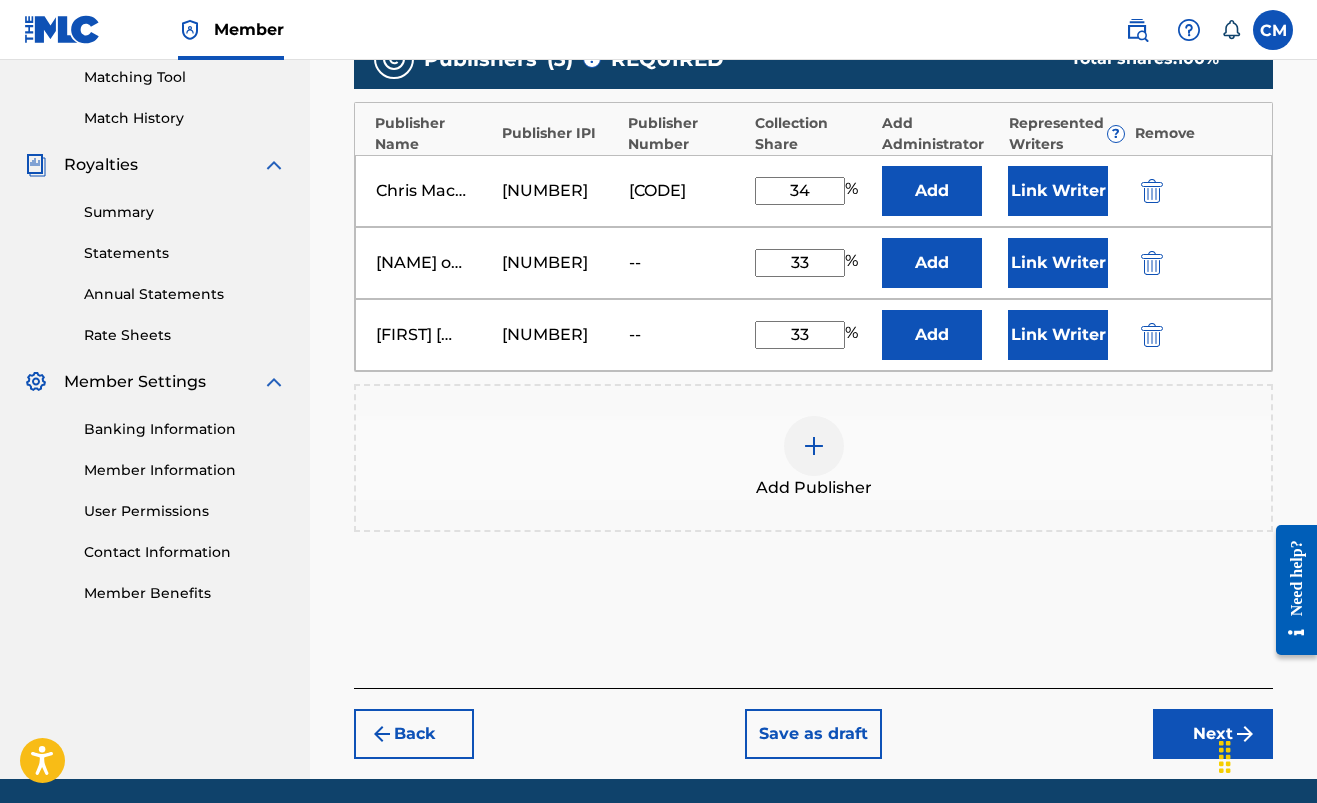 click on "Next" at bounding box center (1213, 734) 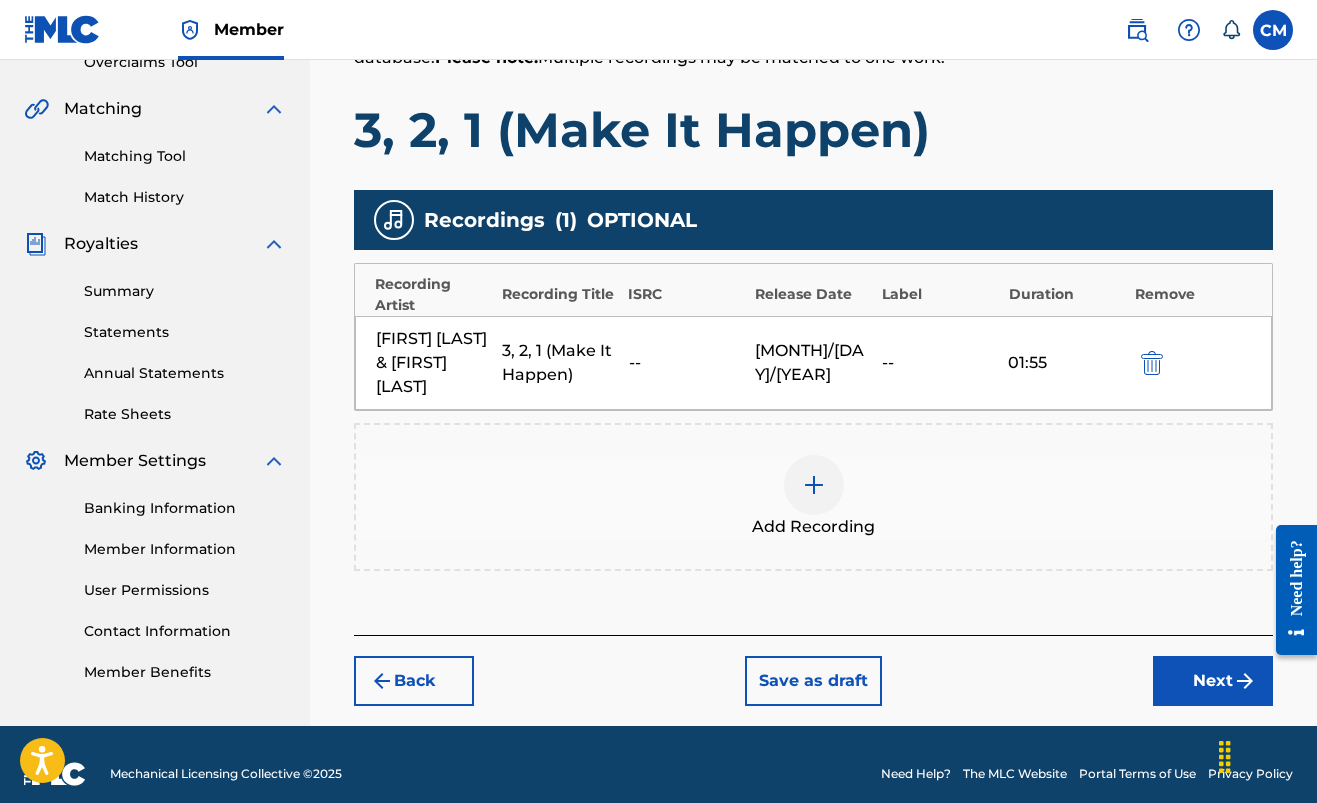 click on "Next" at bounding box center (1213, 681) 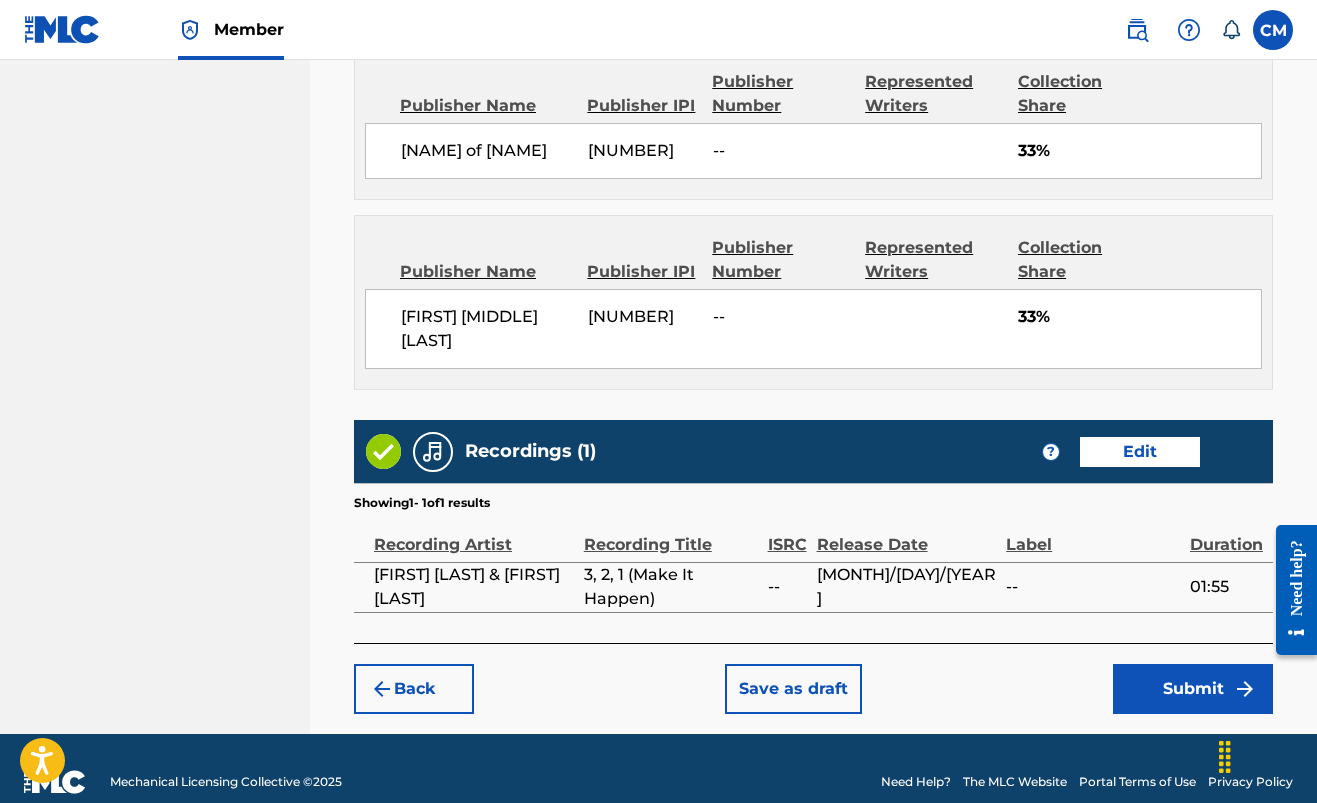 scroll, scrollTop: 1348, scrollLeft: 0, axis: vertical 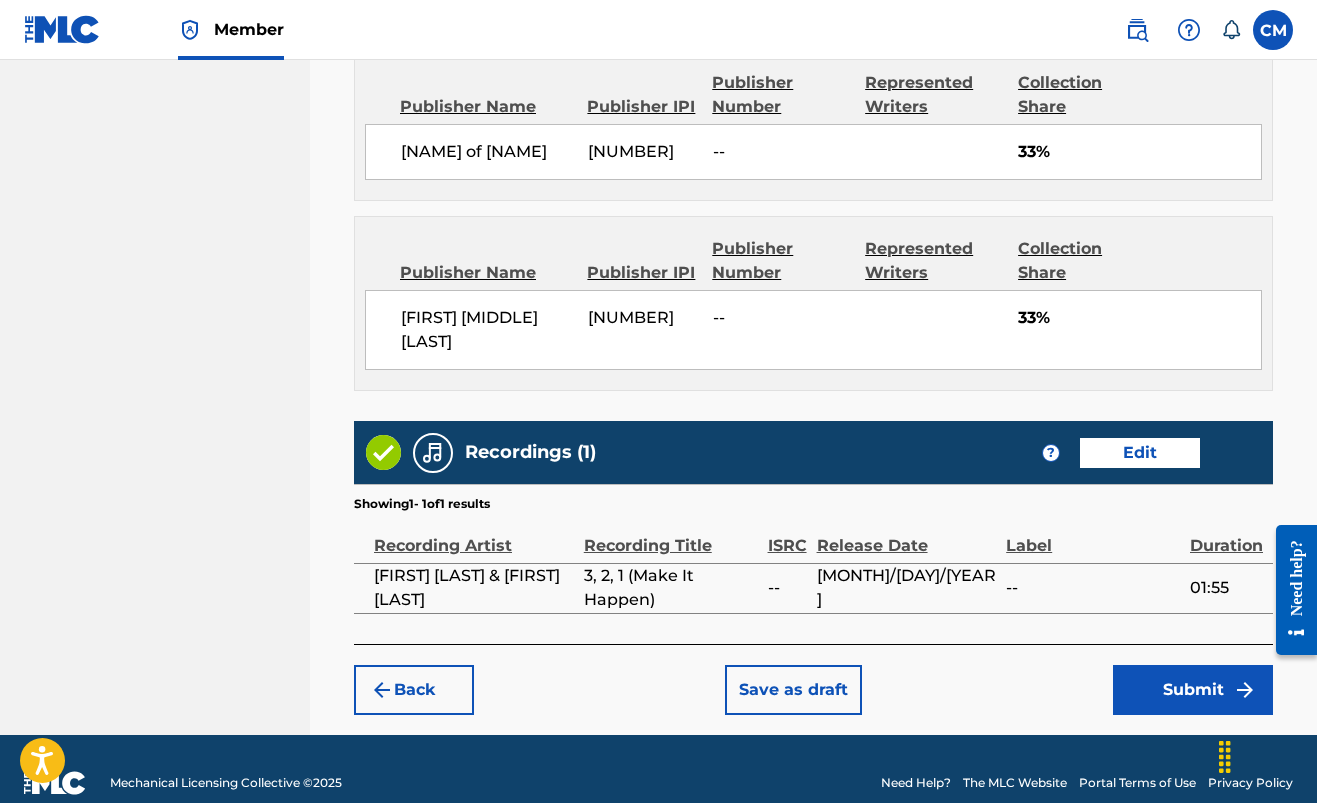 click on "Submit" at bounding box center [1193, 690] 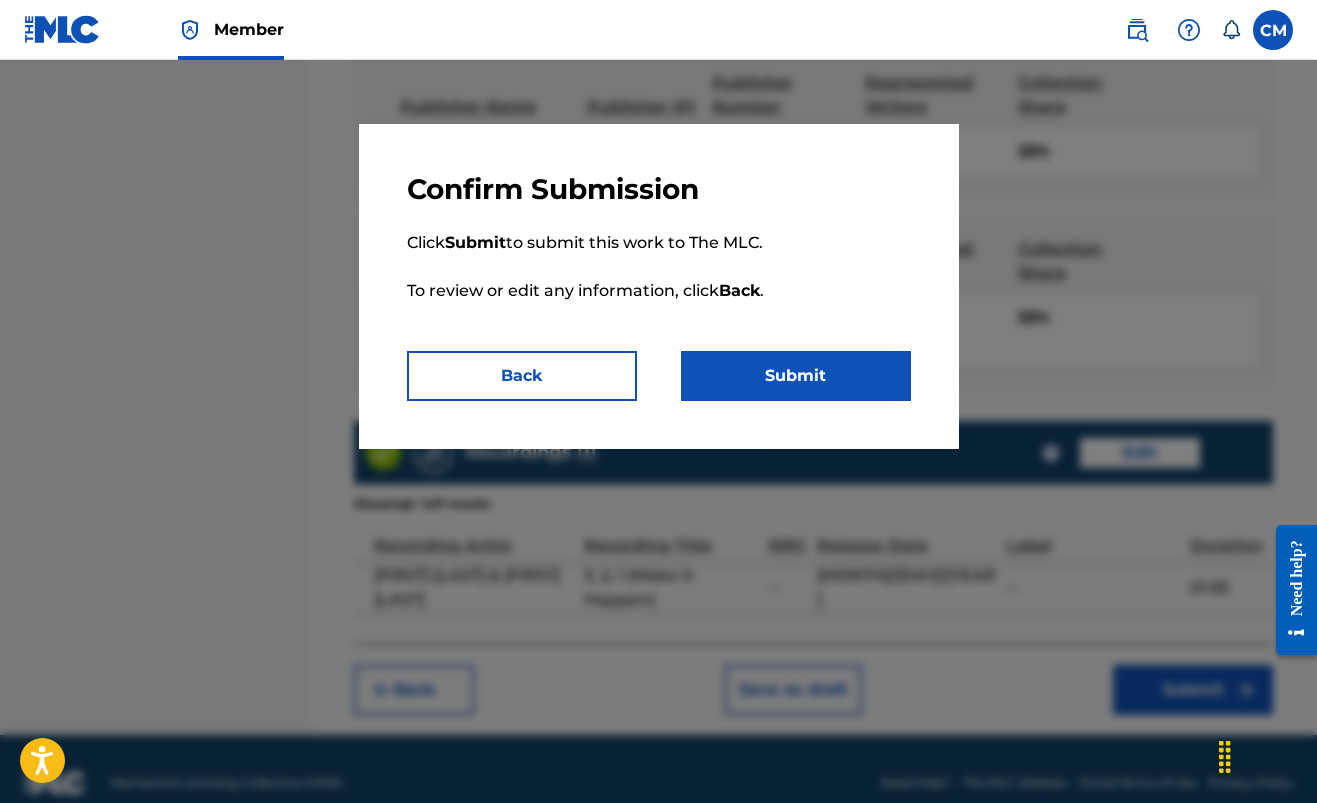 click on "Submit" at bounding box center [796, 376] 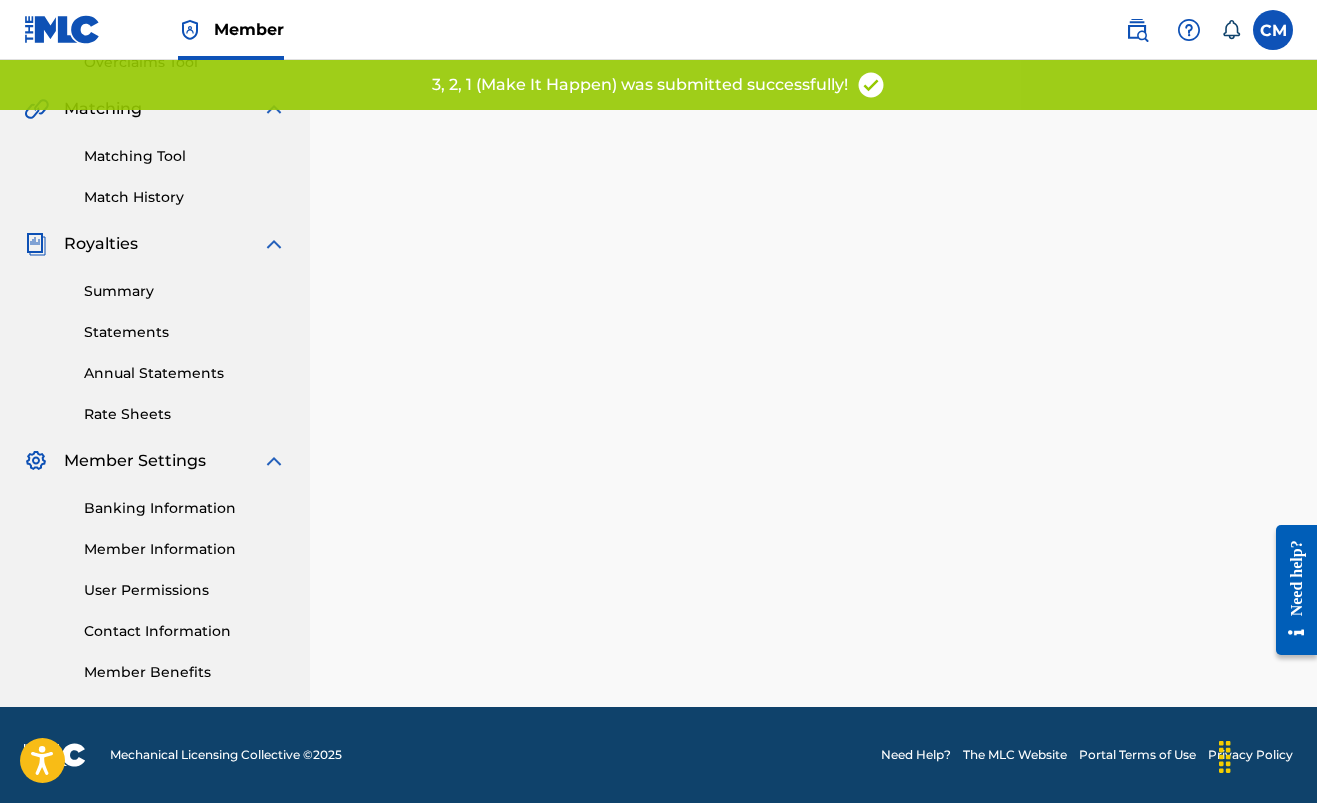 scroll, scrollTop: 0, scrollLeft: 0, axis: both 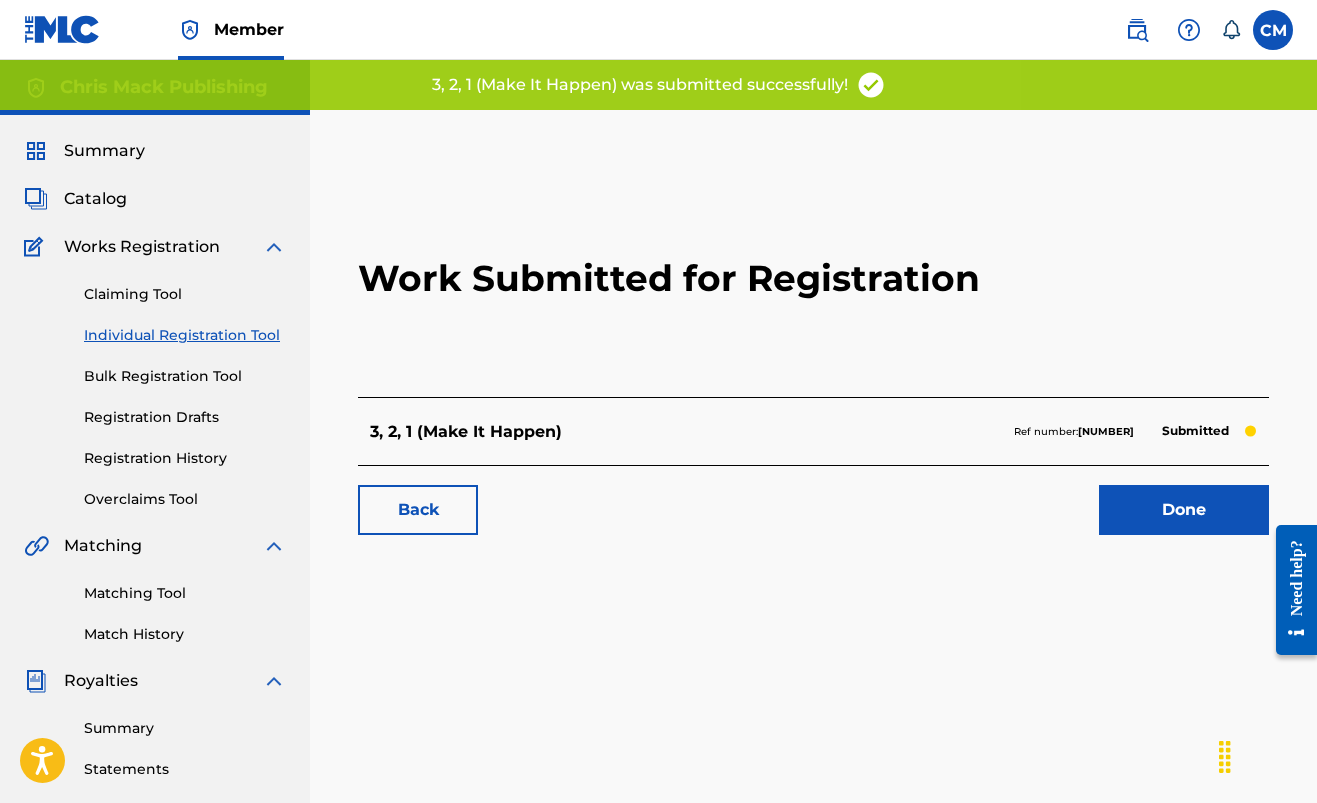click on "Done" at bounding box center (1184, 510) 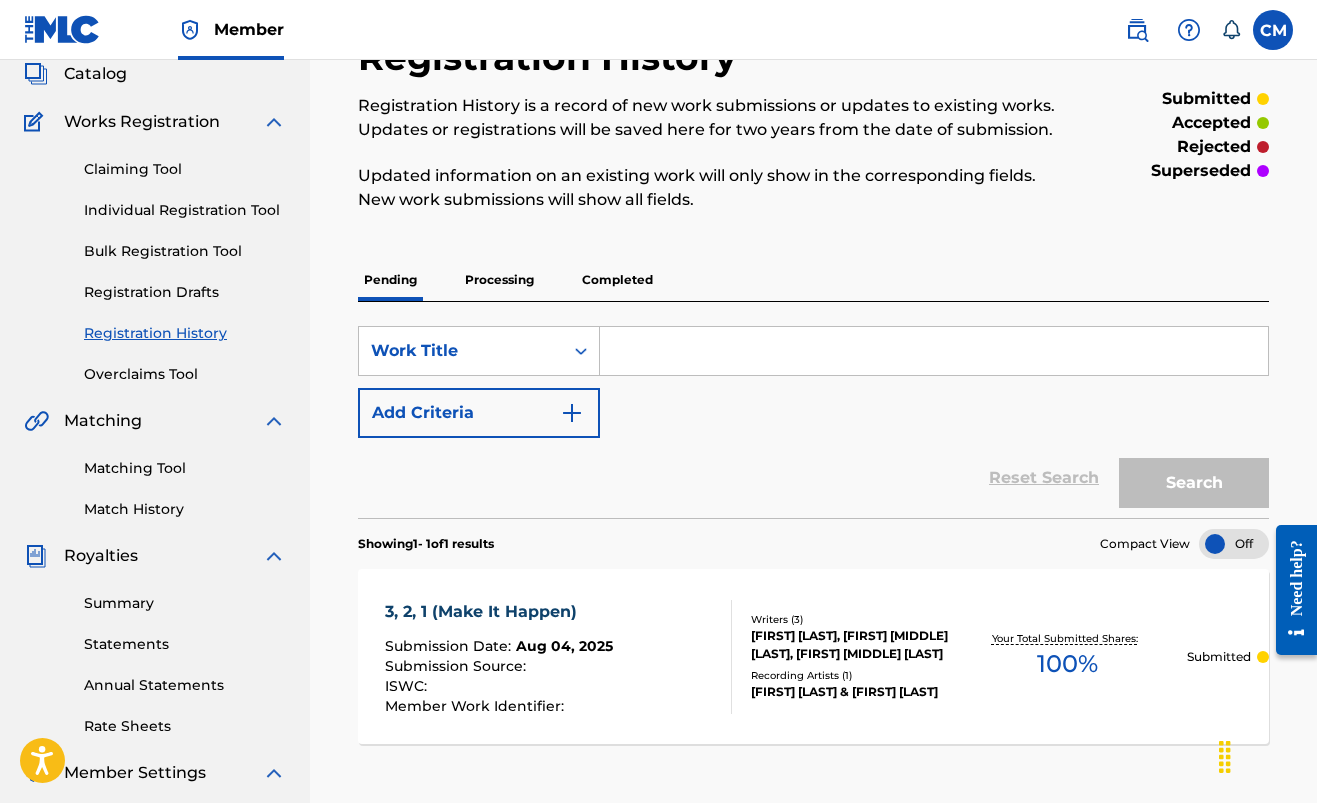 scroll, scrollTop: 92, scrollLeft: 0, axis: vertical 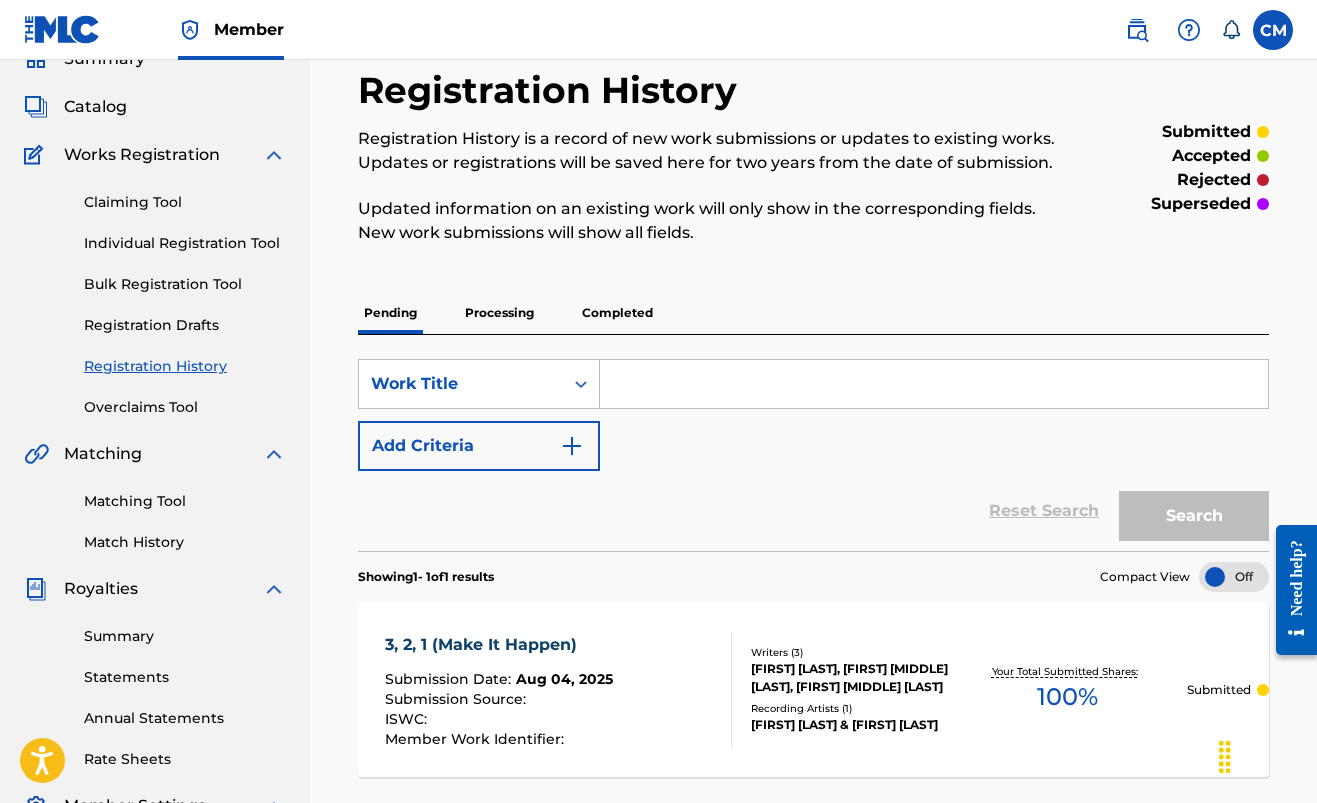 click at bounding box center (934, 384) 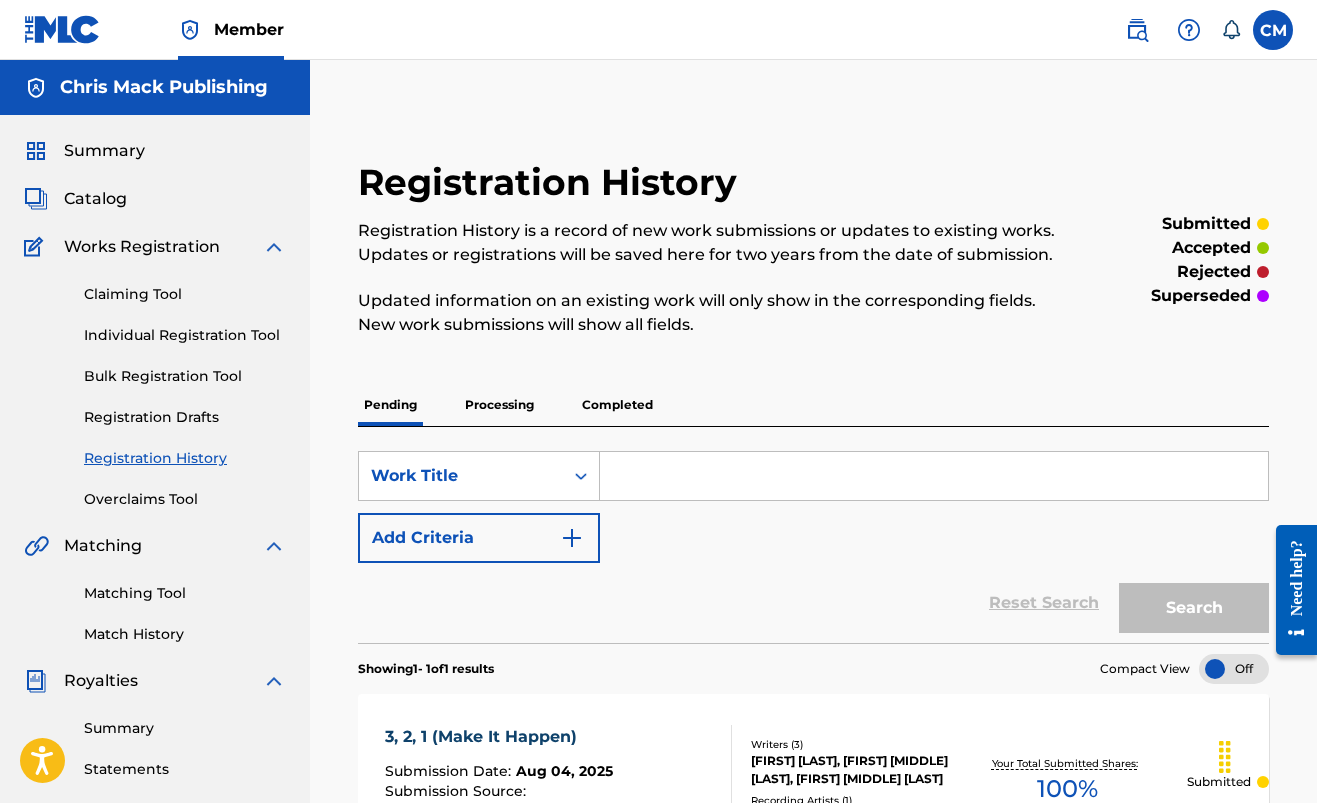 scroll, scrollTop: 0, scrollLeft: 0, axis: both 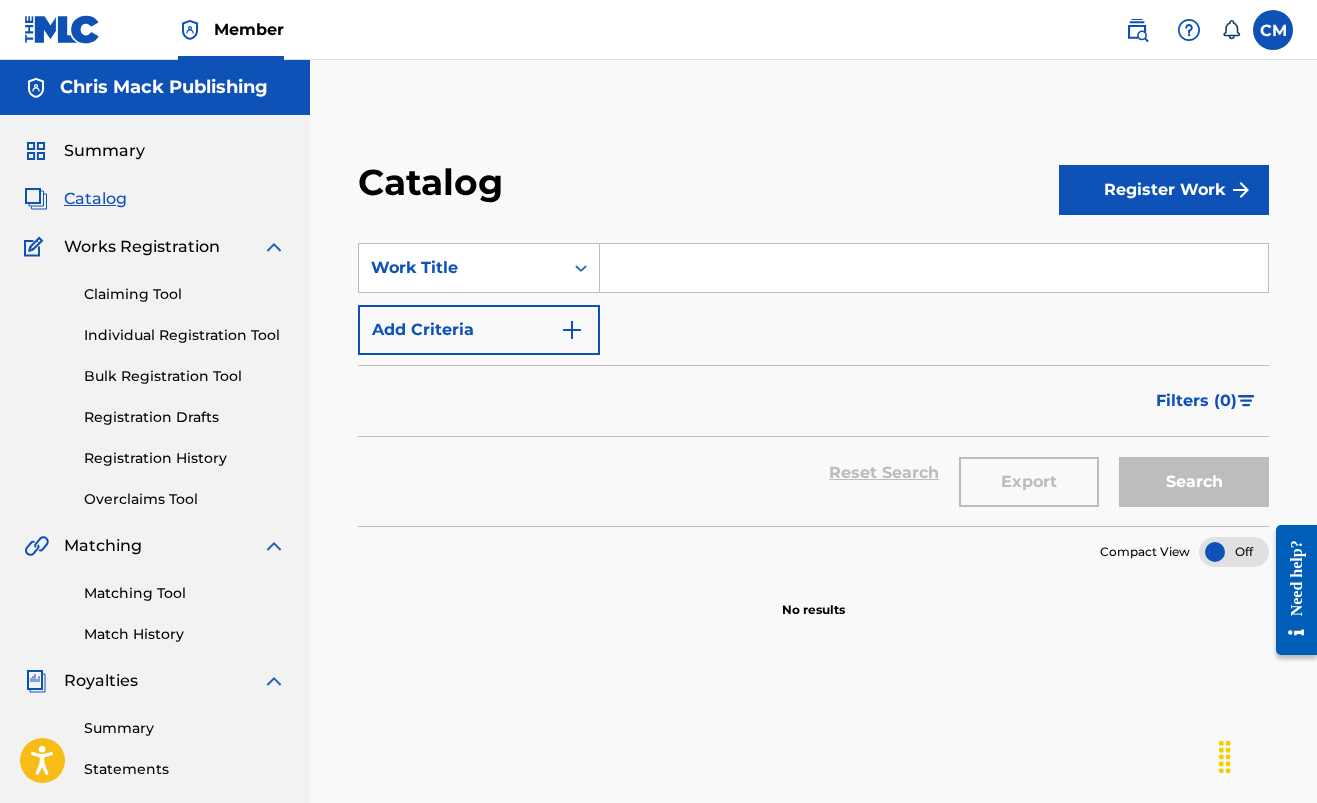 click on "Register Work" at bounding box center (1164, 190) 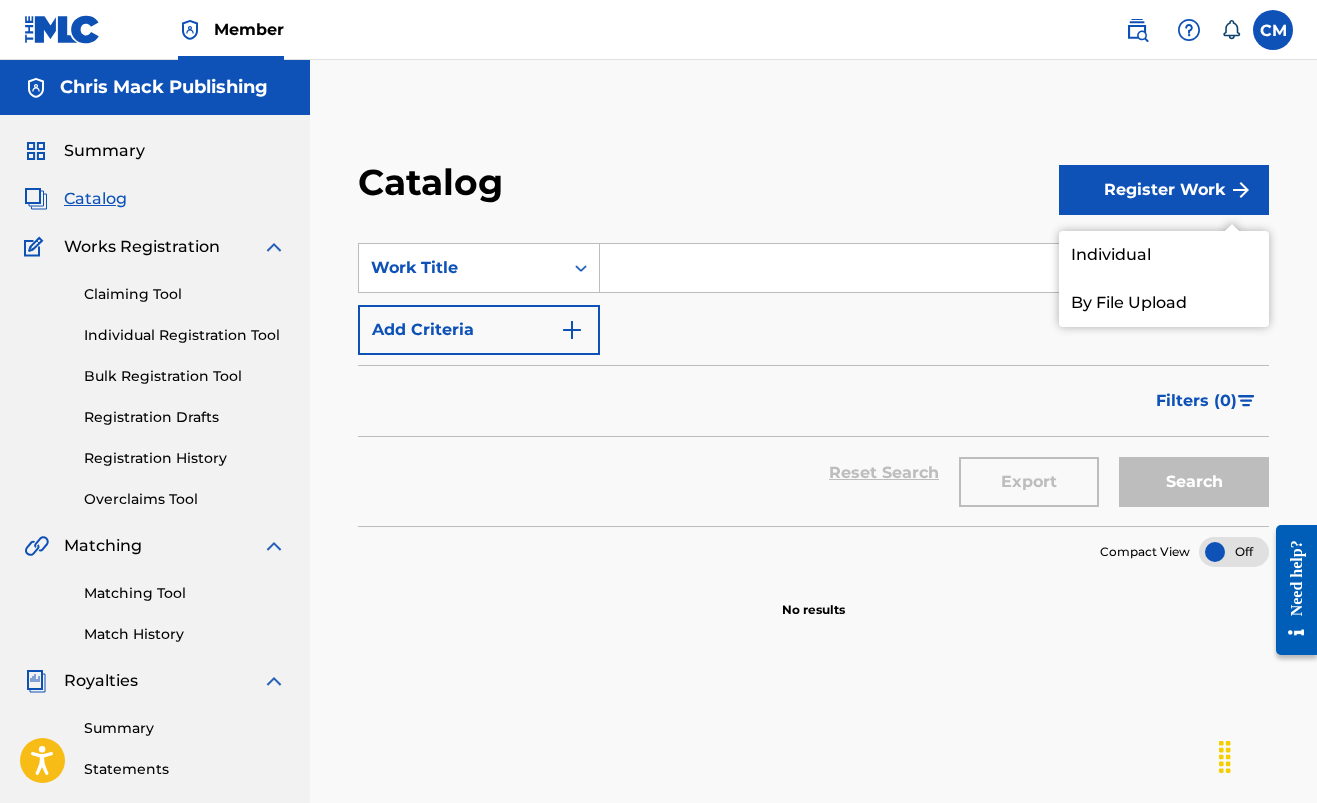 click at bounding box center [934, 268] 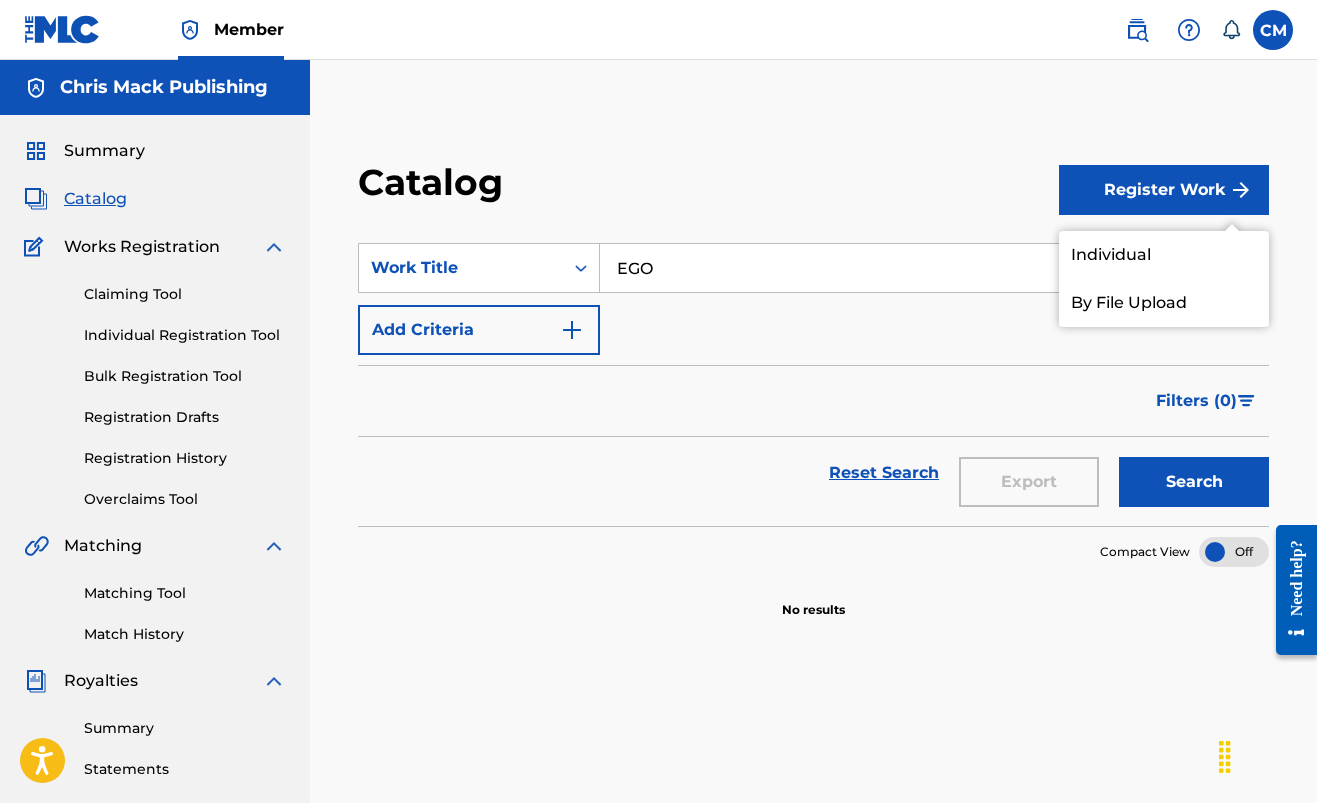 type on "EGO" 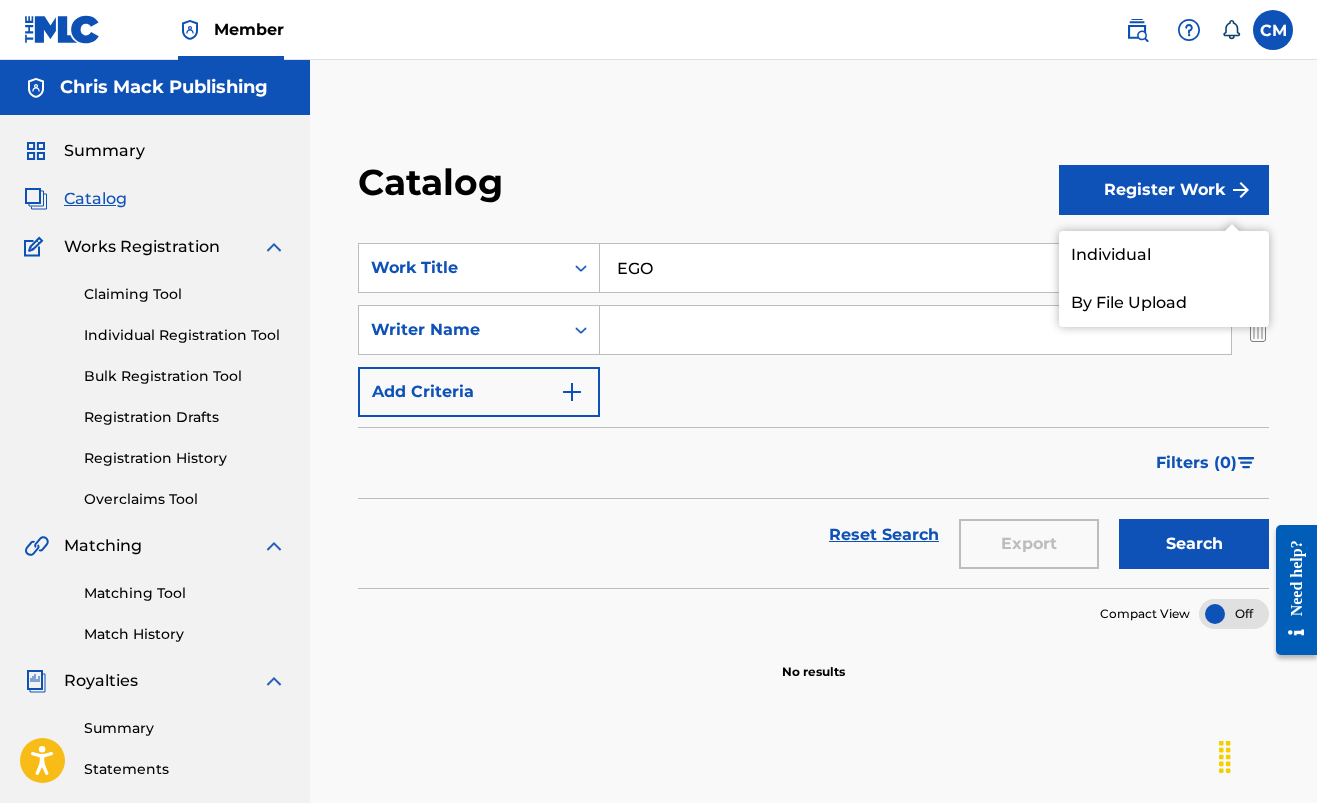 click at bounding box center (915, 330) 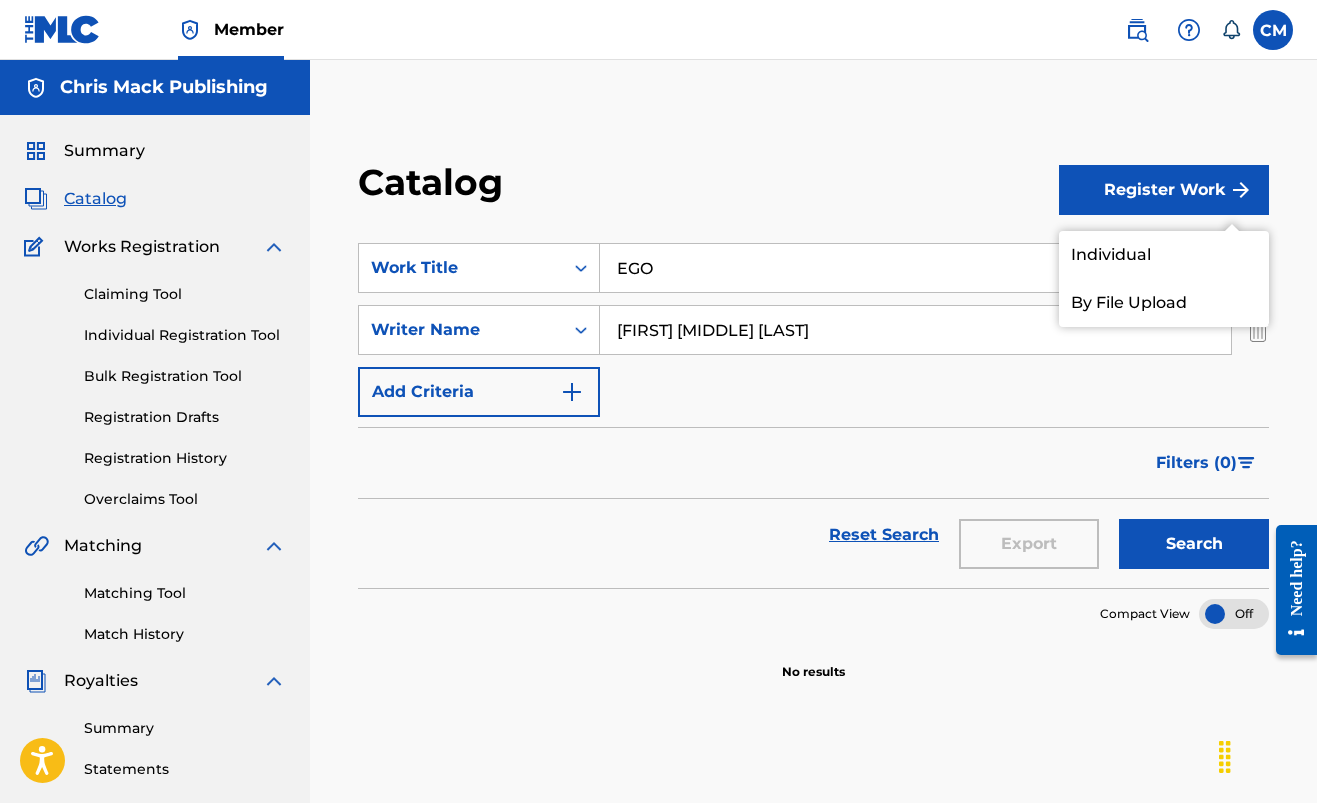 type on "[FIRST] [MIDDLE] [LAST]" 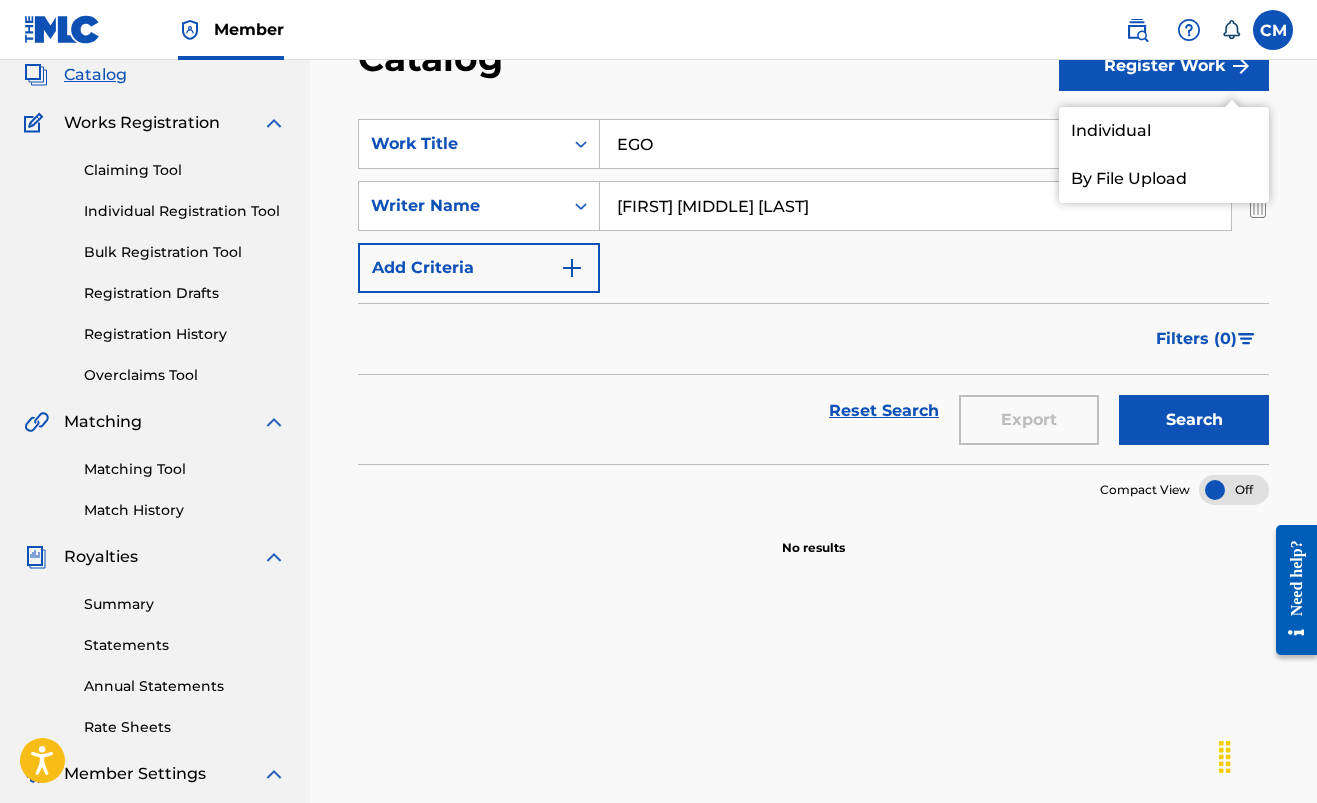 scroll, scrollTop: 73, scrollLeft: 0, axis: vertical 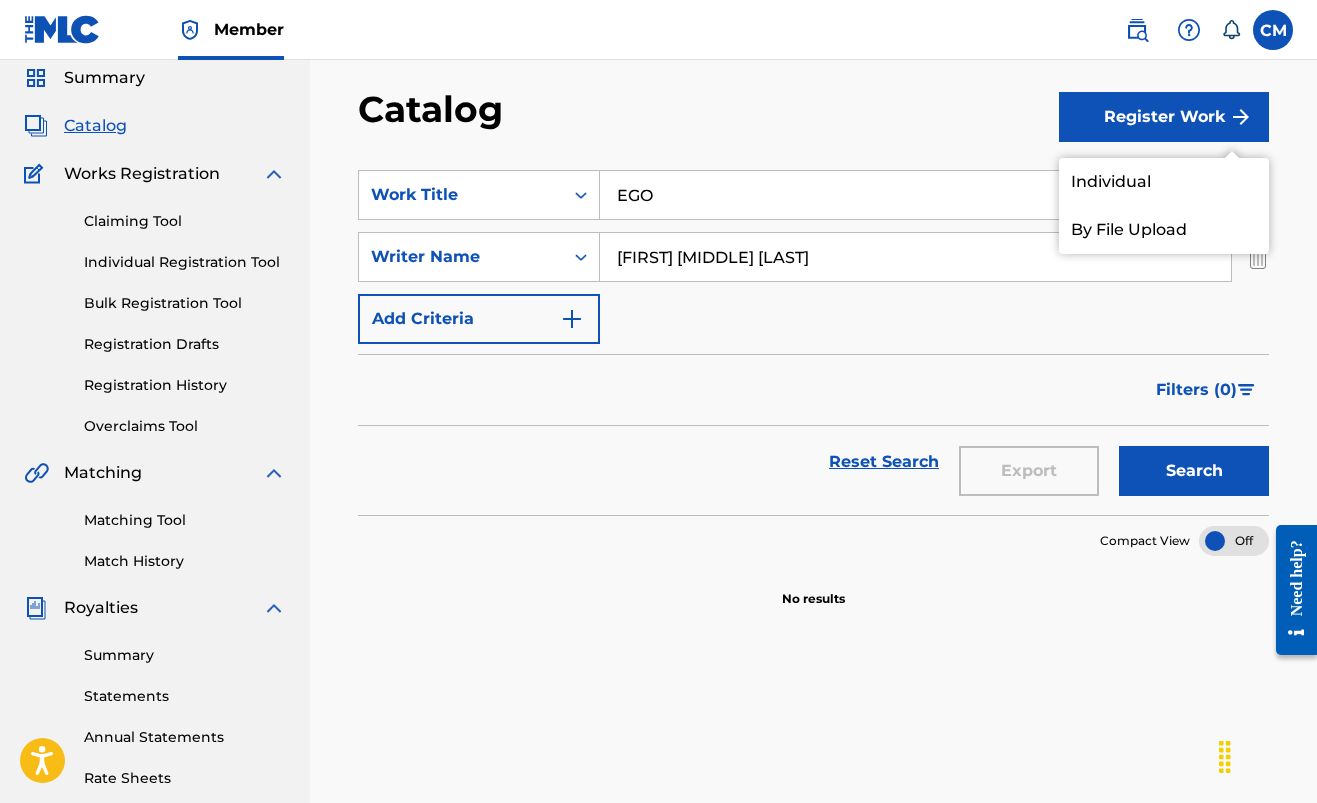 click on "Register Work" at bounding box center (1164, 117) 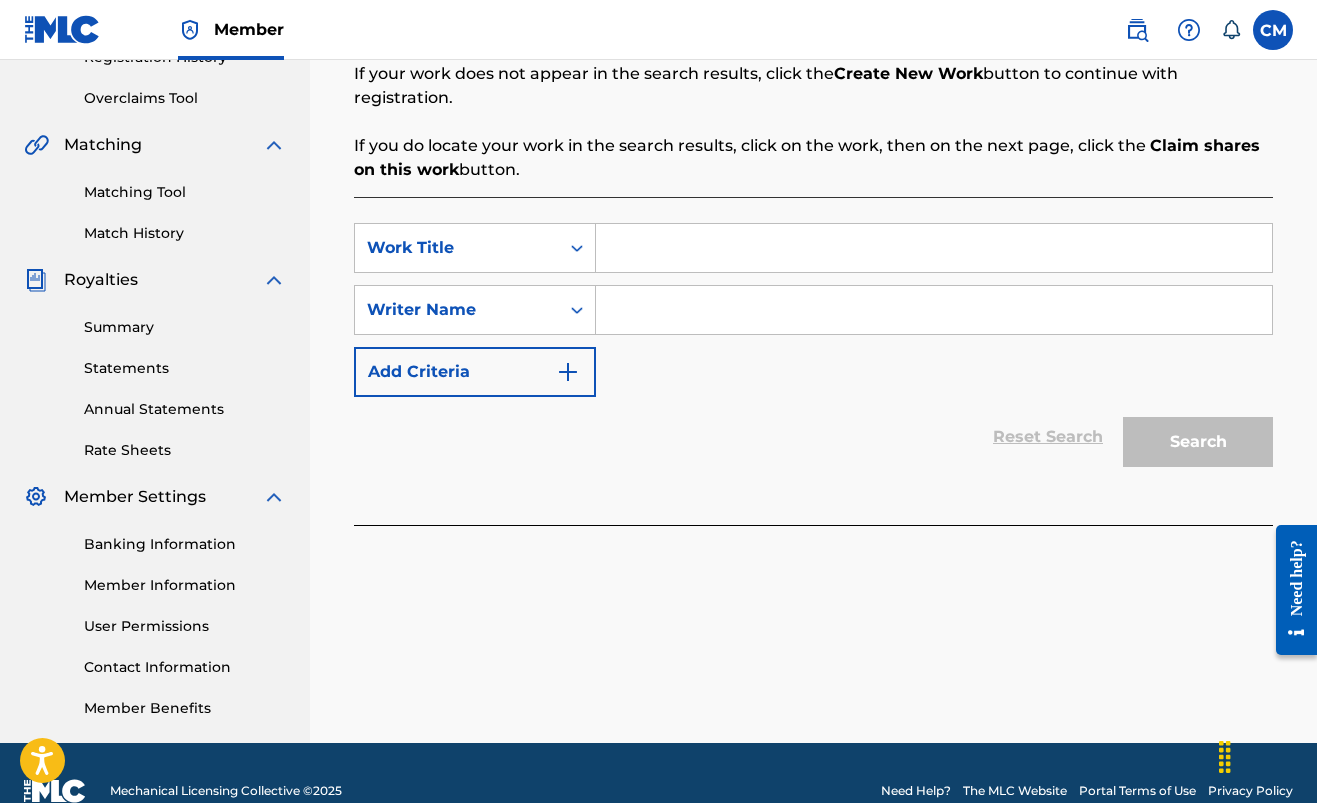 scroll, scrollTop: 424, scrollLeft: 0, axis: vertical 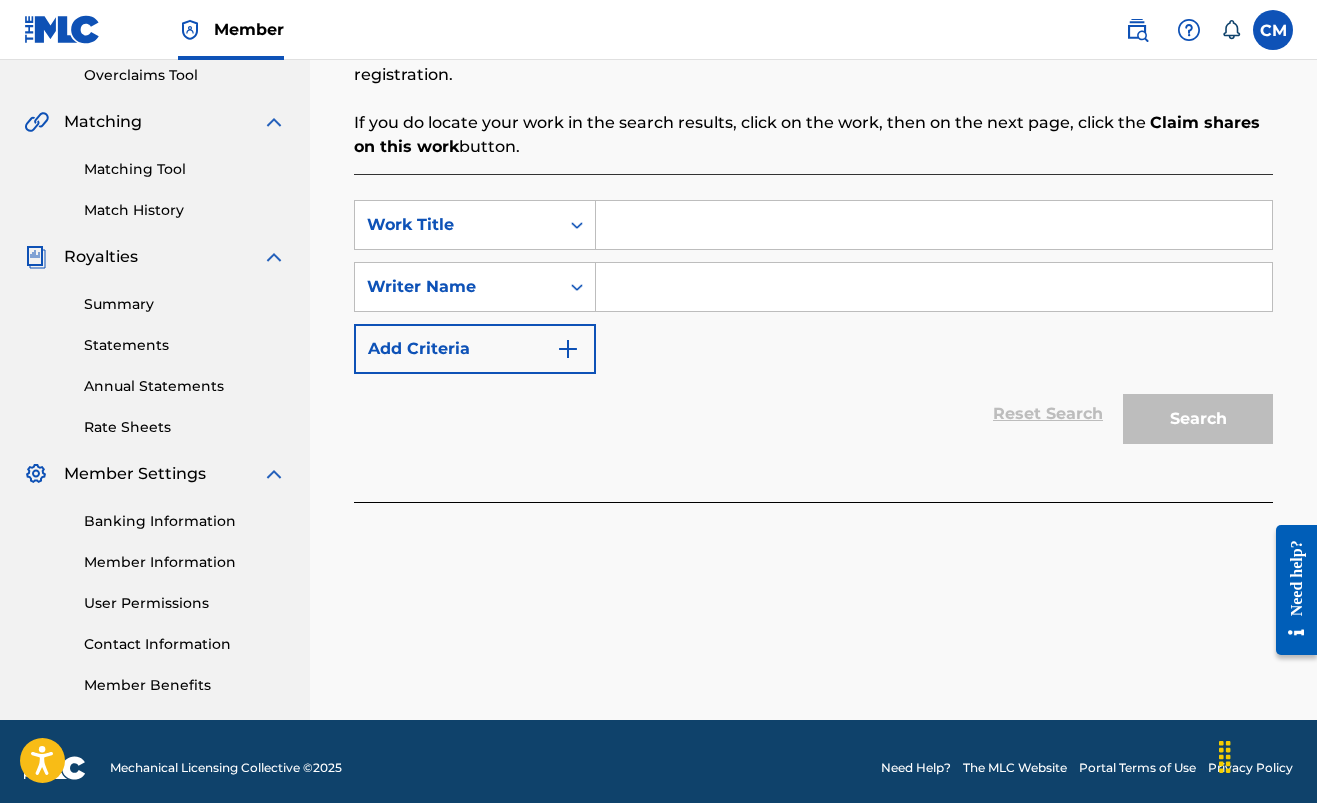 click at bounding box center [934, 225] 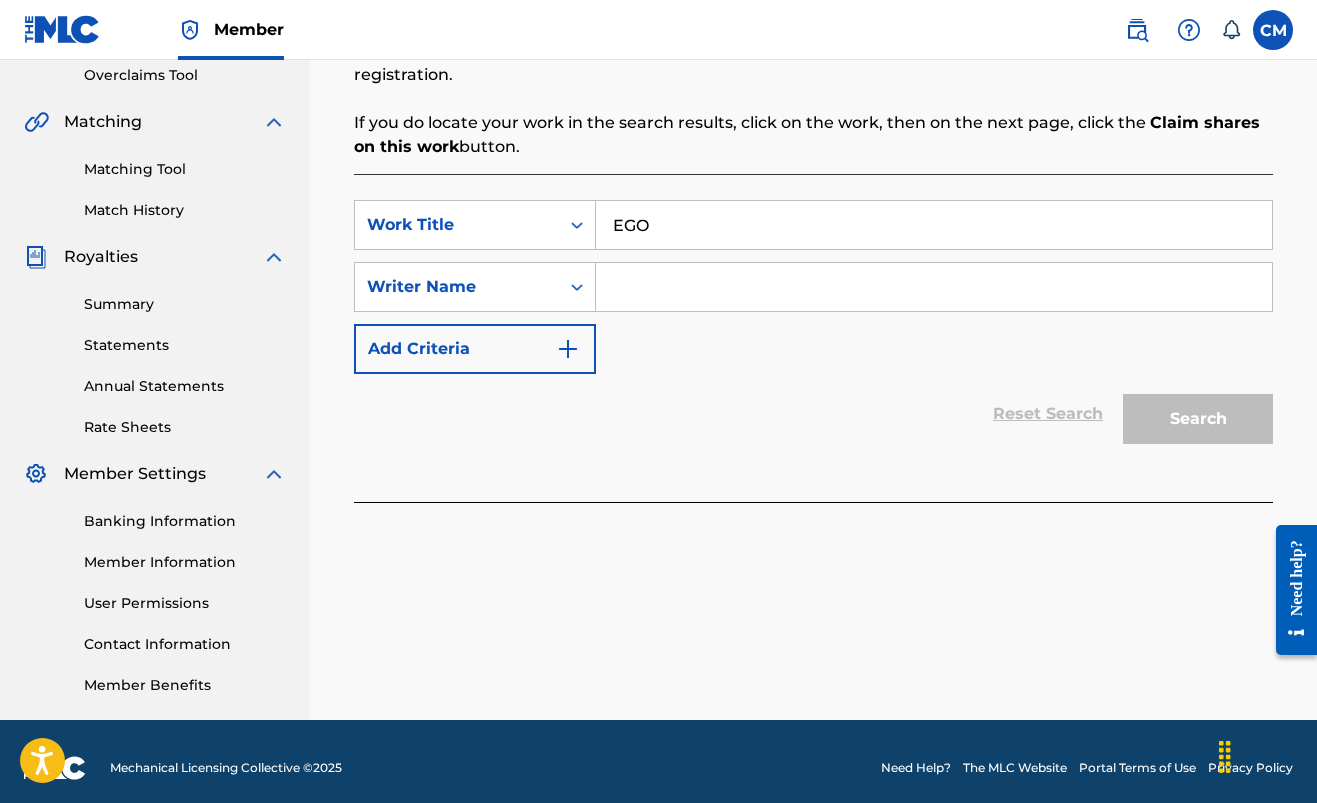 type on "EGO" 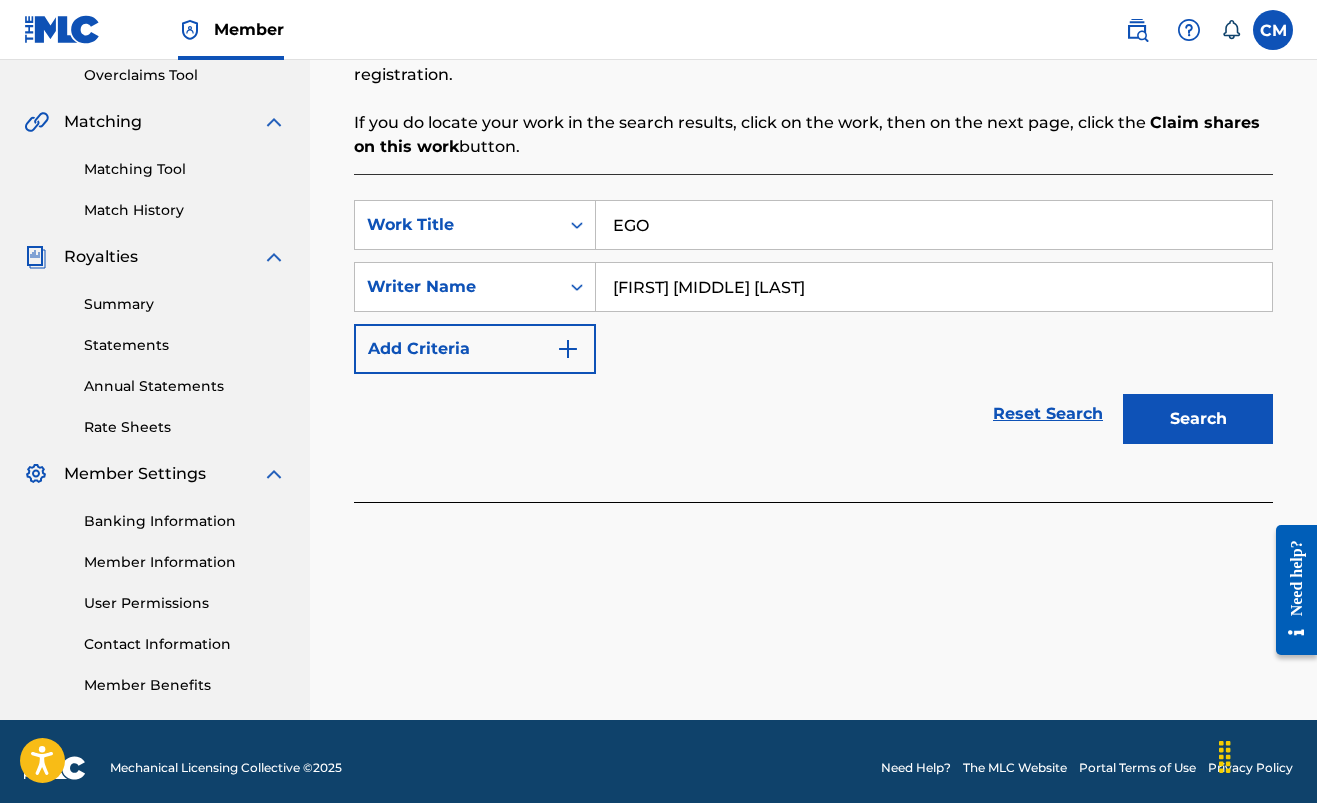 type on "[FIRST] [MIDDLE] [LAST]" 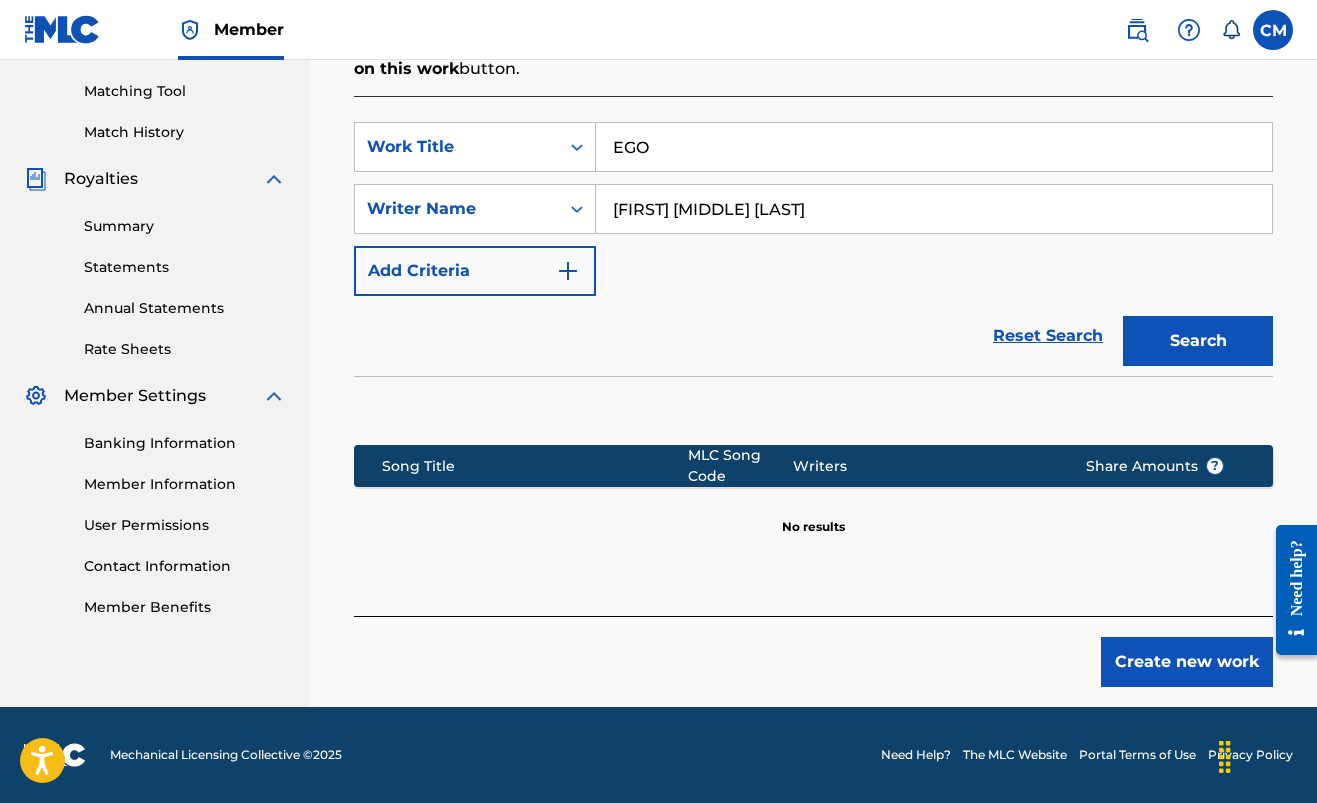 scroll, scrollTop: 502, scrollLeft: 0, axis: vertical 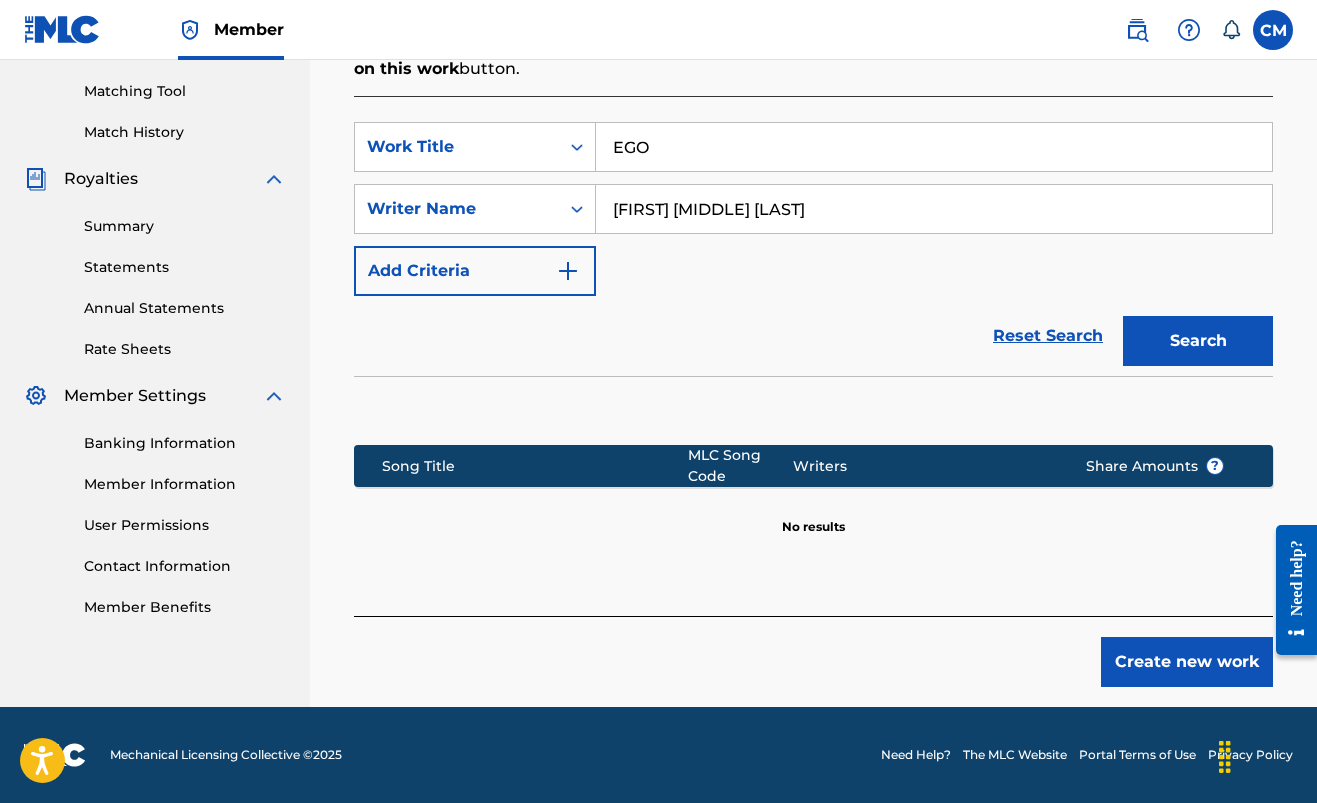 click on "Create new work" at bounding box center [1187, 662] 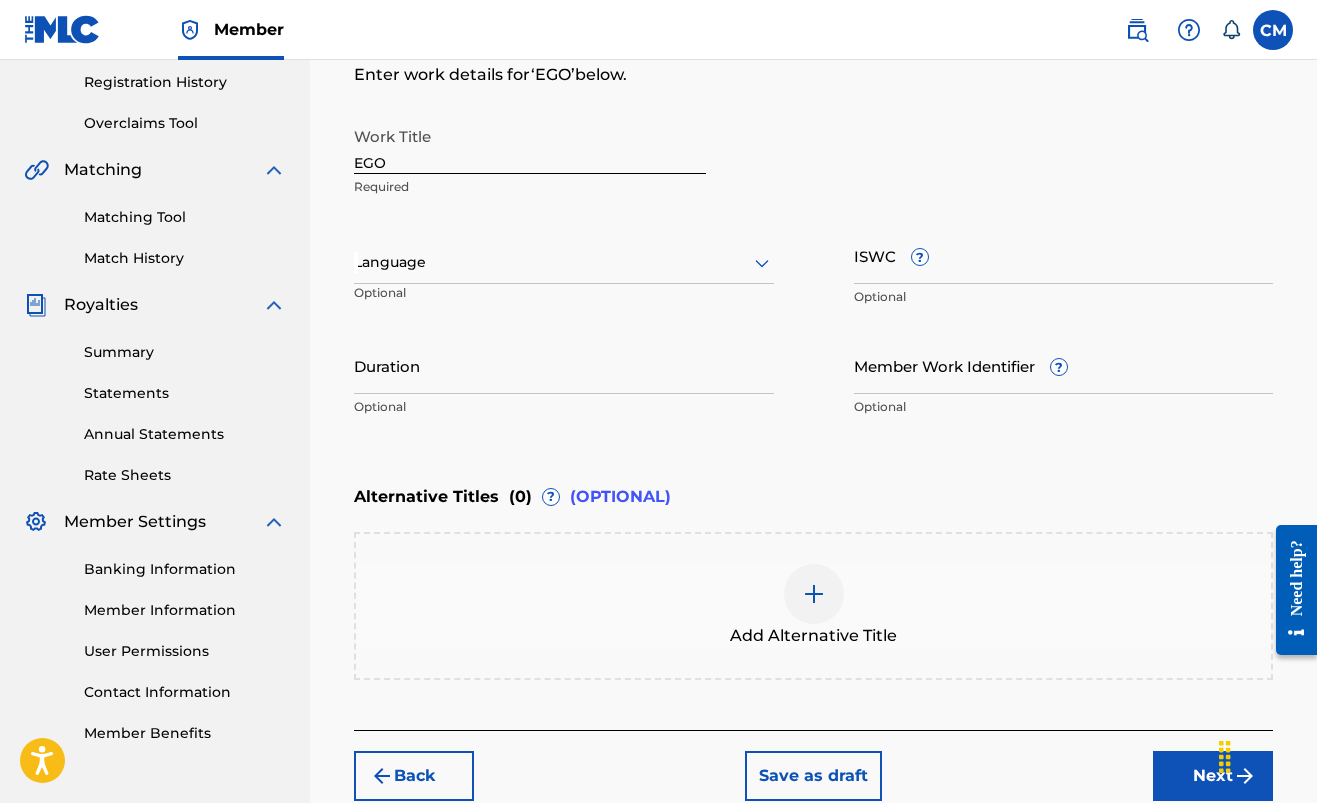 scroll, scrollTop: 311, scrollLeft: 0, axis: vertical 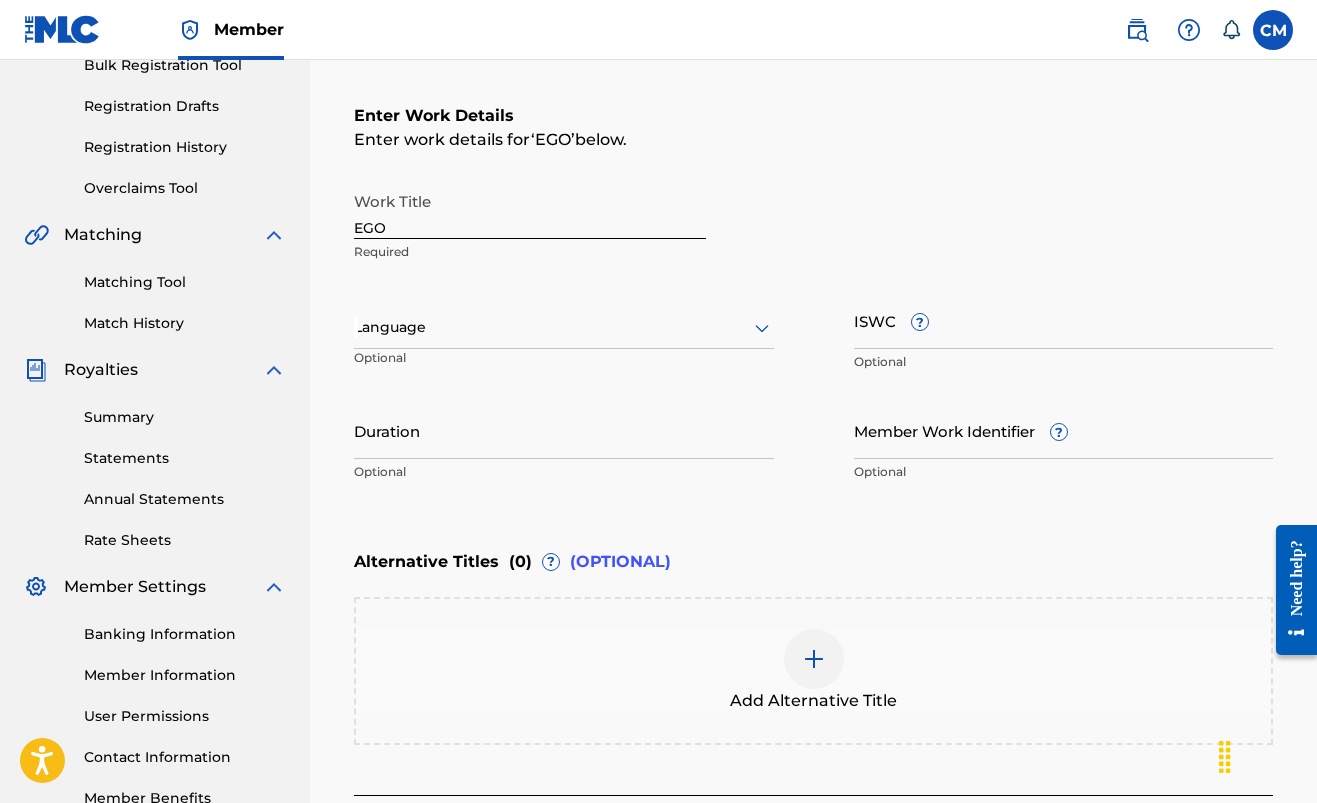 click at bounding box center (564, 327) 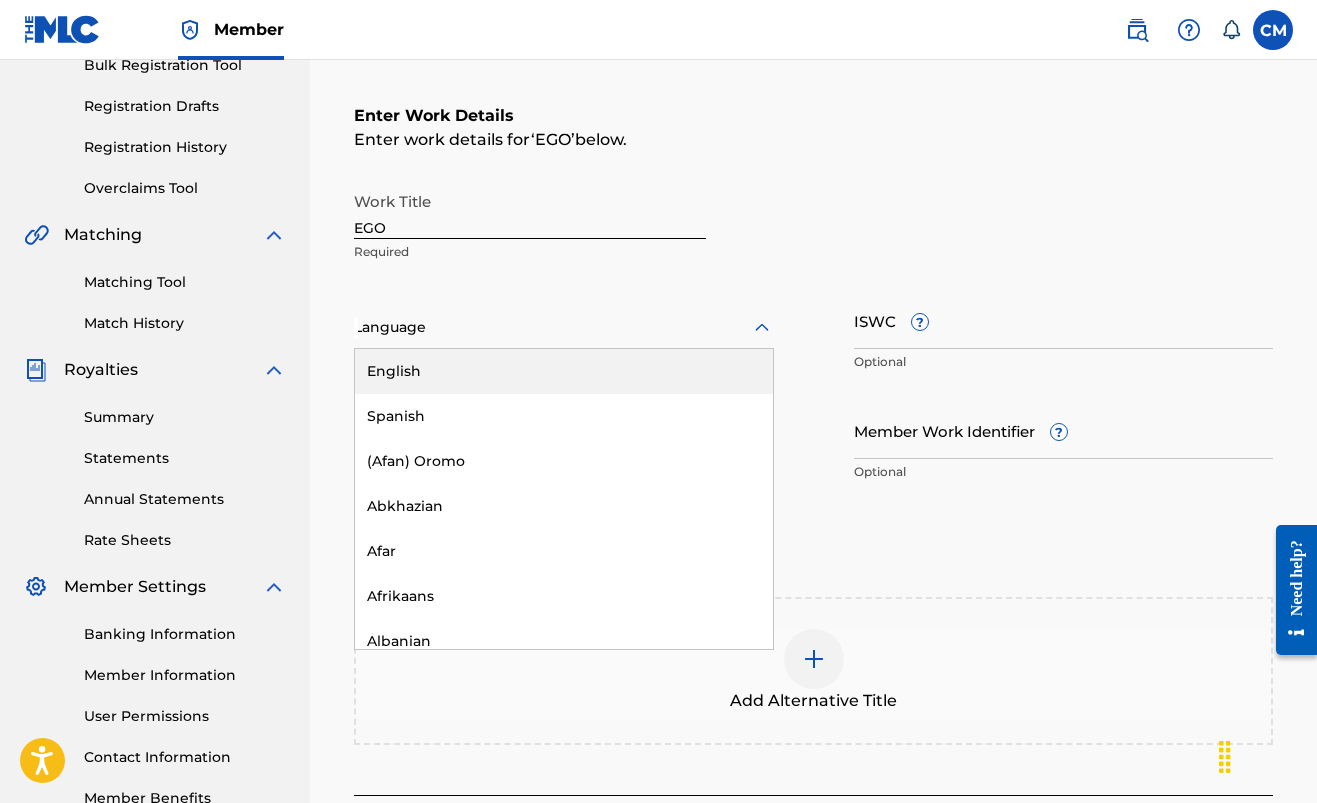 click on "English" at bounding box center [564, 371] 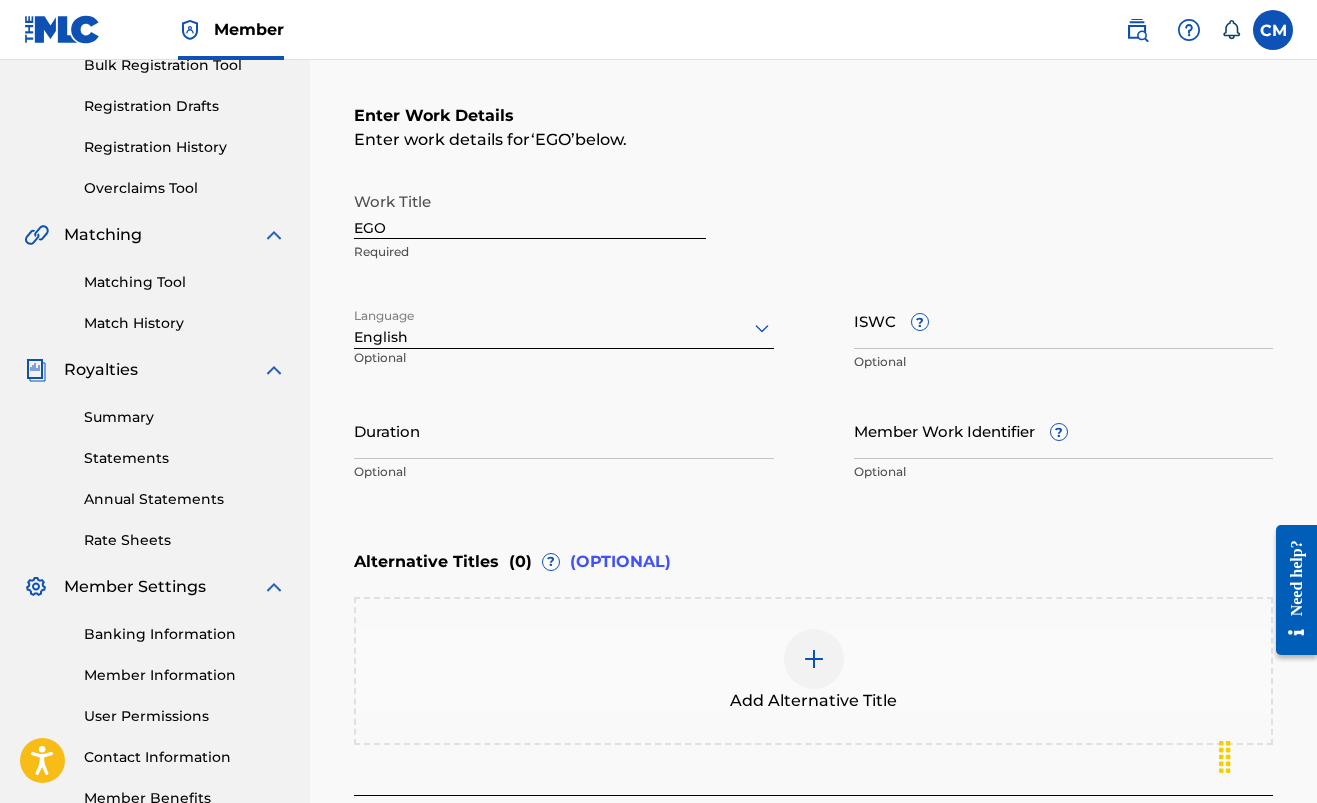 click on "ISWC   ?" at bounding box center [1064, 320] 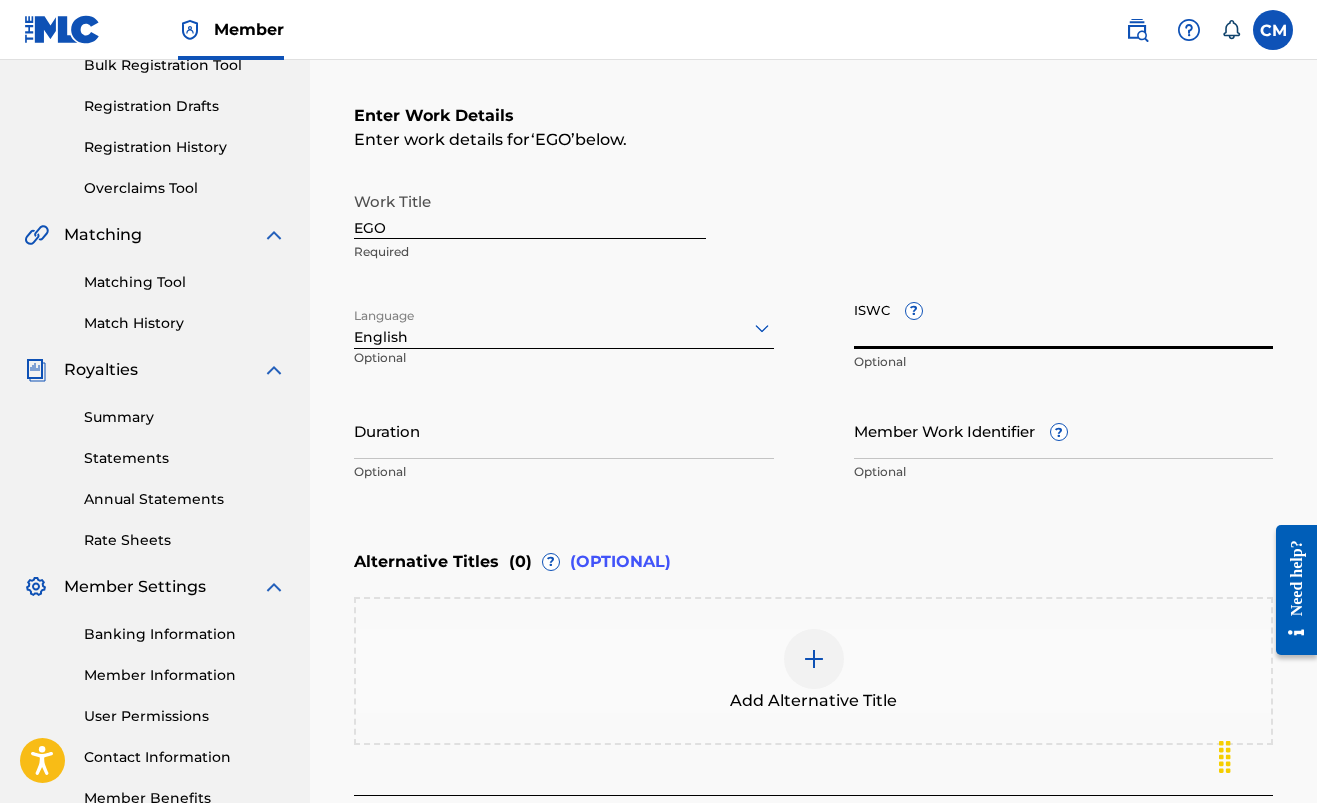 paste on "[NUMBER]" 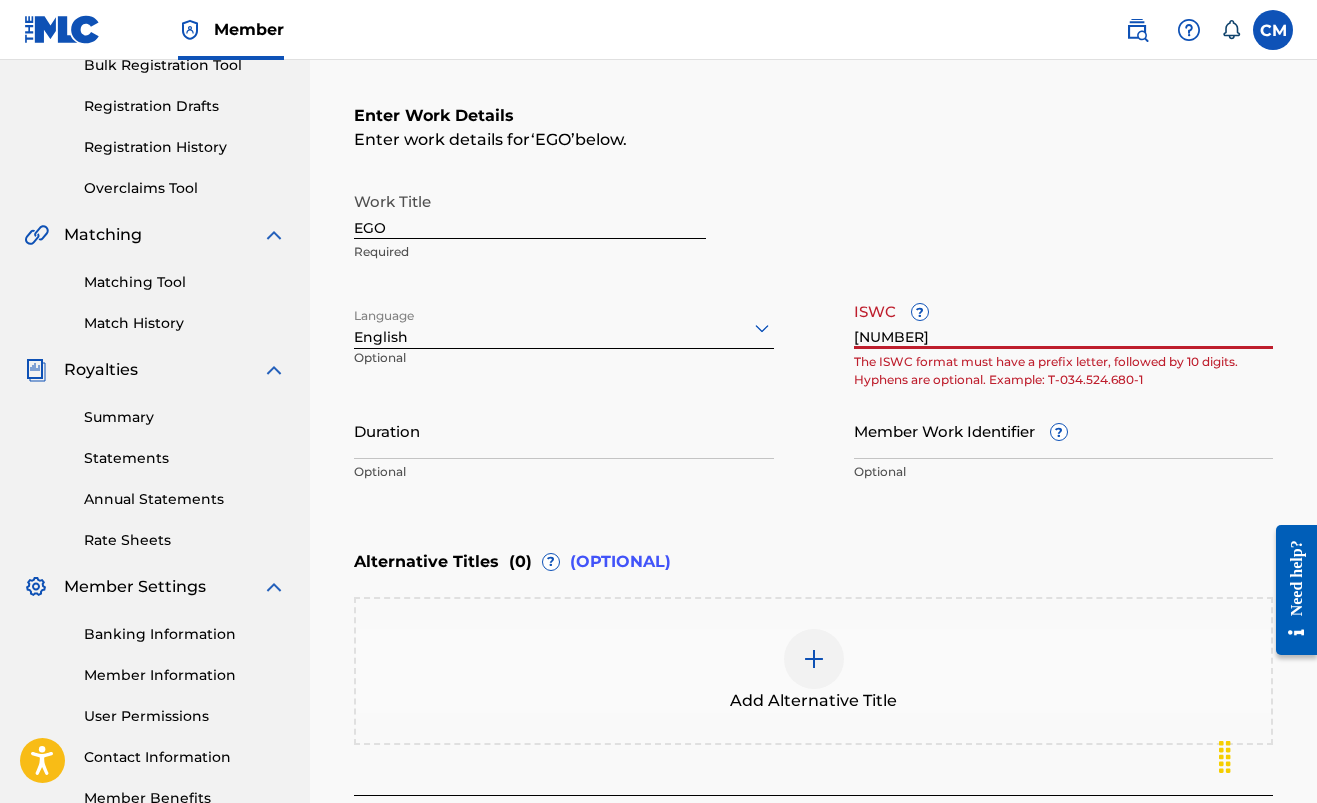 click on "[NUMBER]" at bounding box center (1064, 320) 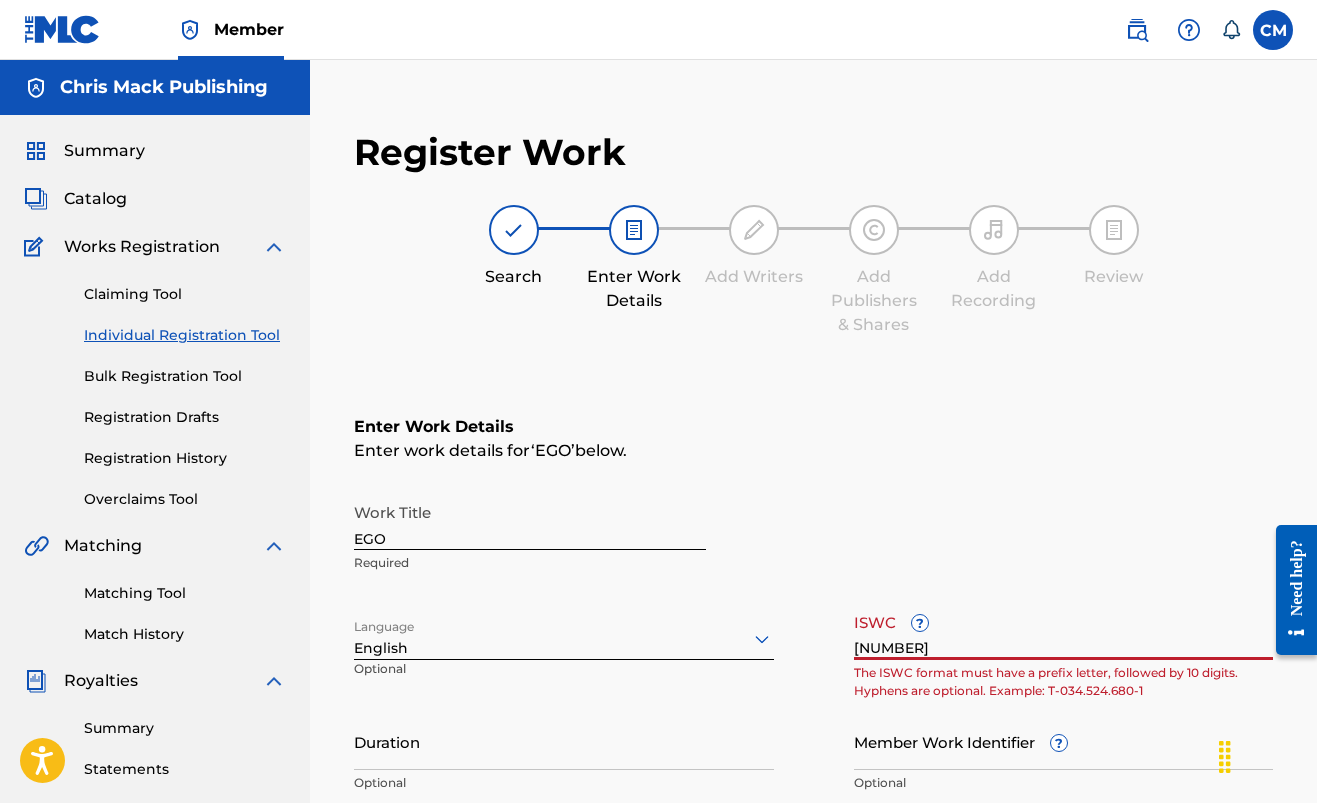 scroll, scrollTop: 0, scrollLeft: 0, axis: both 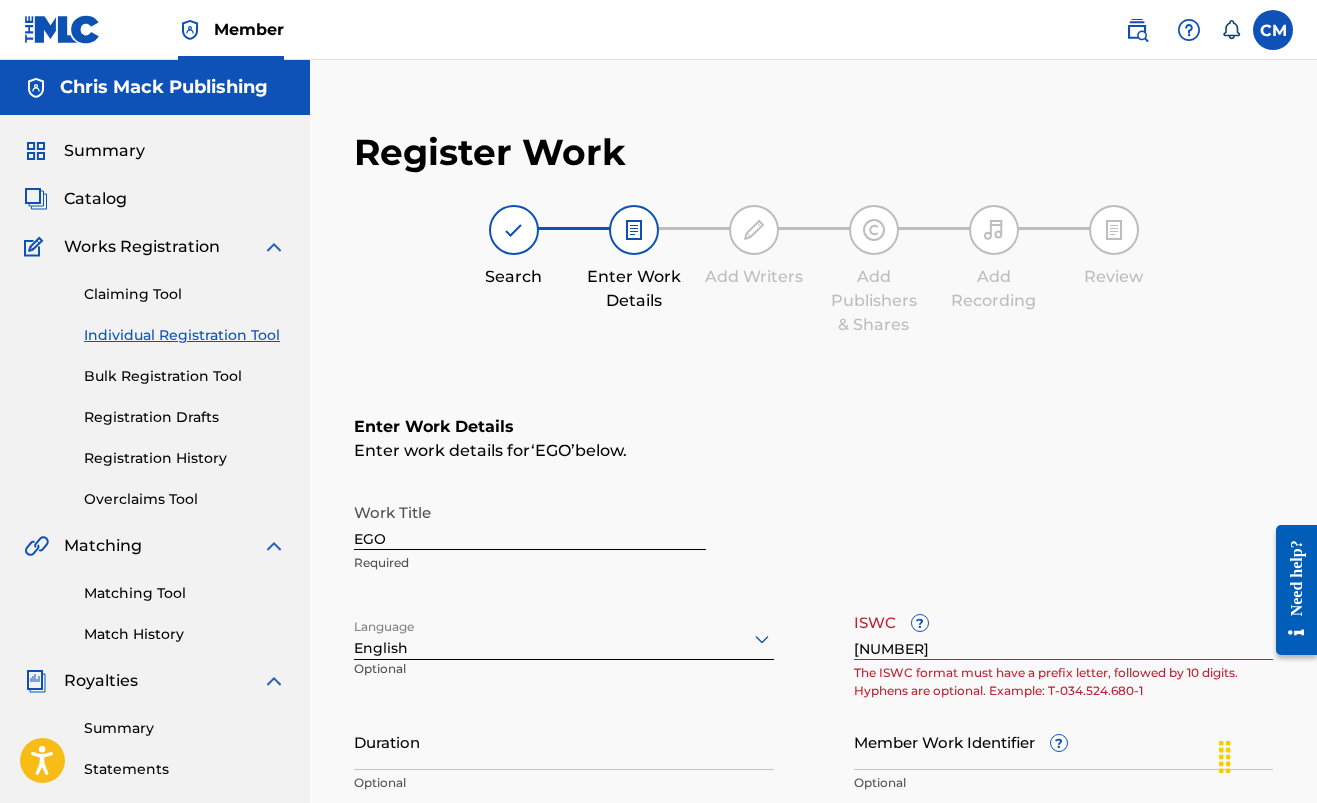 click on "Catalog" at bounding box center [95, 199] 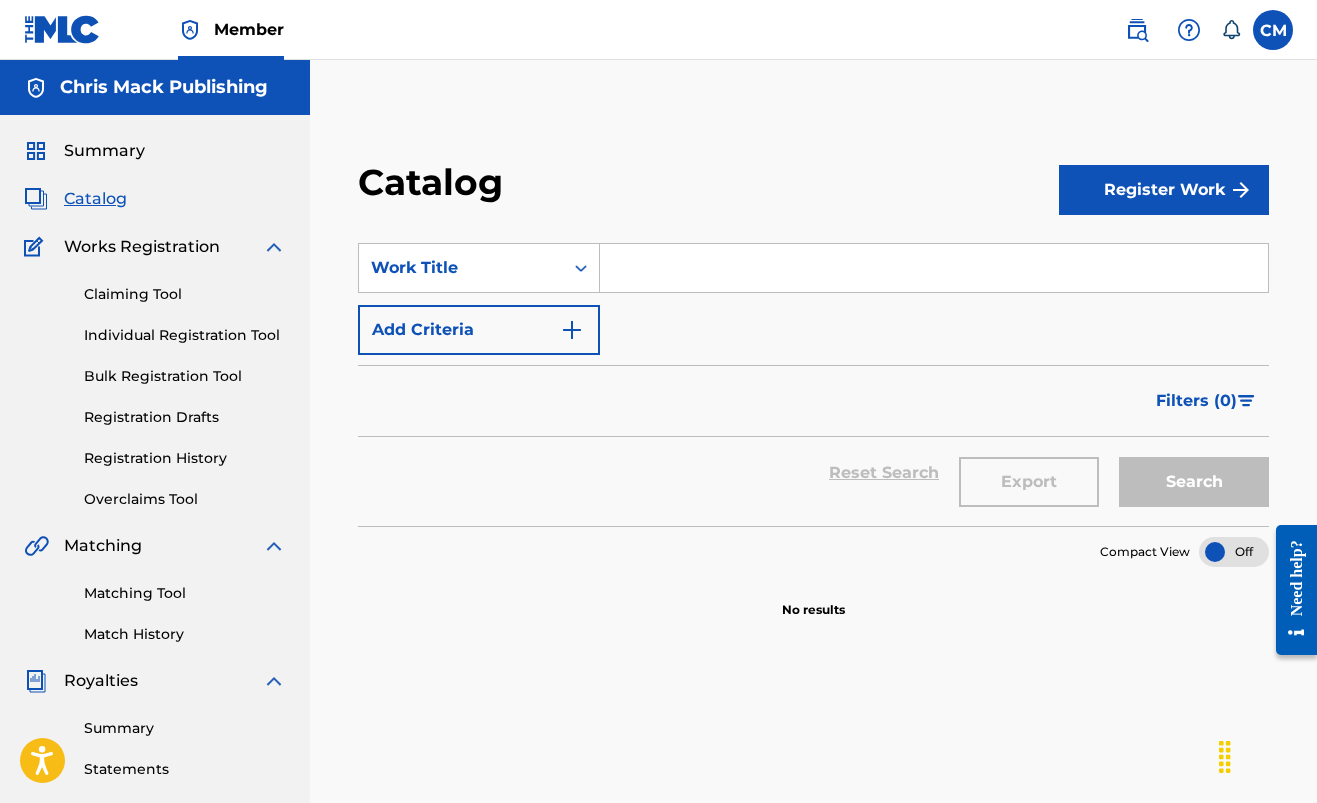 scroll, scrollTop: 0, scrollLeft: 0, axis: both 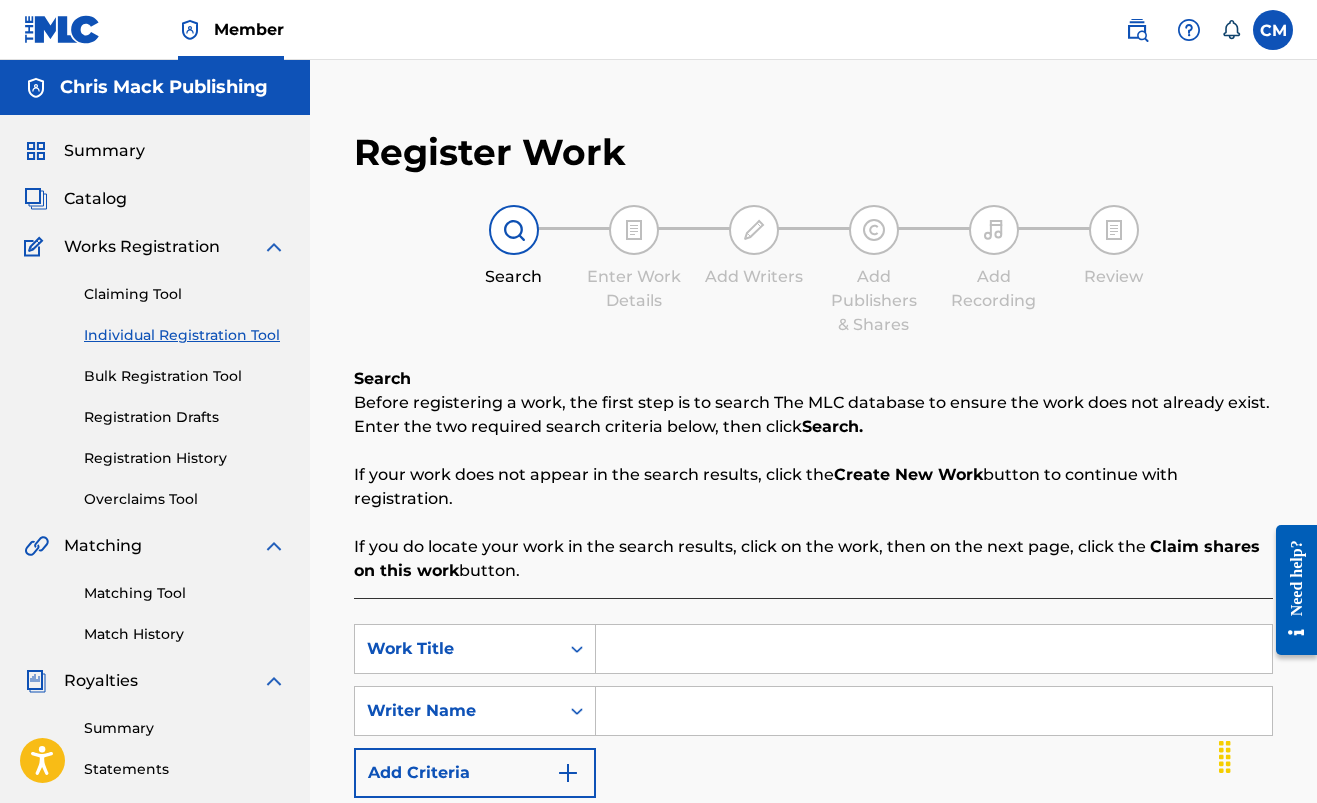 click on "Registration Drafts" at bounding box center (185, 417) 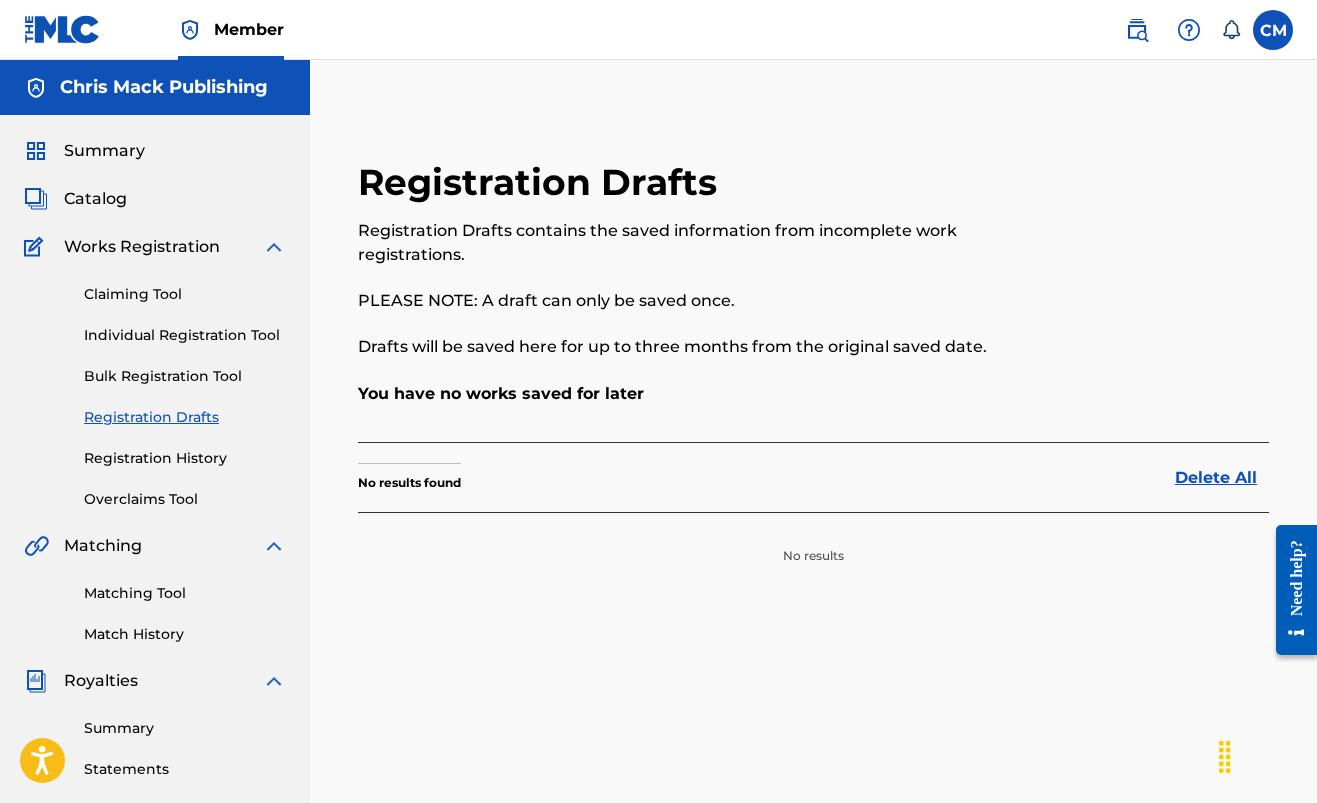 click on "Registration History" at bounding box center [185, 458] 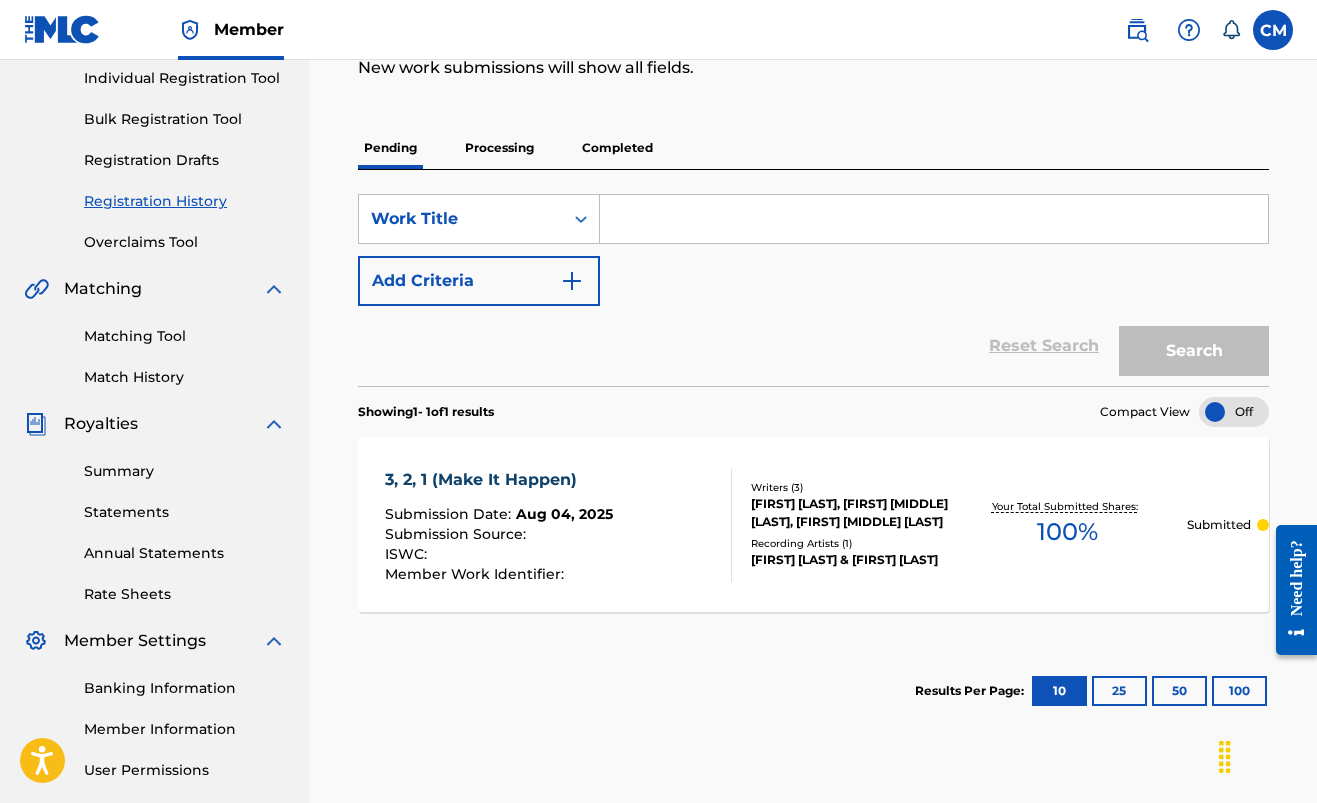 scroll, scrollTop: 315, scrollLeft: 0, axis: vertical 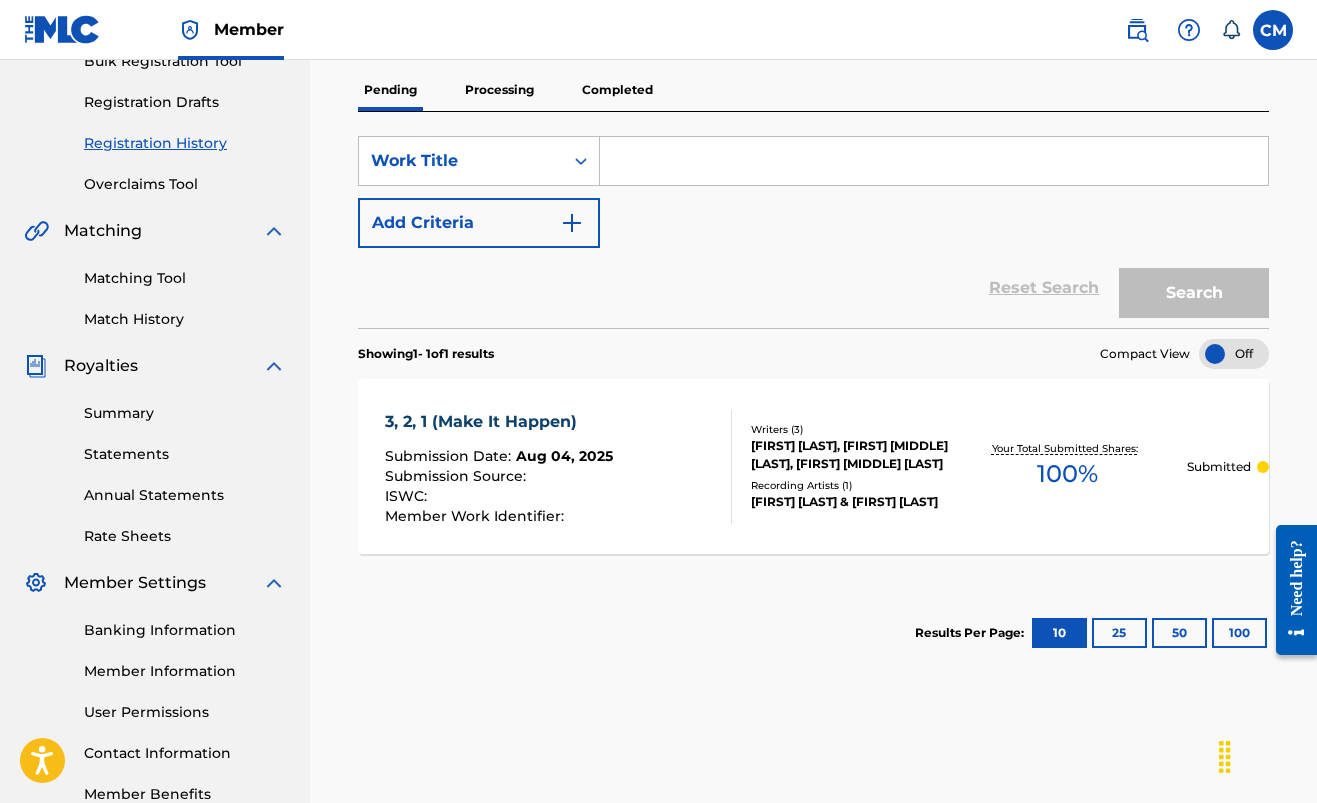 click on "[FIRST] [LAST], [FIRST] [MIDDLE] [LAST], [FIRST] [MIDDLE] [LAST]" at bounding box center [849, 455] 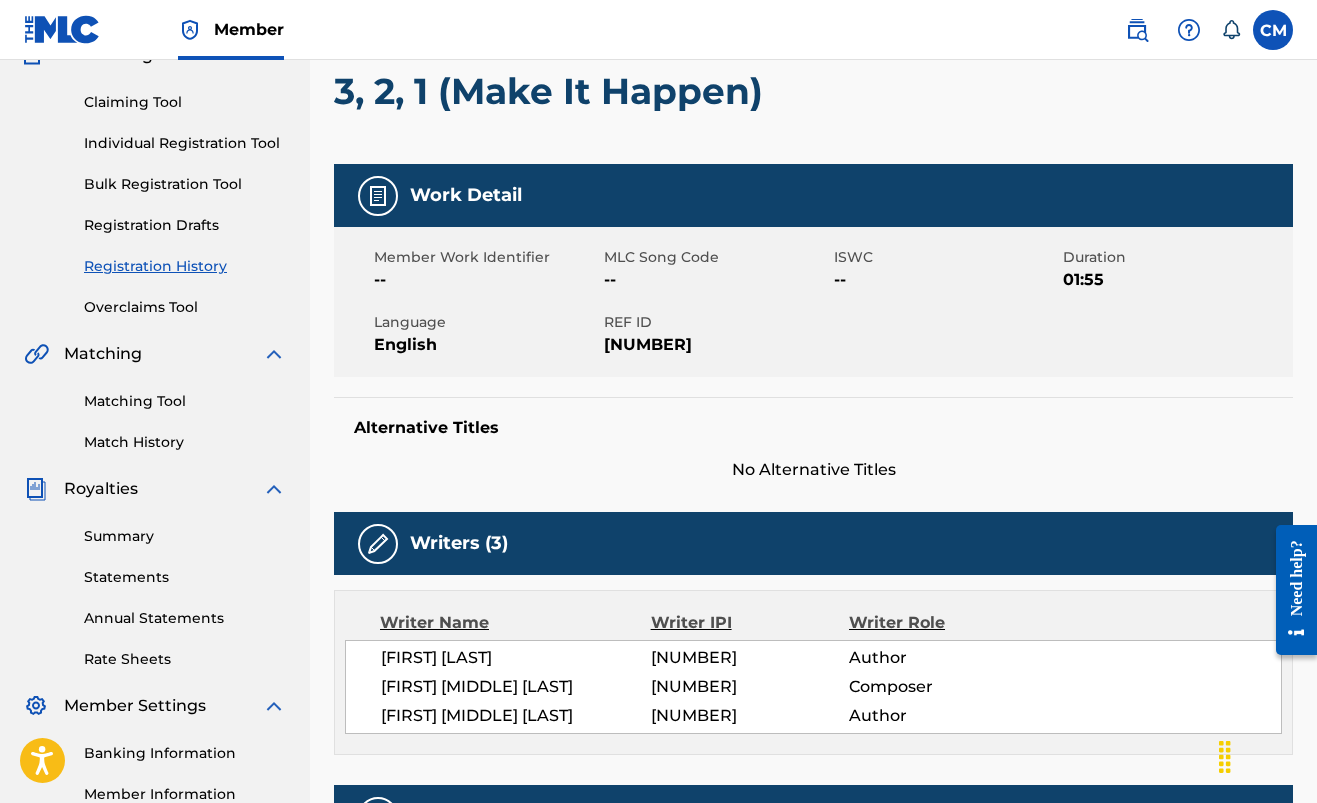 scroll, scrollTop: 182, scrollLeft: 0, axis: vertical 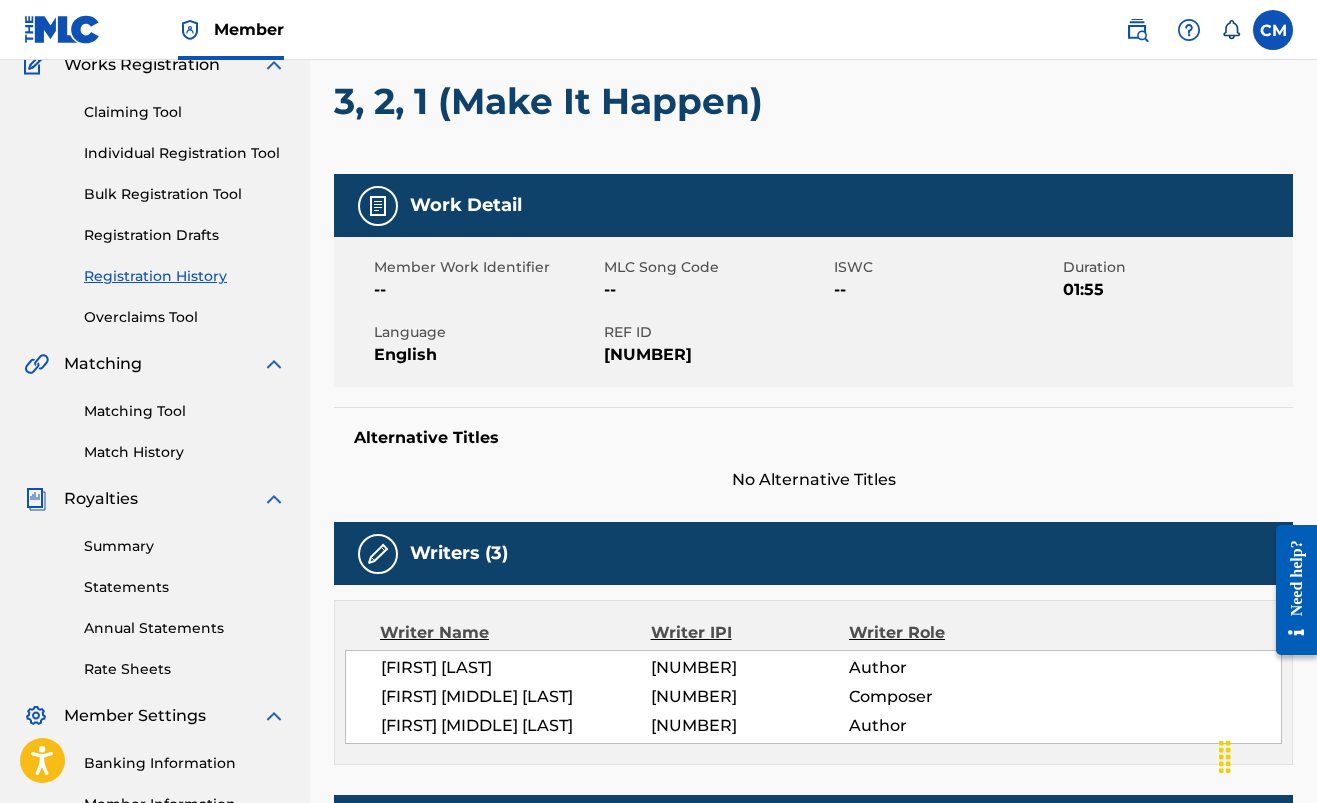 click on "MLC Song Code" at bounding box center (716, 267) 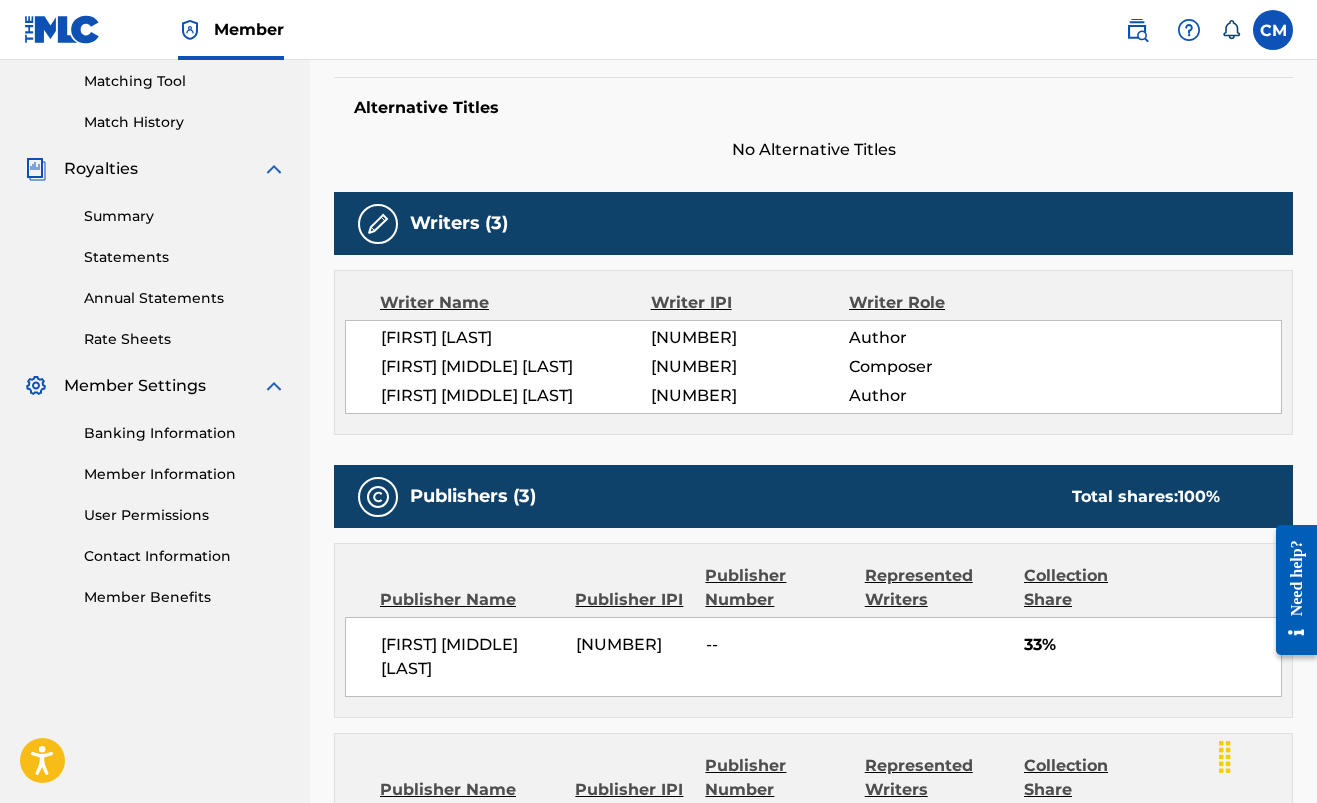 scroll, scrollTop: 510, scrollLeft: 0, axis: vertical 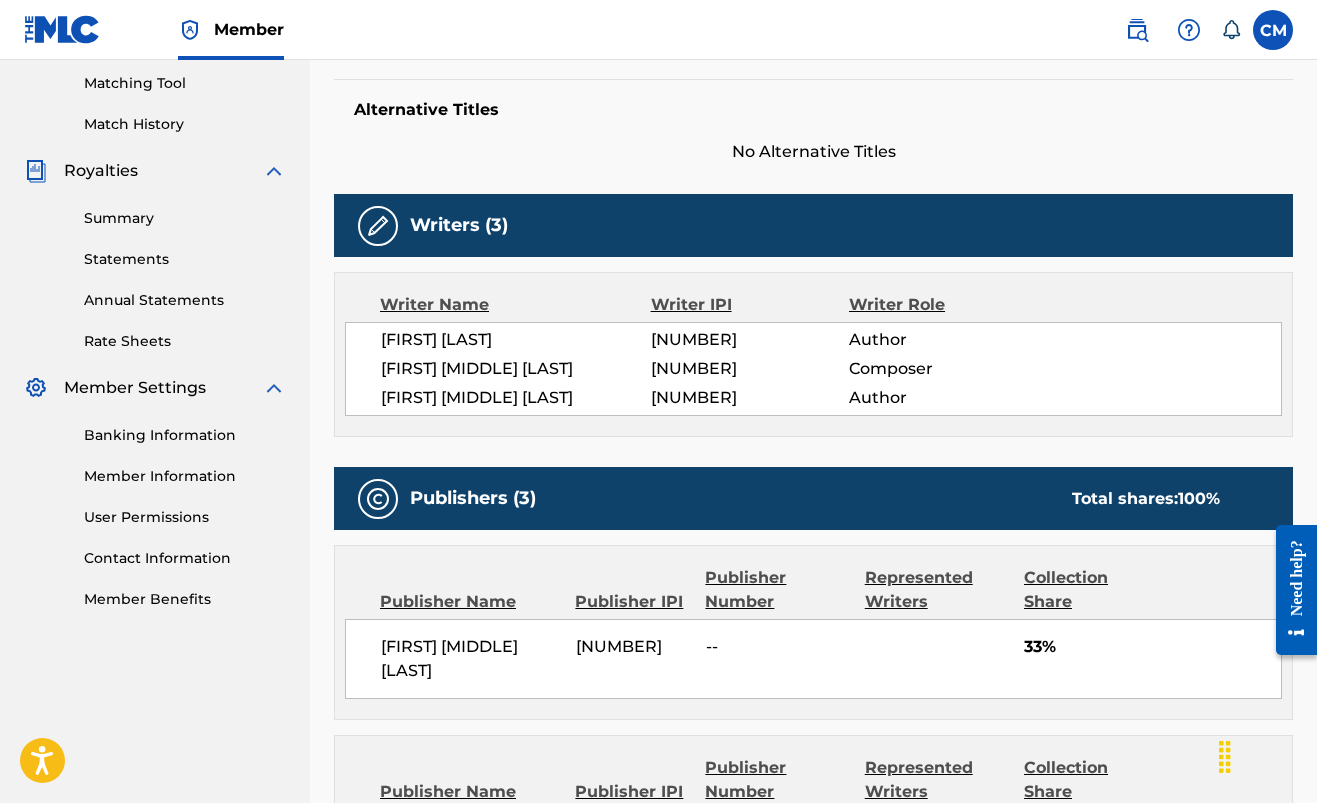 click on "Represented Writers" at bounding box center (937, 590) 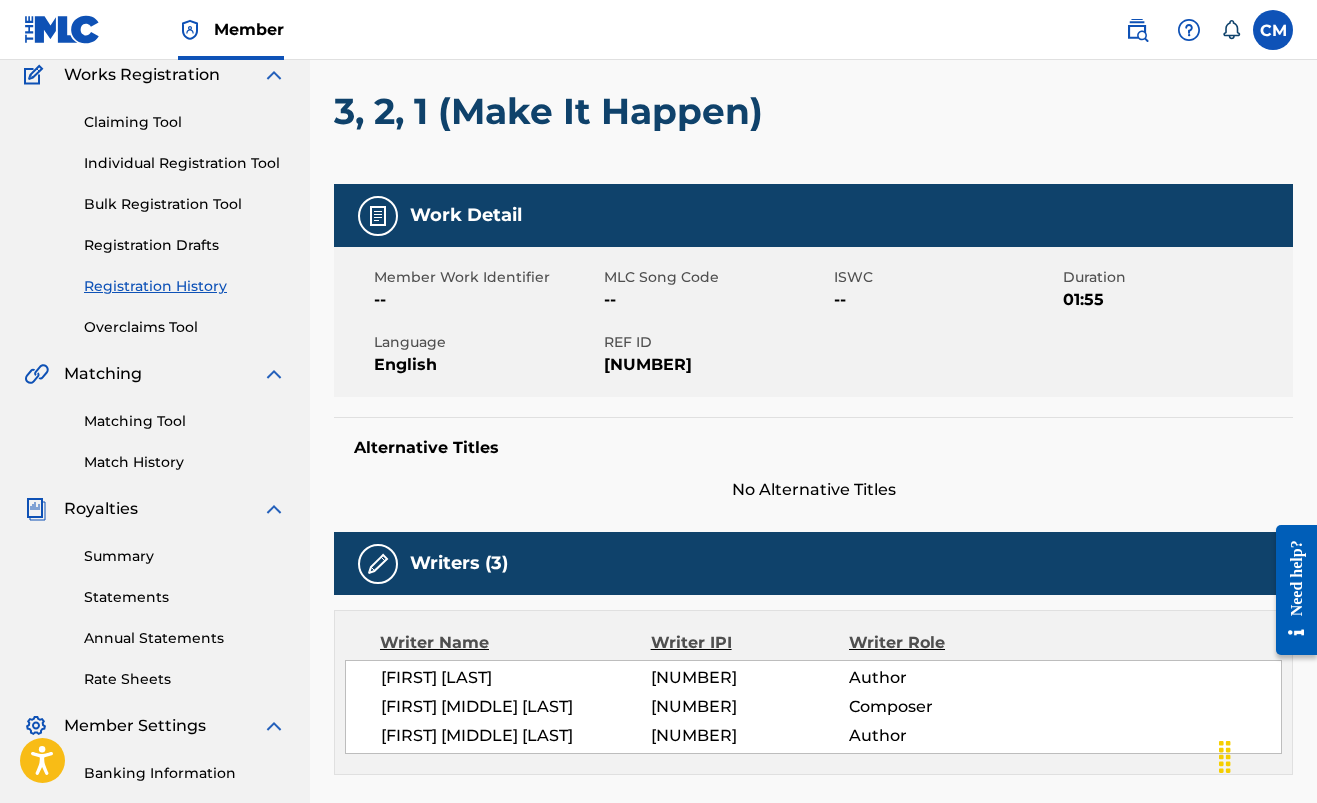 scroll, scrollTop: 146, scrollLeft: 0, axis: vertical 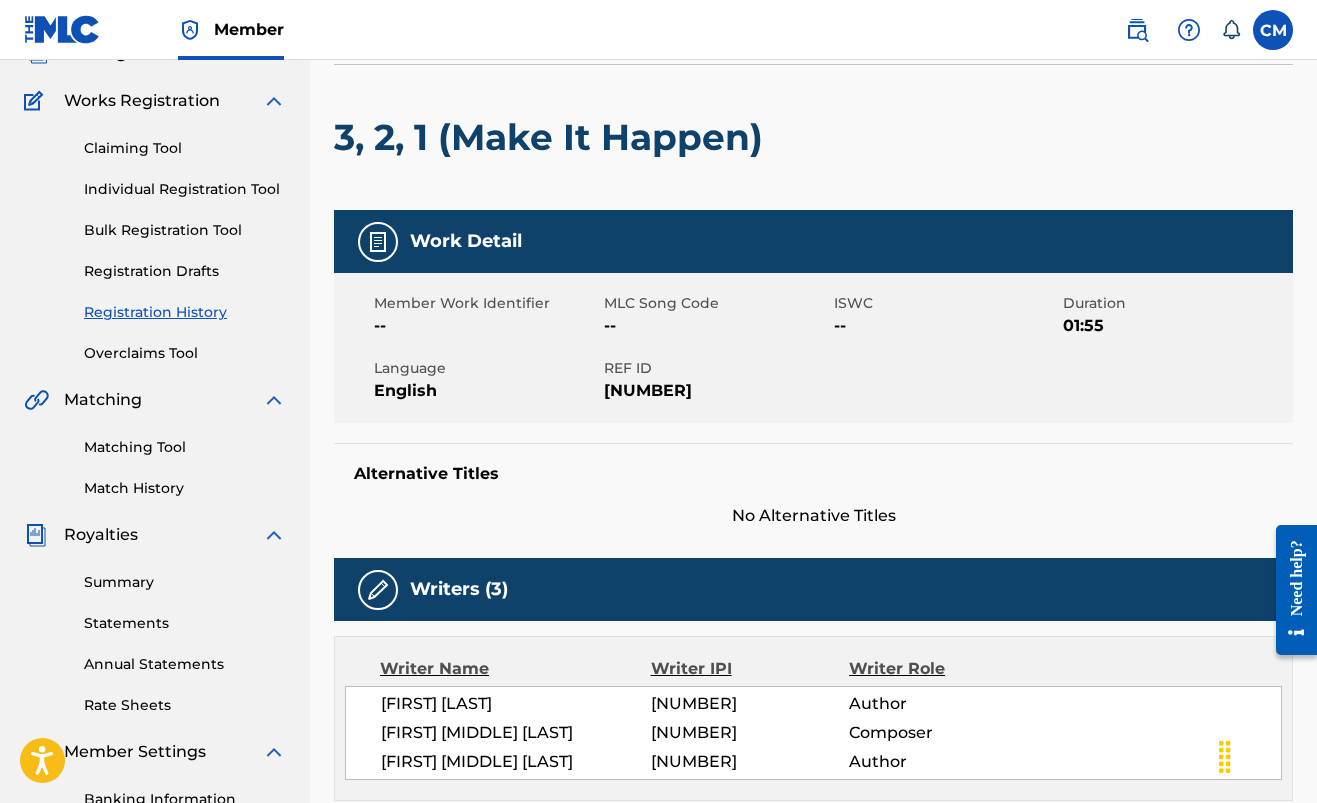 click on "--" at bounding box center [946, 326] 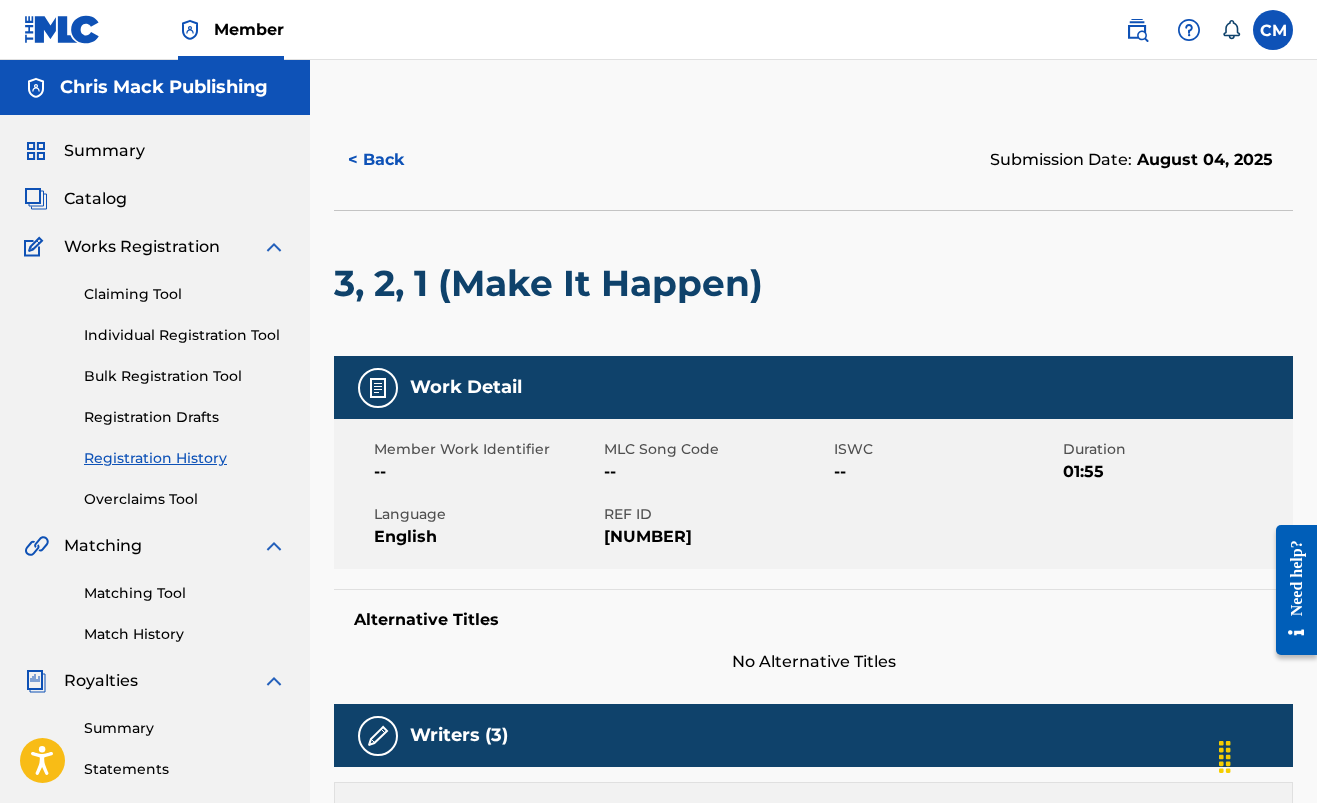 scroll, scrollTop: 0, scrollLeft: 0, axis: both 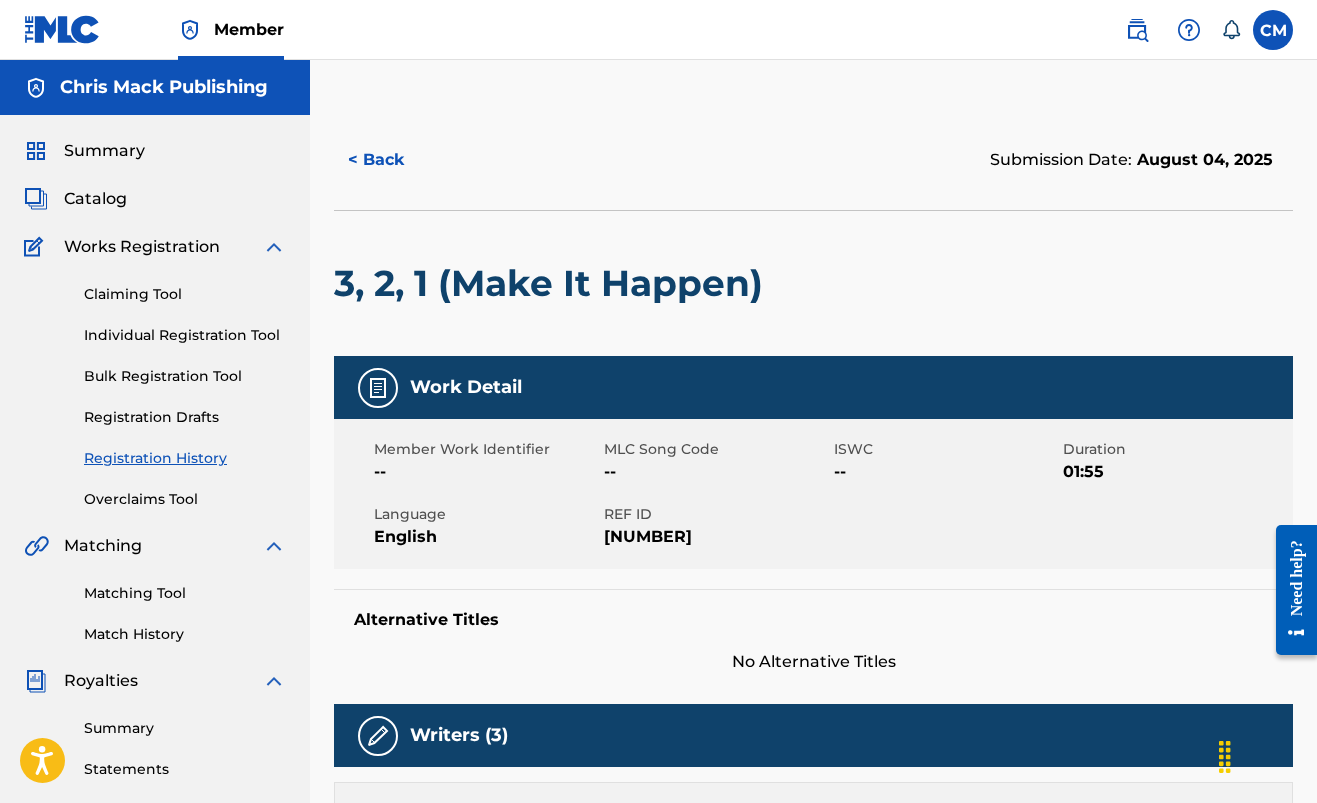 click on "< Back" at bounding box center (394, 160) 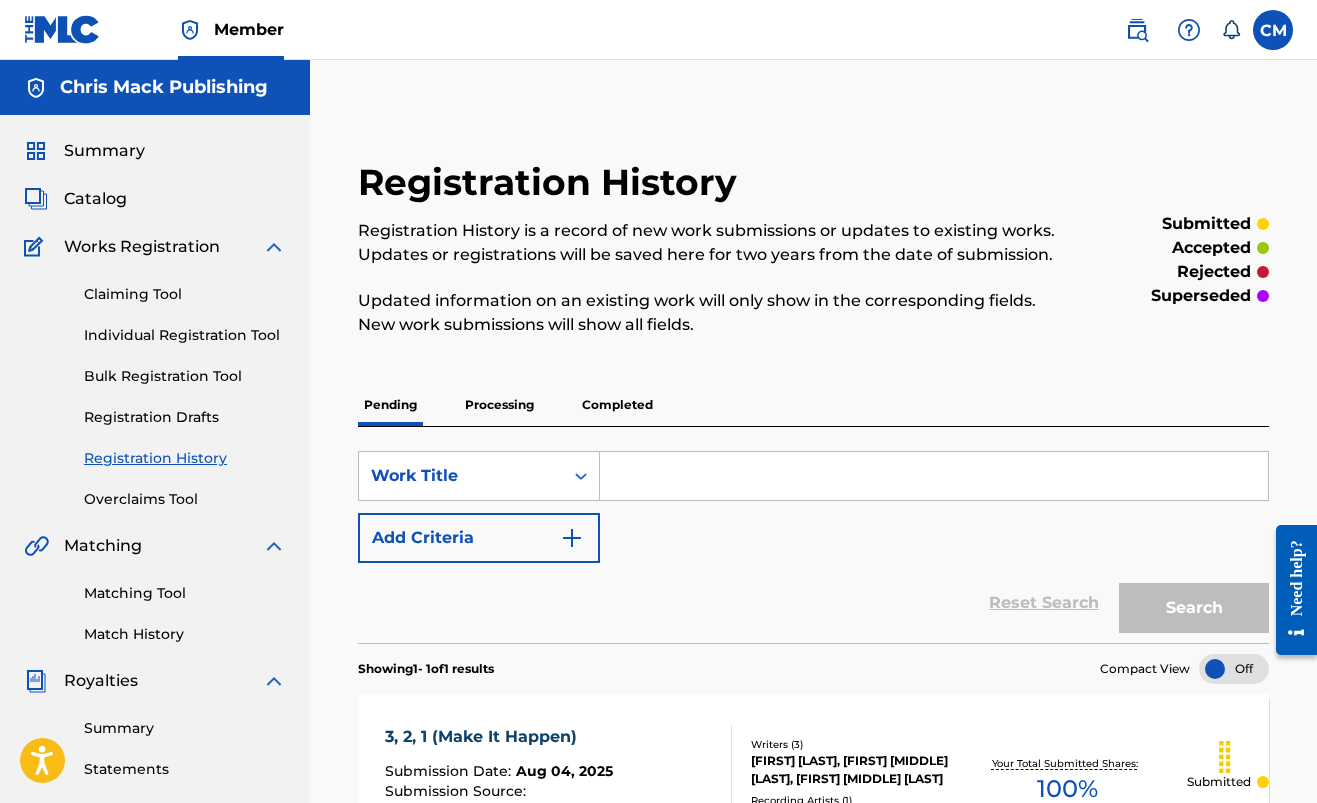 scroll, scrollTop: 315, scrollLeft: 0, axis: vertical 